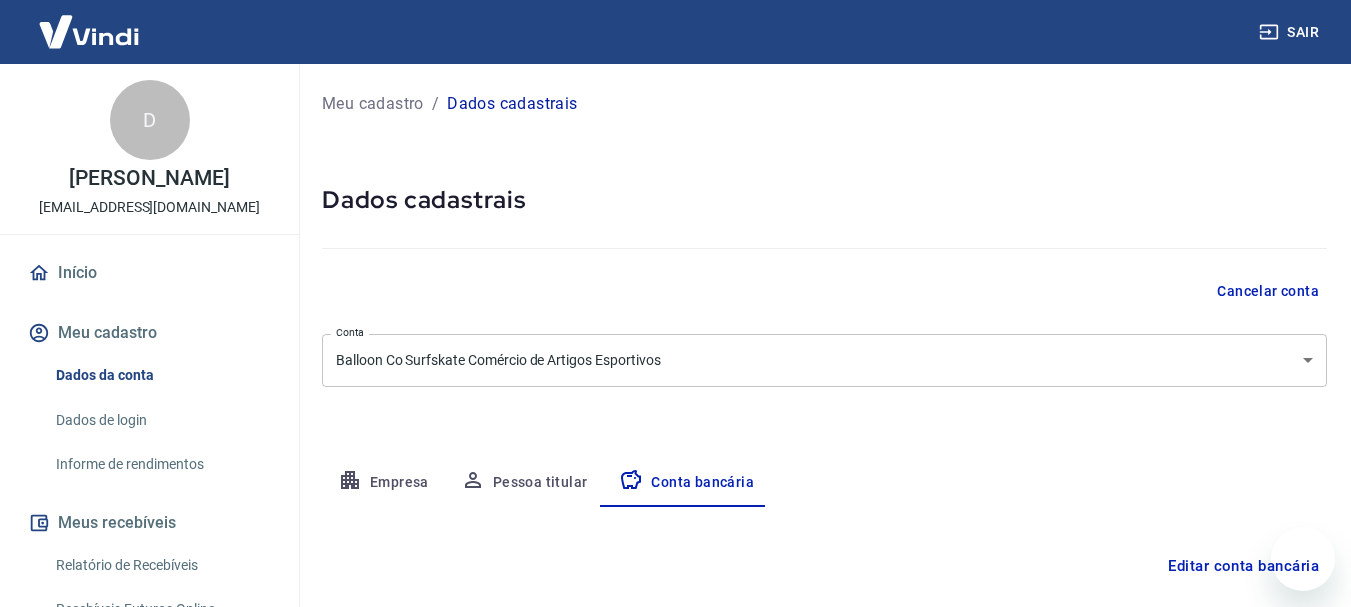 select on "1" 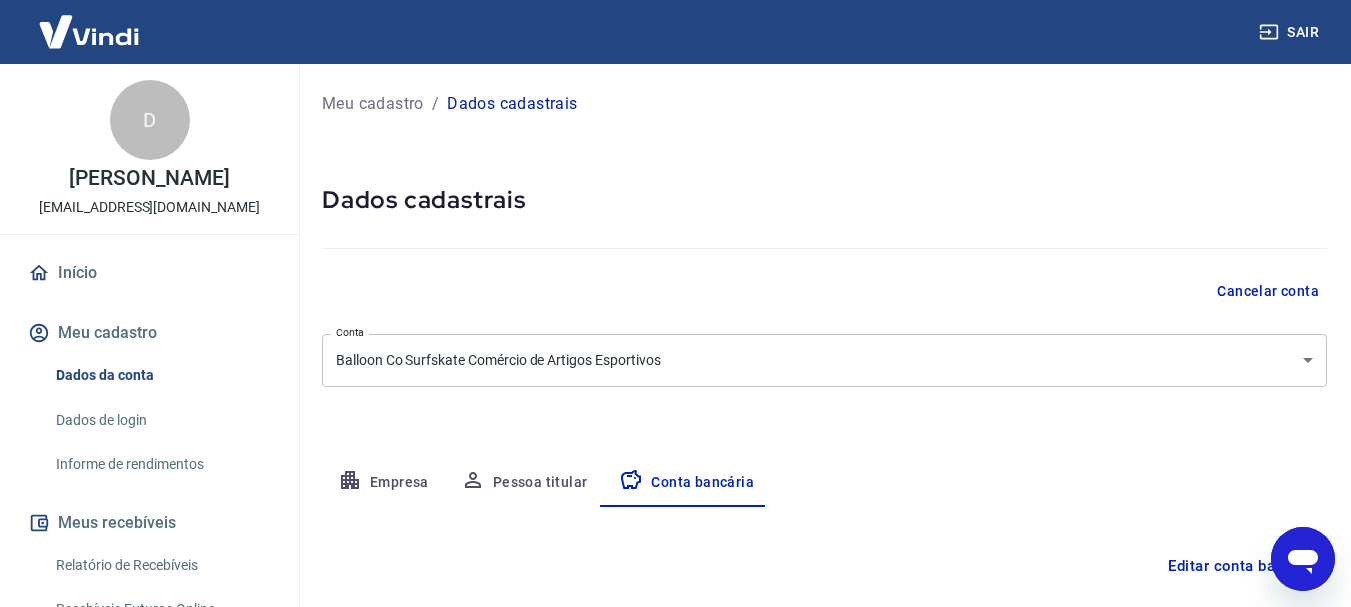 scroll, scrollTop: 304, scrollLeft: 0, axis: vertical 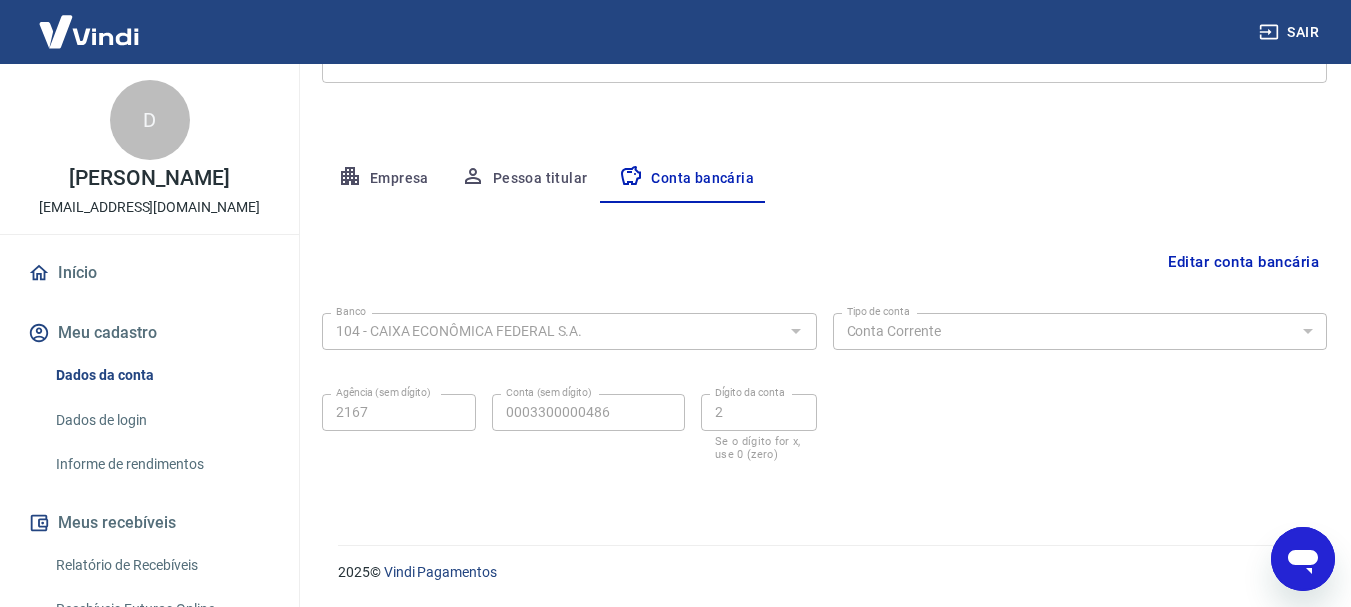 click on "Editar conta bancária" at bounding box center [1243, 262] 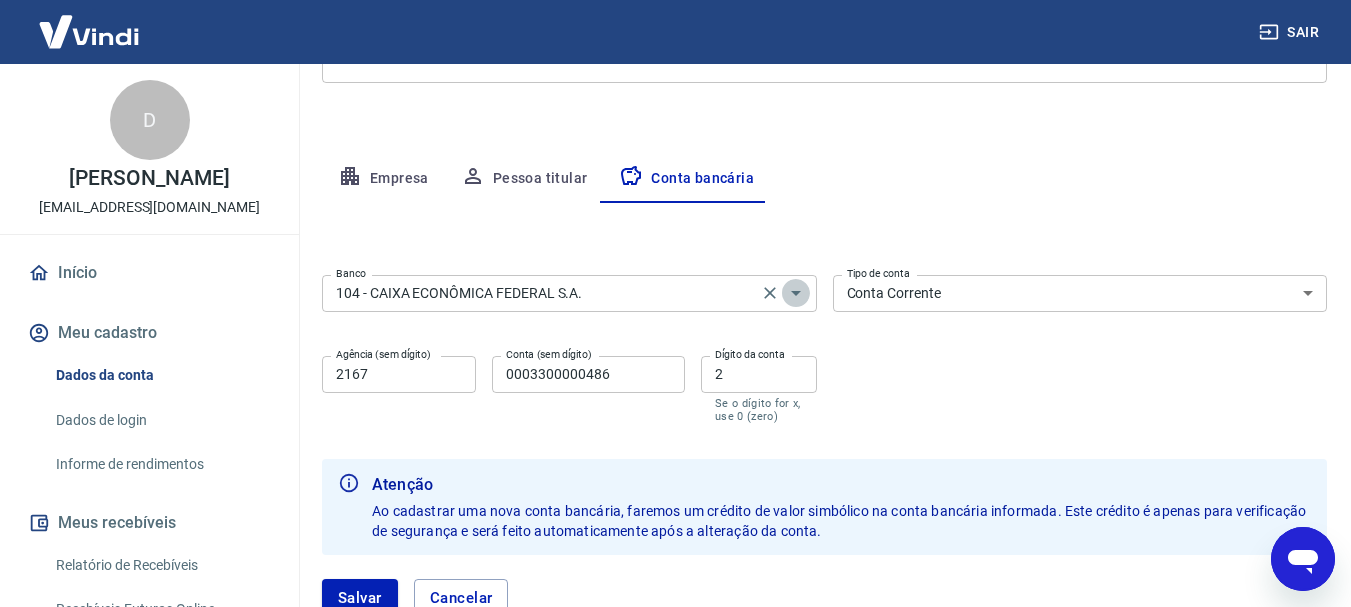 click 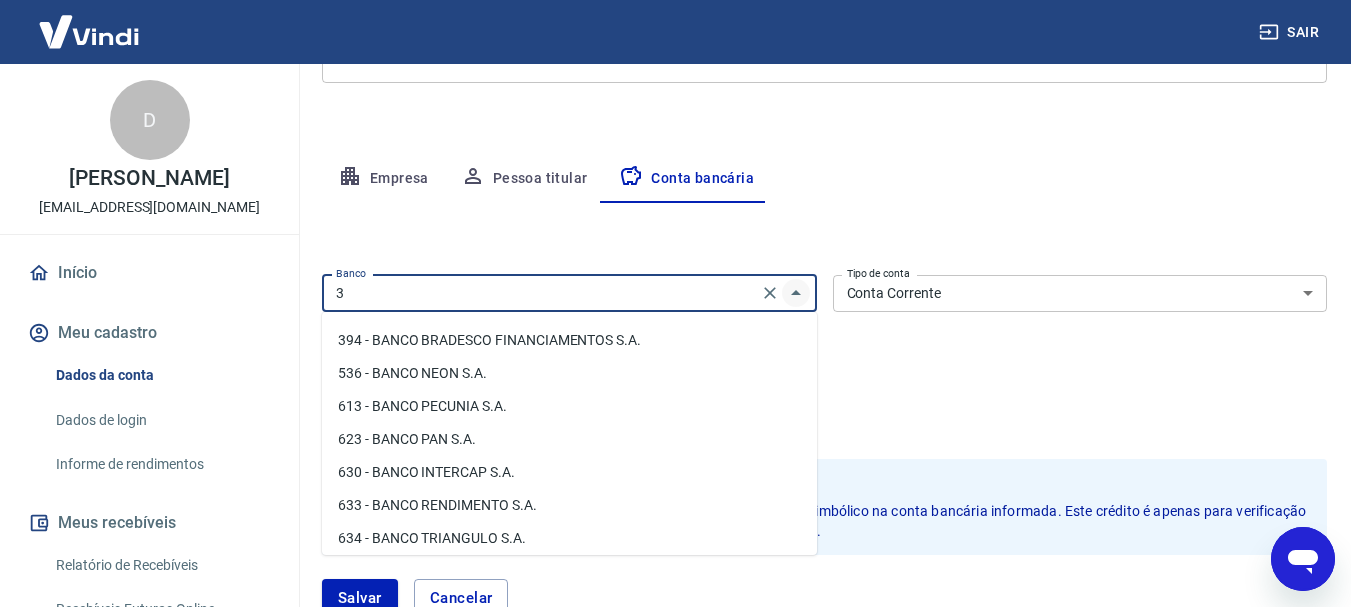 scroll, scrollTop: 0, scrollLeft: 0, axis: both 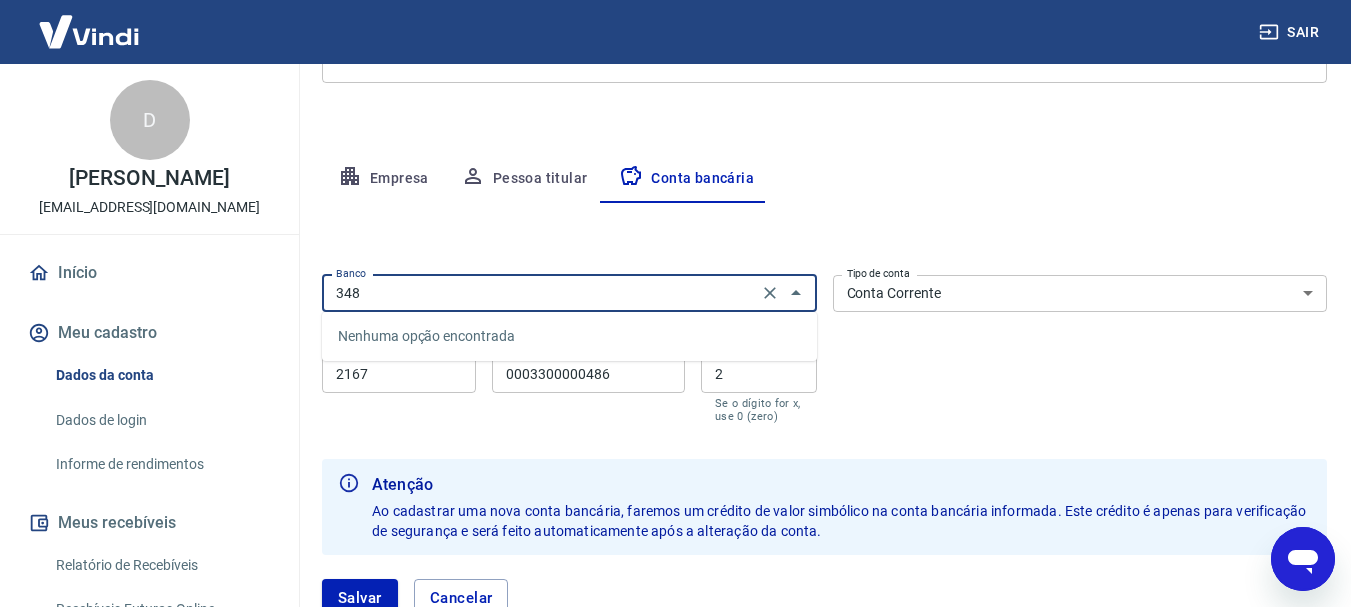 type on "104 - CAIXA ECONÔMICA FEDERAL S.A." 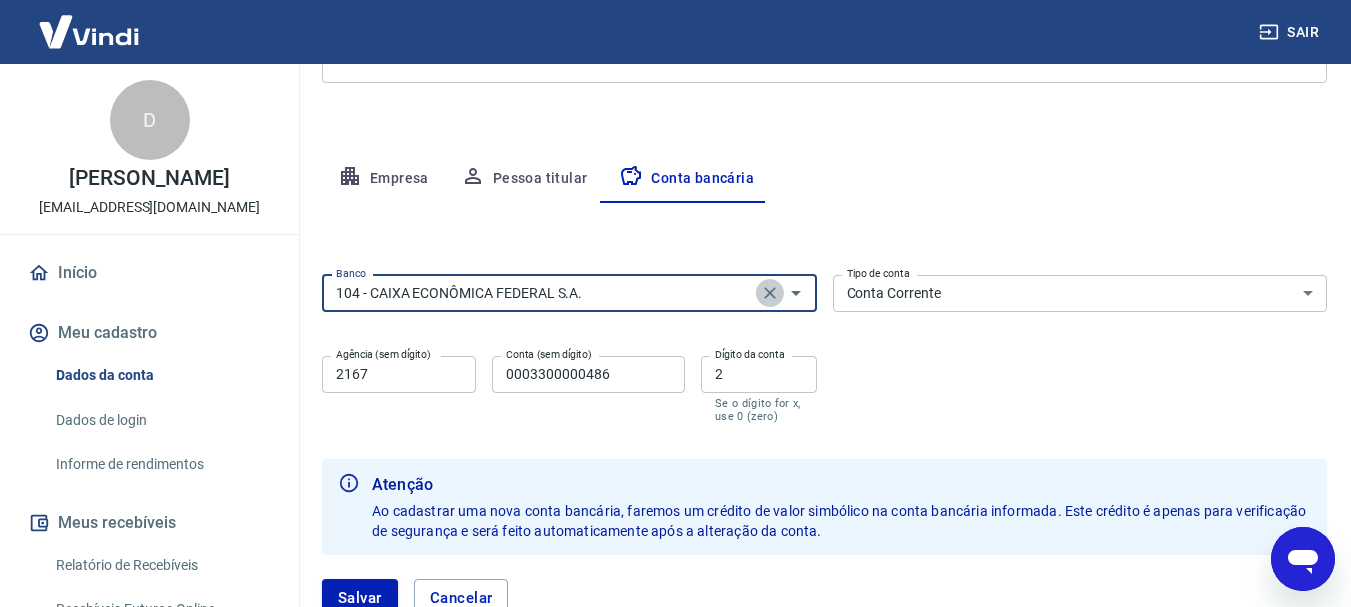 click 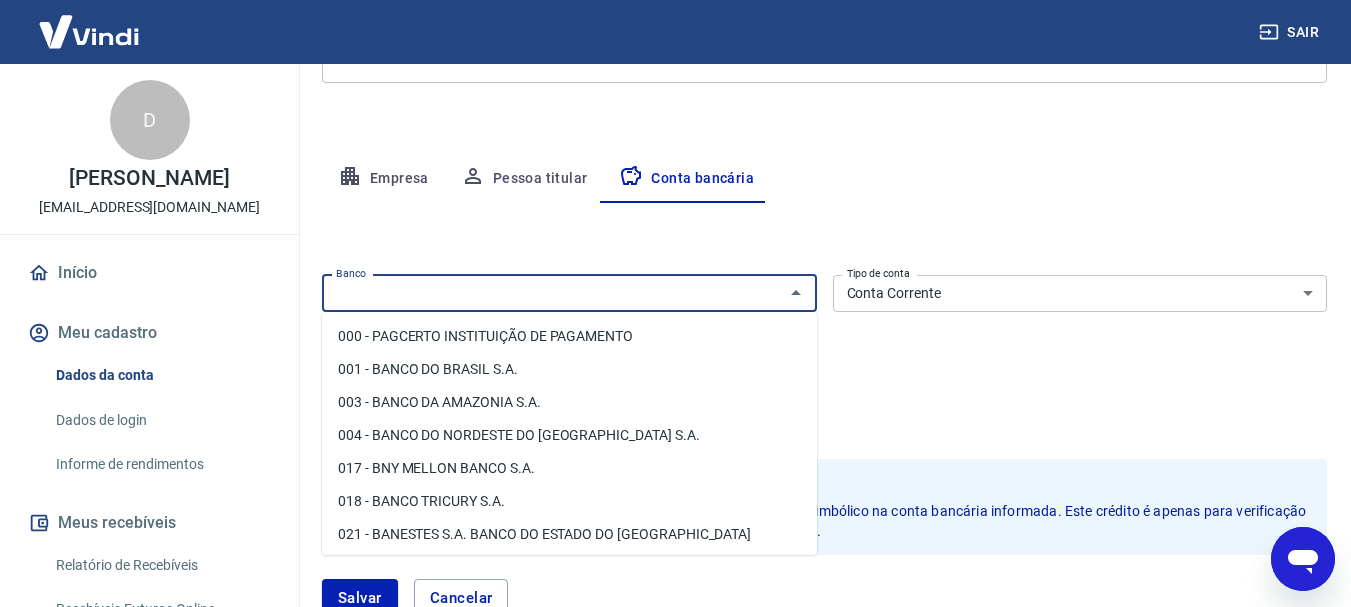 click on "Banco" at bounding box center [553, 293] 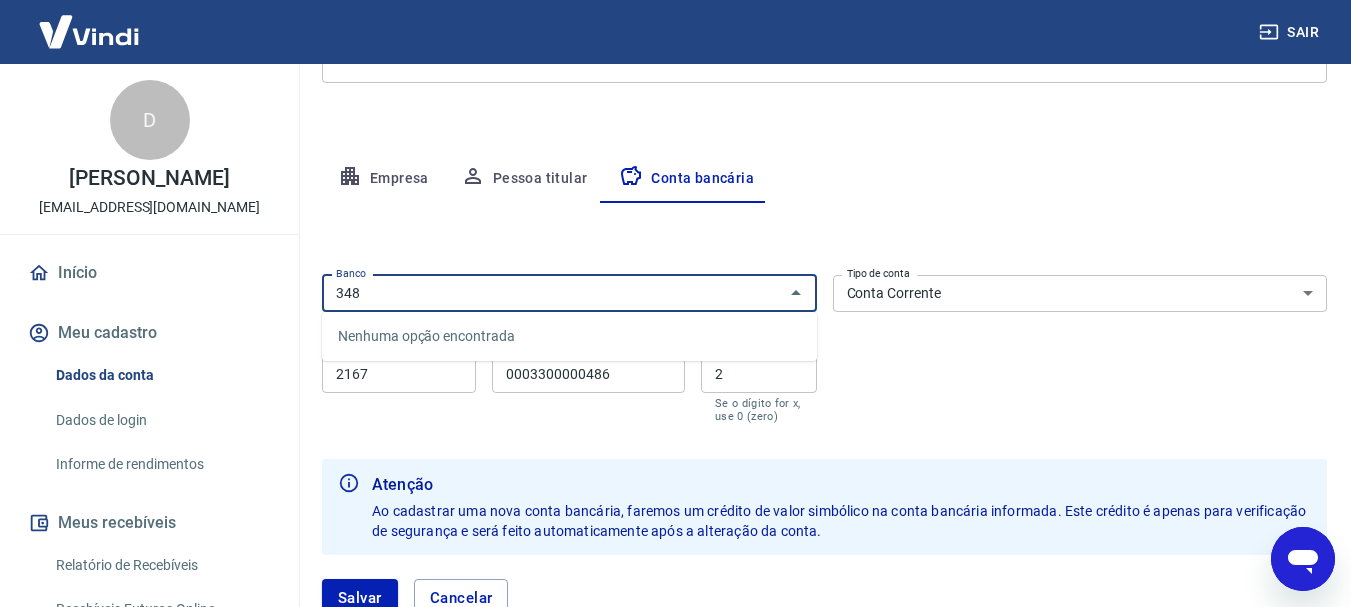 type on "348" 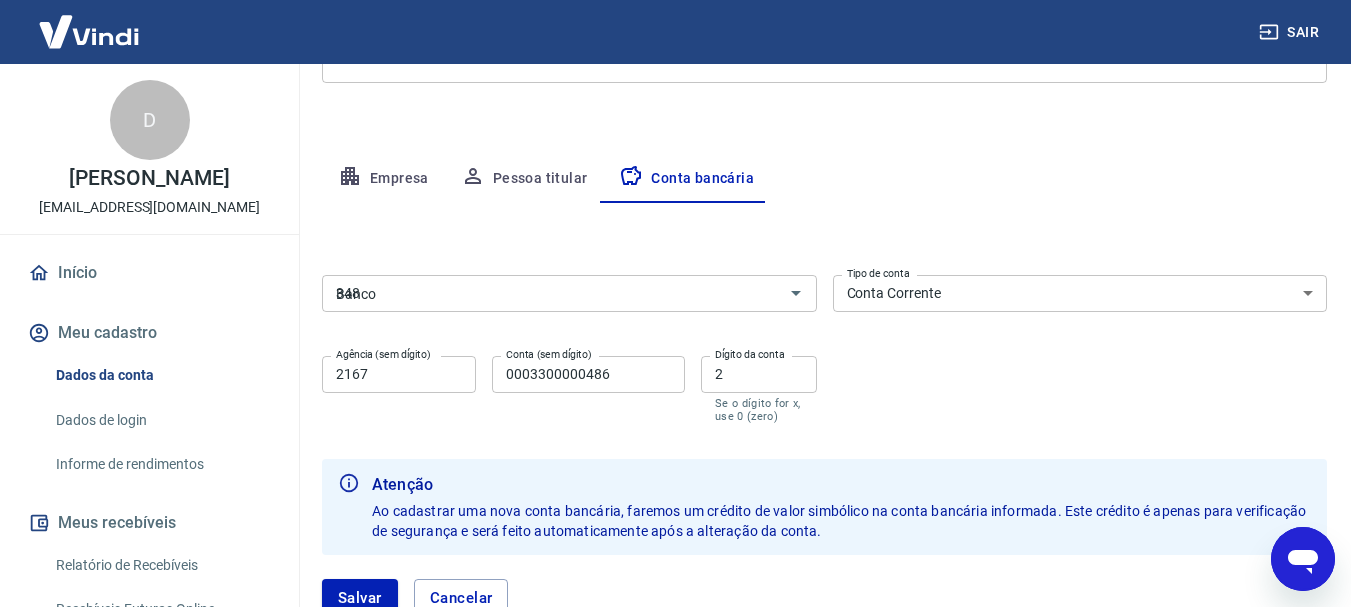 type 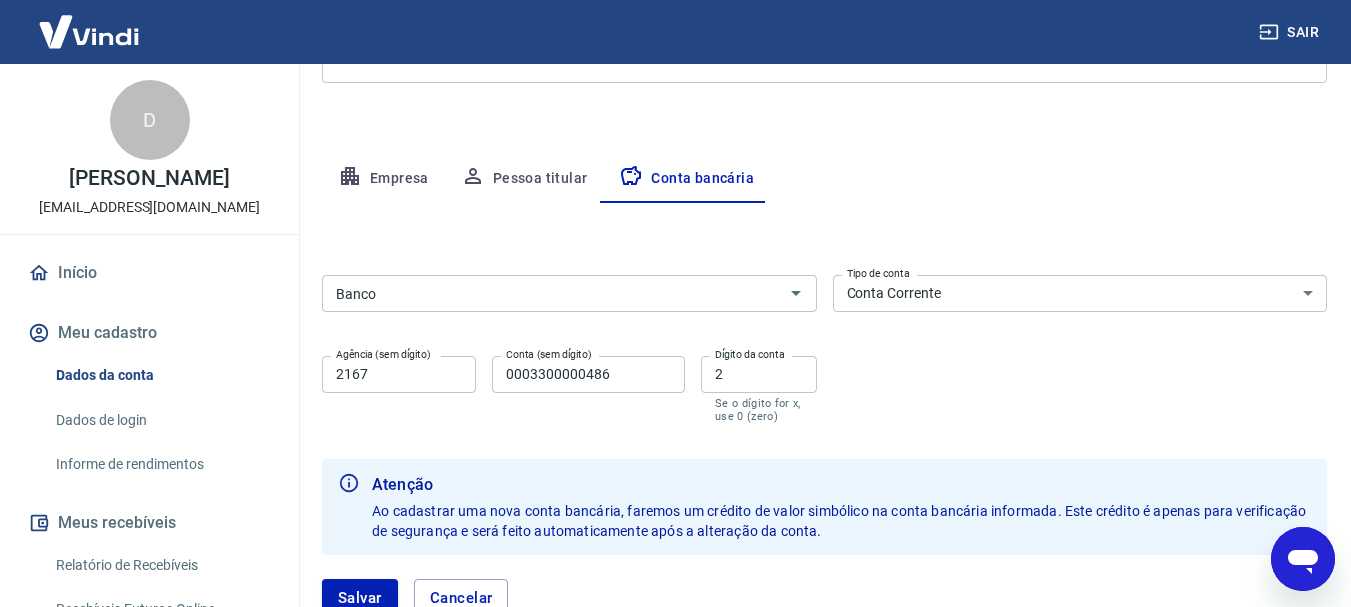 click 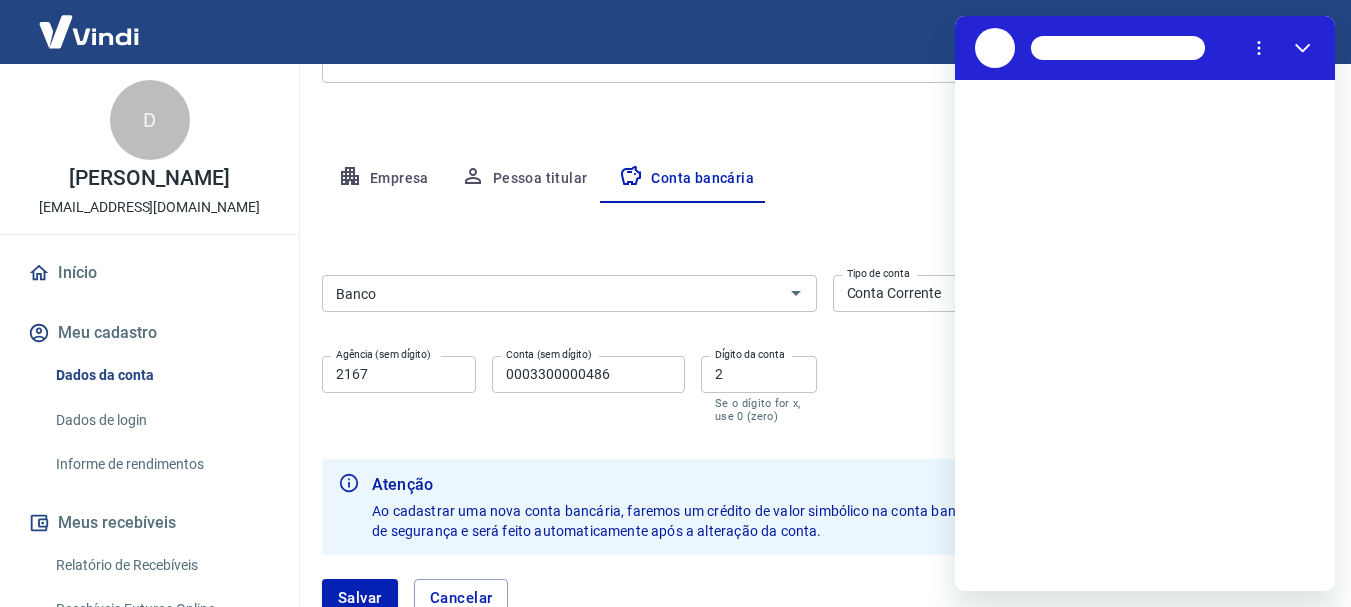 scroll, scrollTop: 0, scrollLeft: 0, axis: both 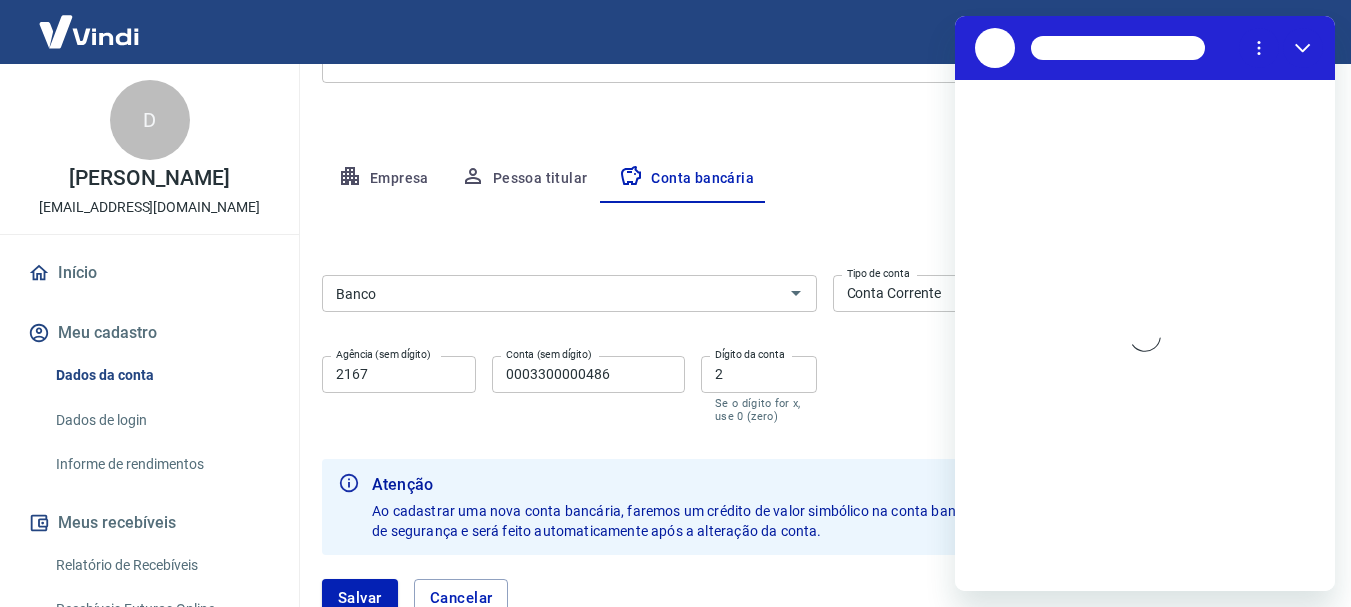 click on "Banco Banco Tipo de conta Conta Corrente Conta Poupança Tipo de conta Agência (sem dígito) 2167 Agência (sem dígito) Conta (sem dígito) 0003300000486 Conta (sem dígito) Dígito da conta 2 Dígito da conta Se o dígito for x, use 0 (zero) Atenção Ao cadastrar uma nova conta bancária, faremos um crédito de valor simbólico na conta bancária informada. Este crédito é apenas para verificação de segurança e será feito automaticamente após a alteração da conta. Salvar Cancelar" at bounding box center [824, 454] 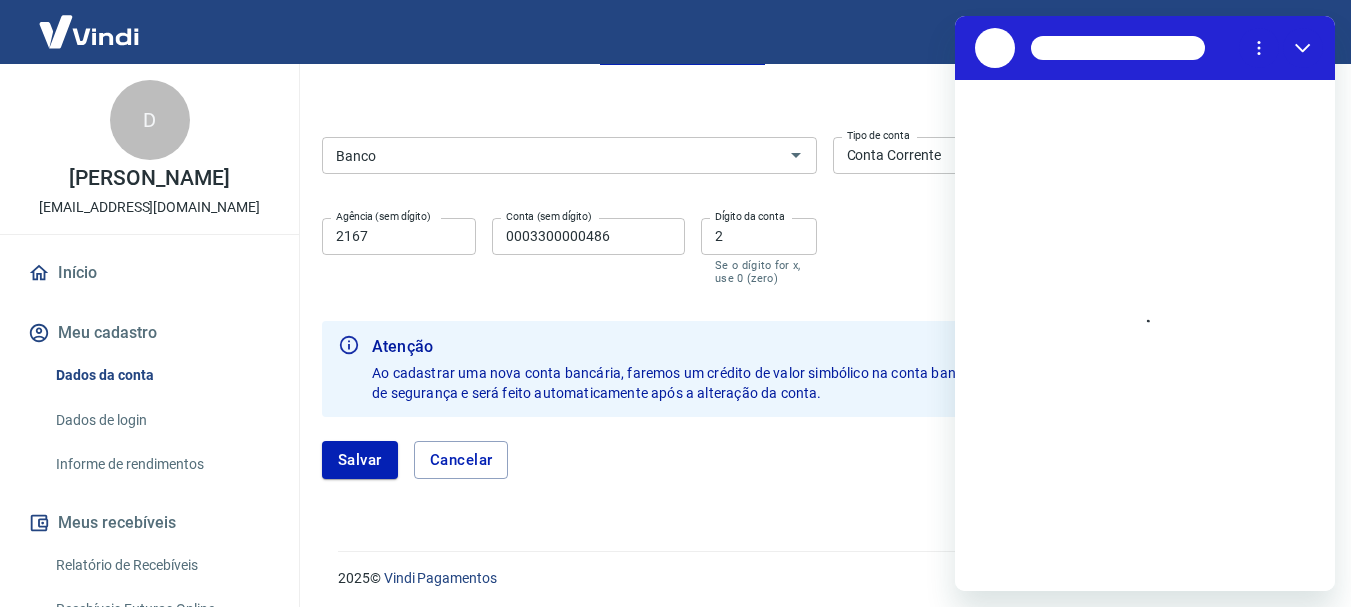 scroll, scrollTop: 448, scrollLeft: 0, axis: vertical 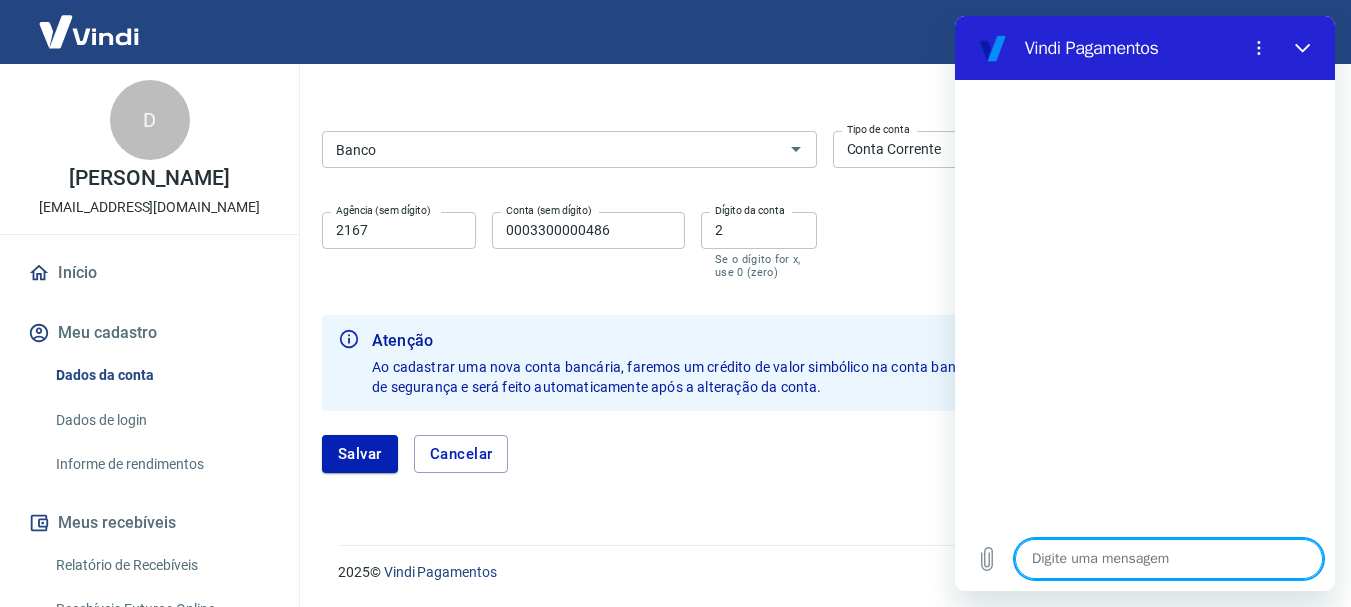 click at bounding box center (1169, 559) 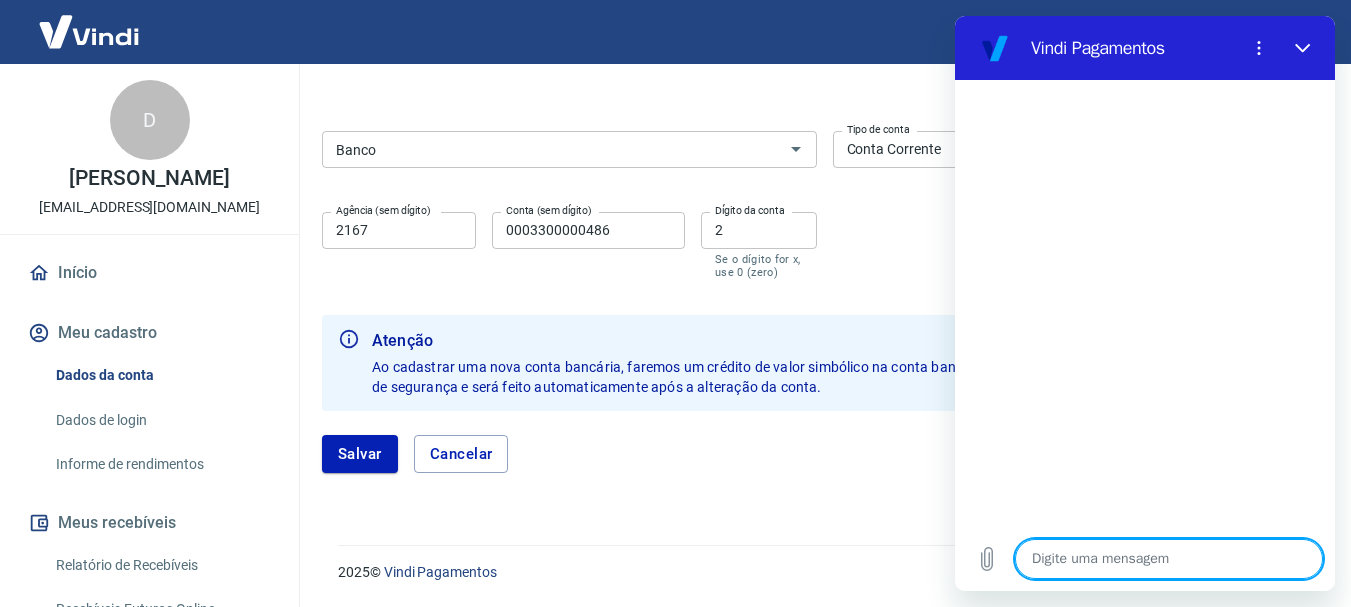 type on "c" 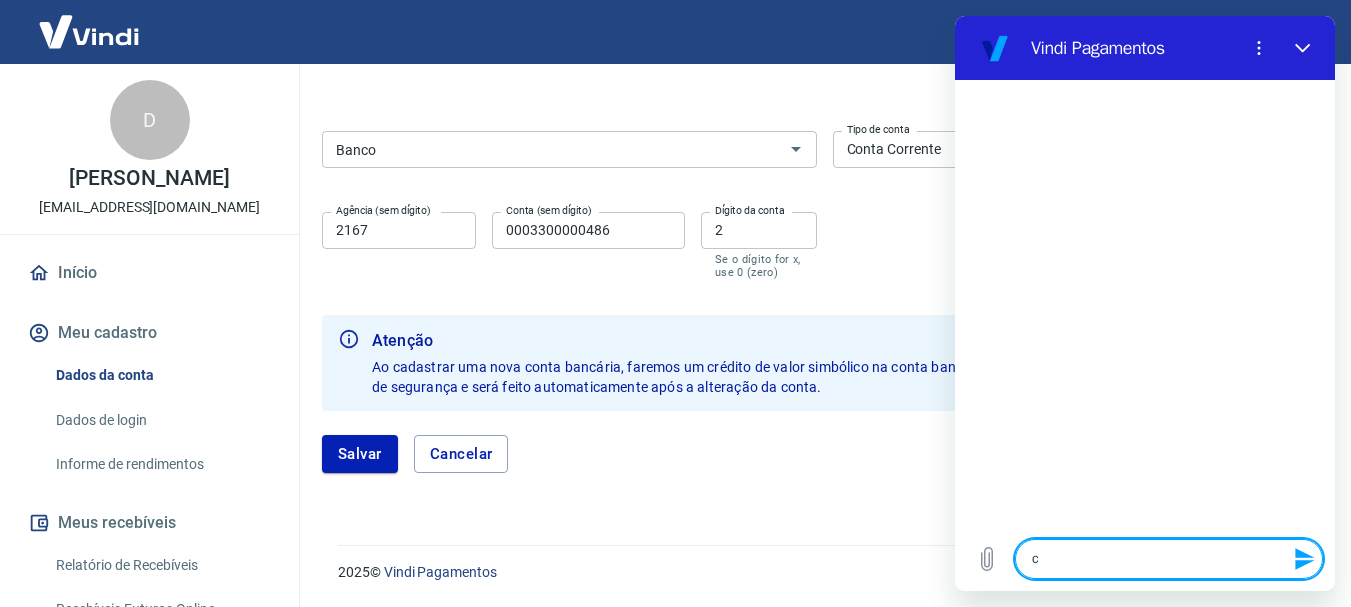 type on "ca" 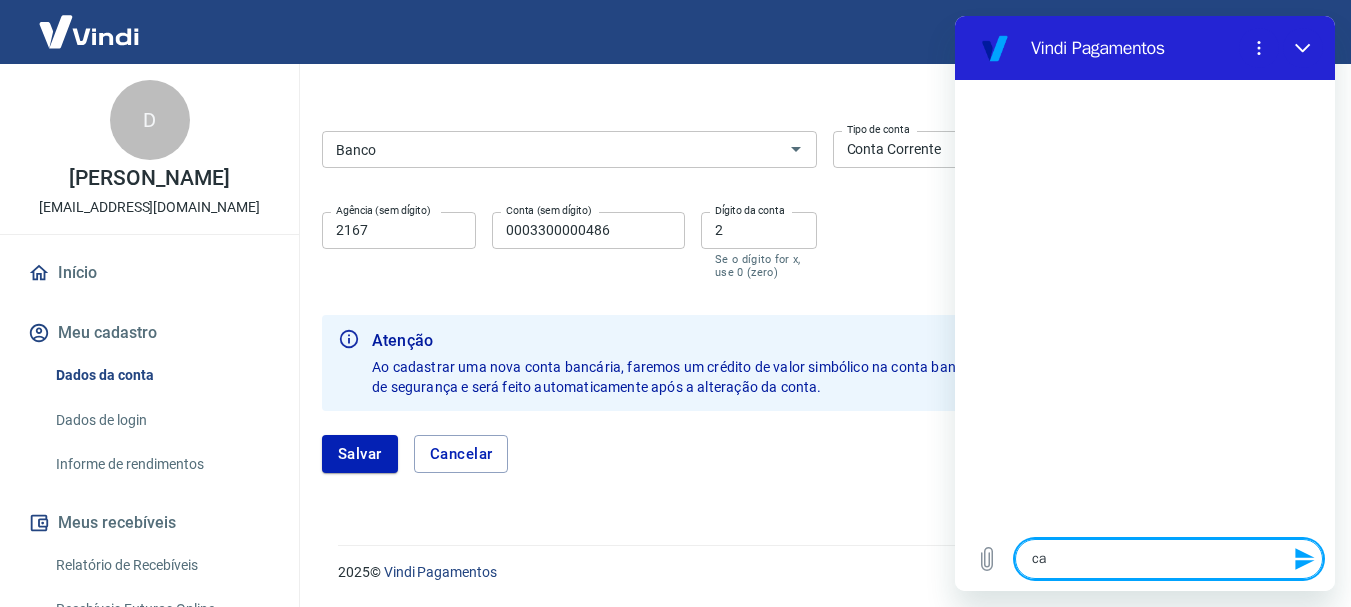 type on "cad" 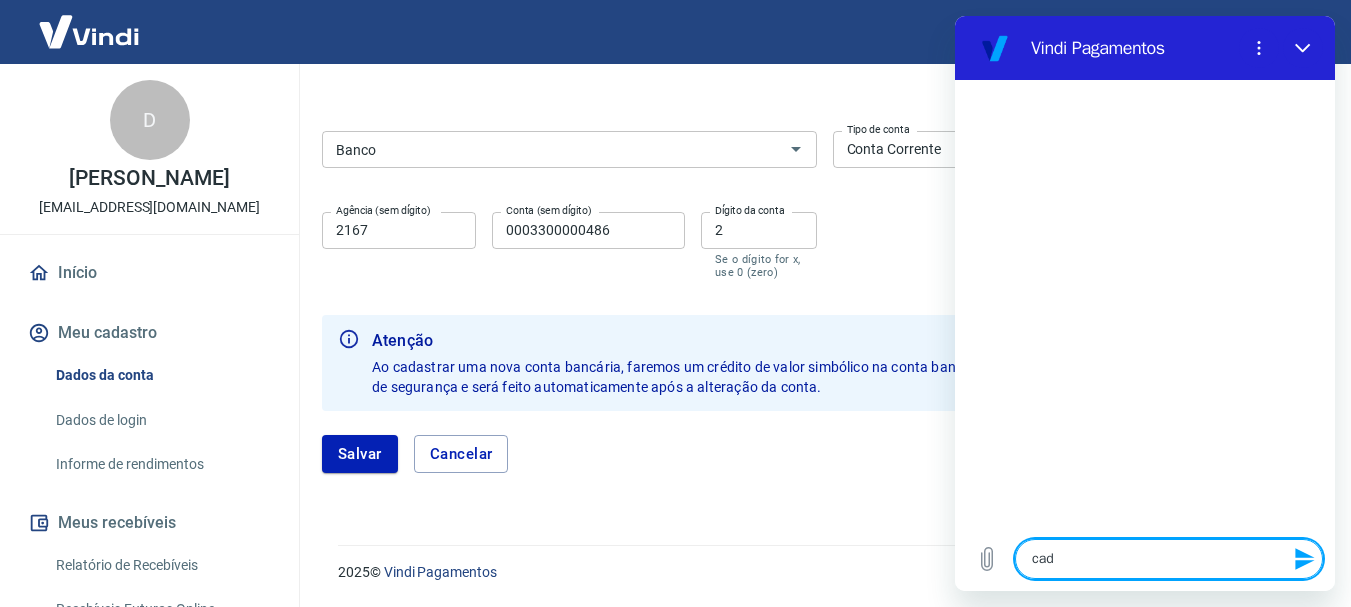 type on "cada" 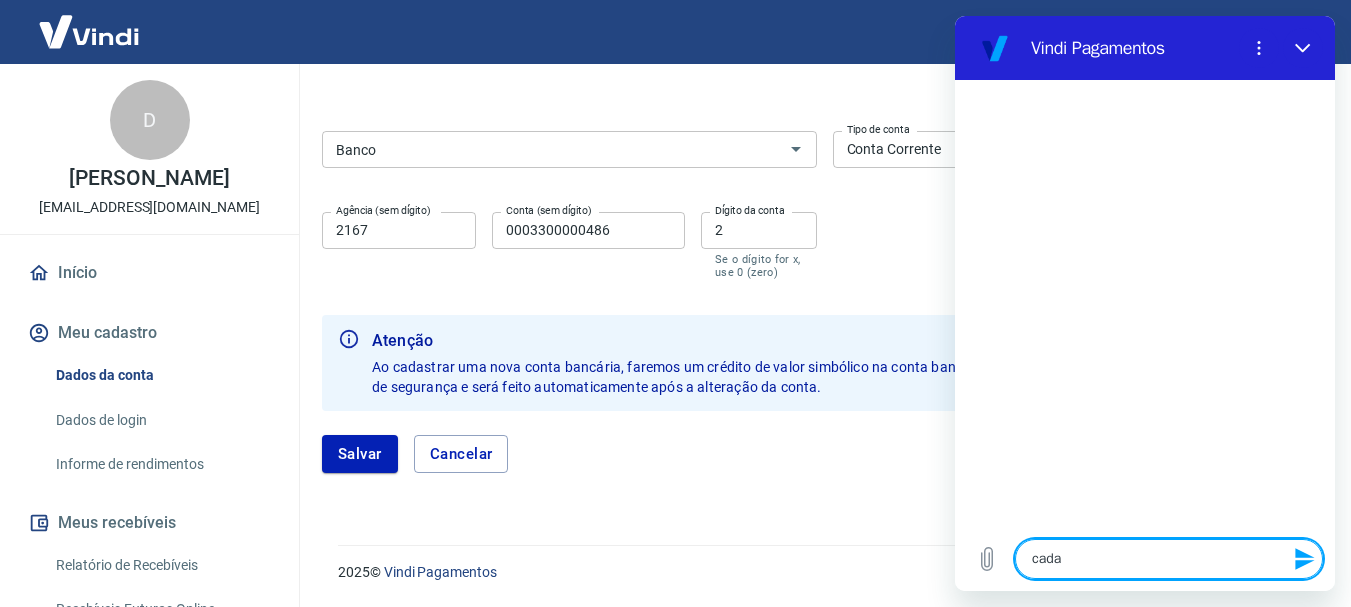 type on "cadas" 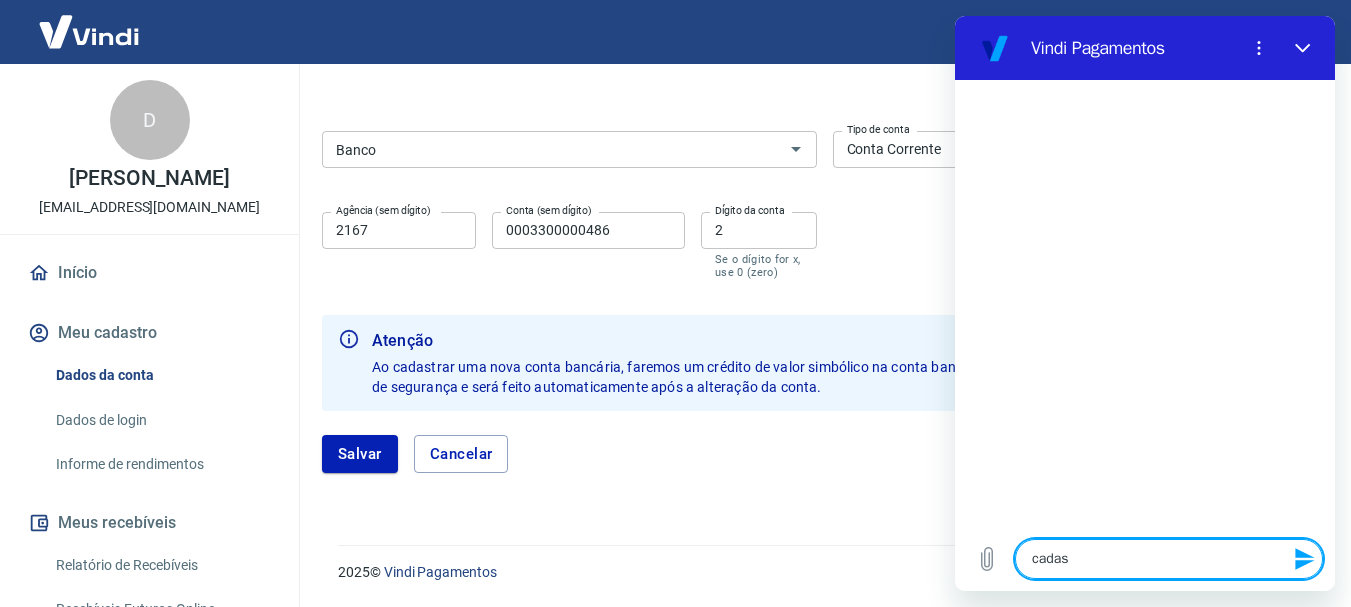 type on "cadast" 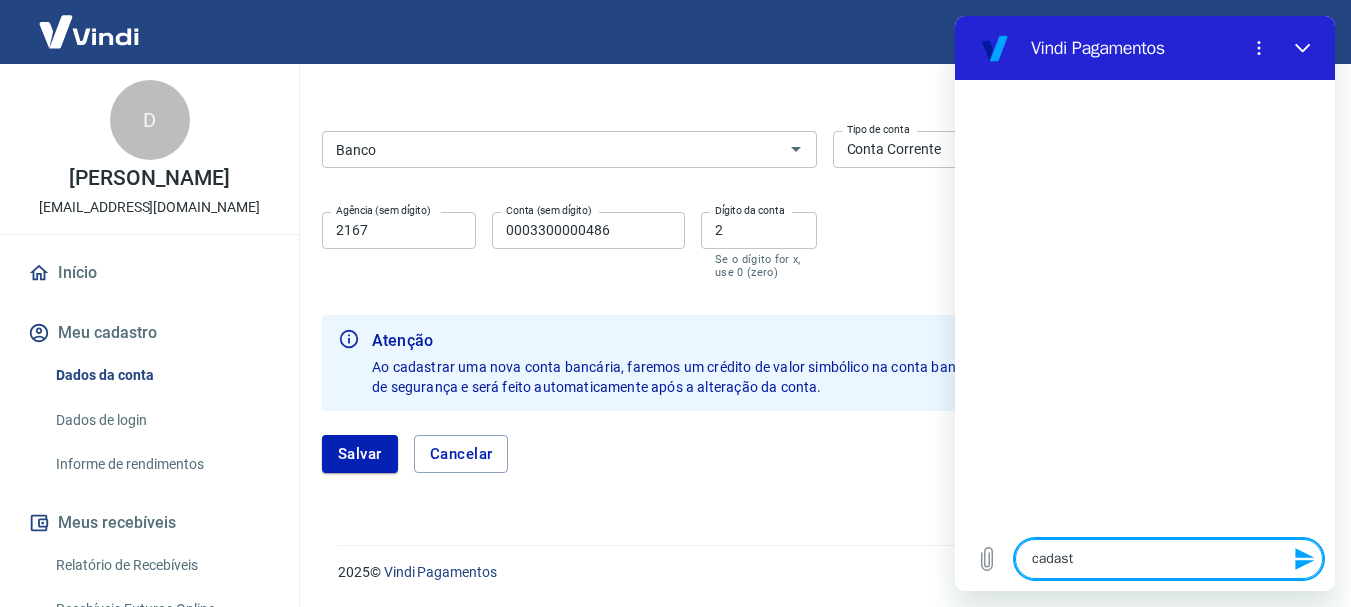 type on "x" 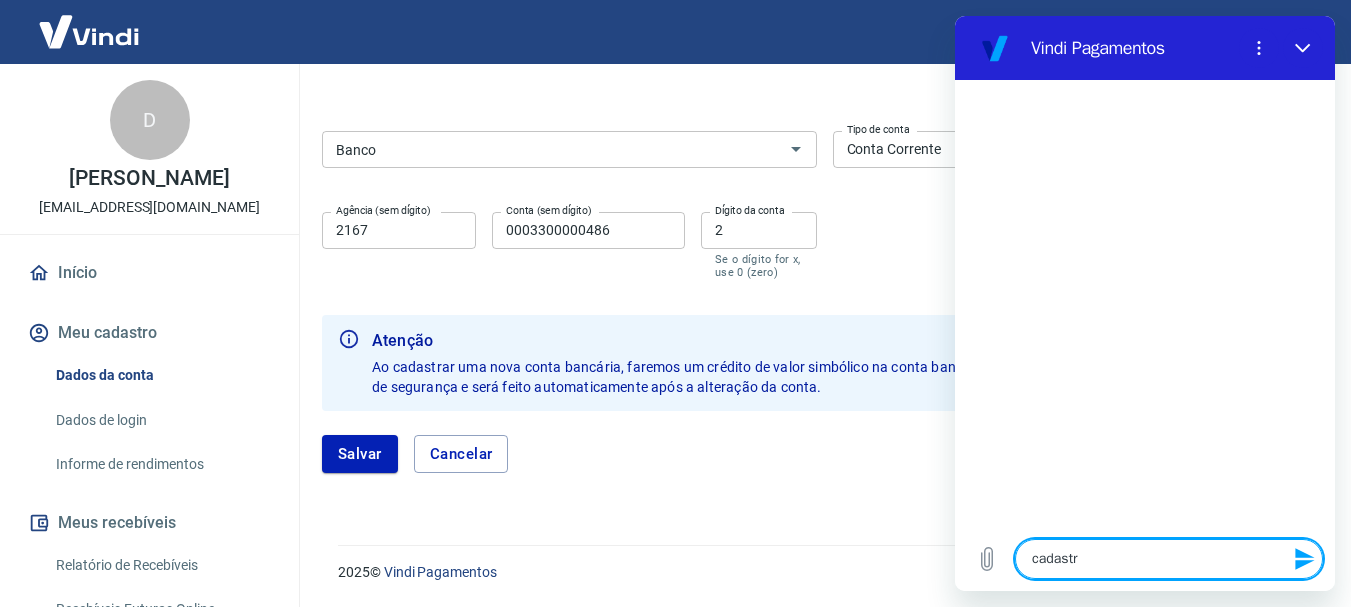 type on "cadastra" 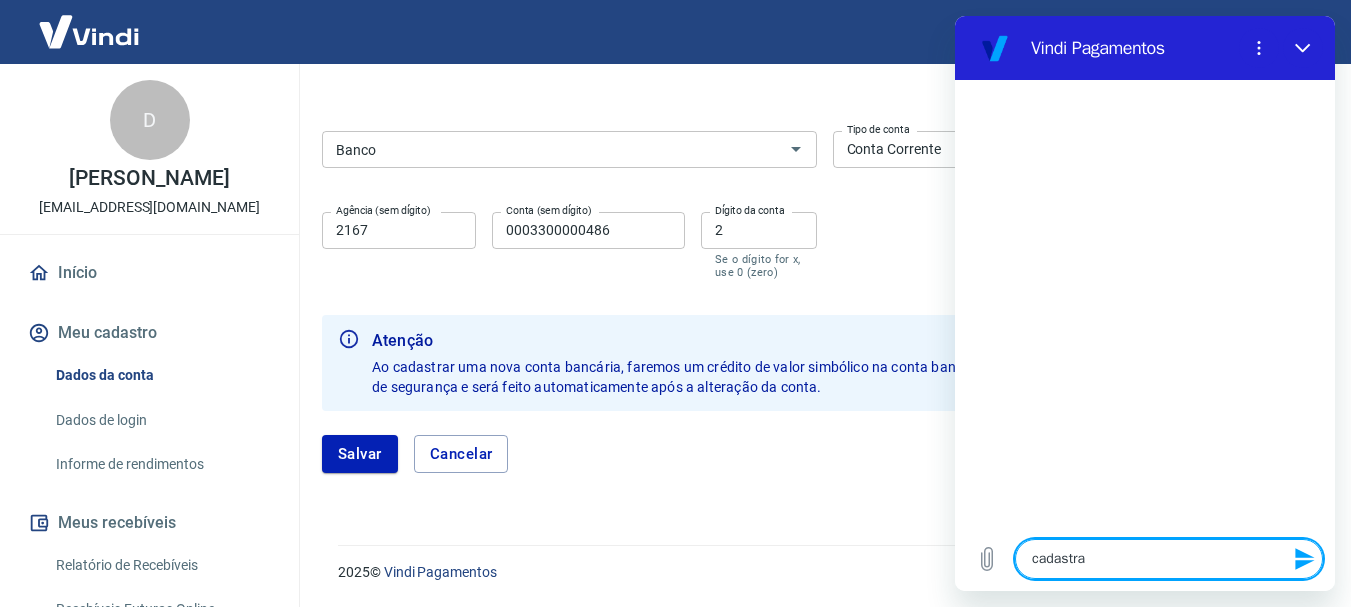 type on "cadastrao" 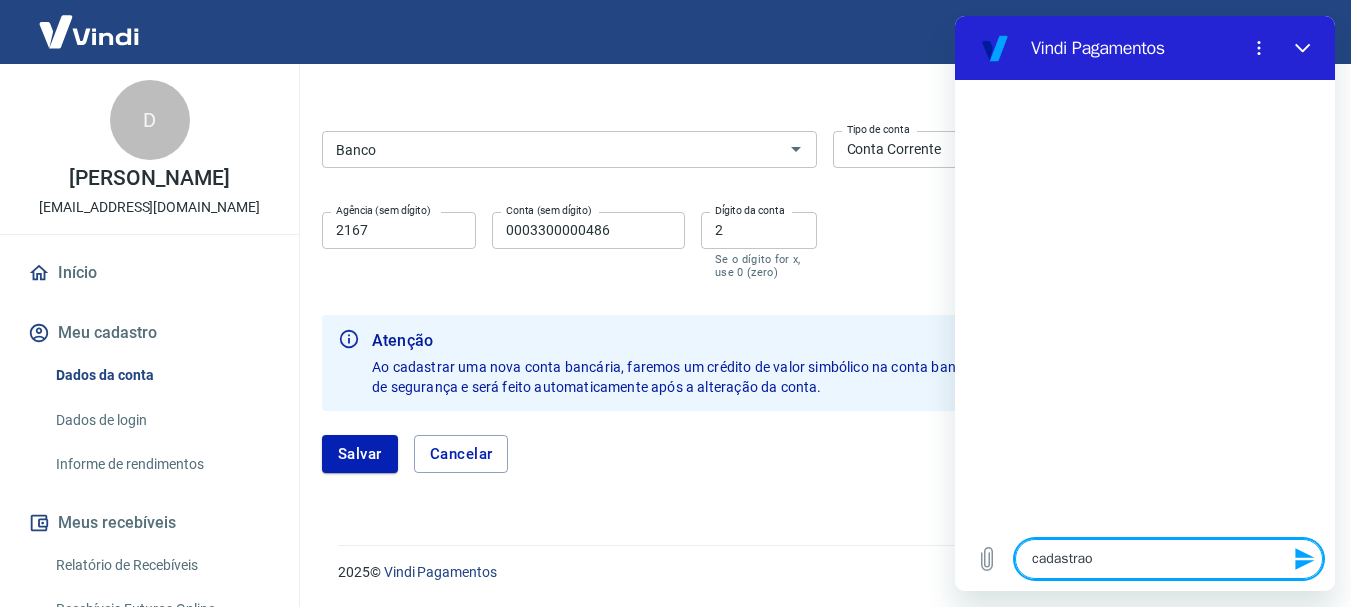 type on "cadastrao" 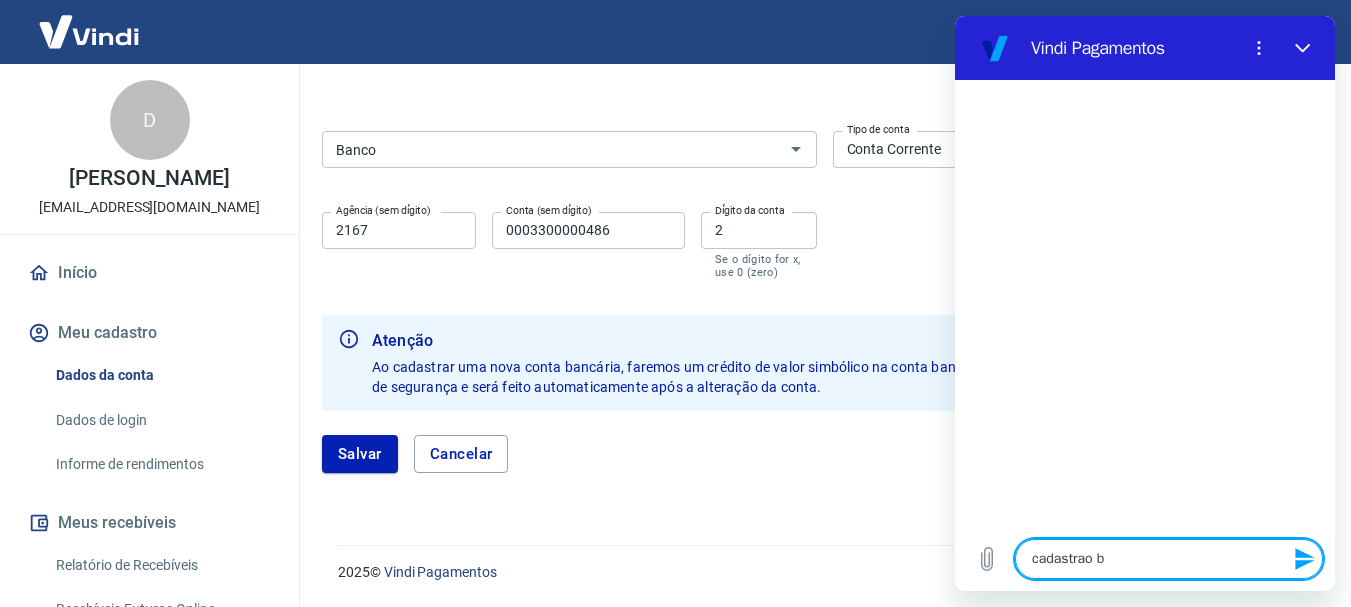 type on "cadastrao ba" 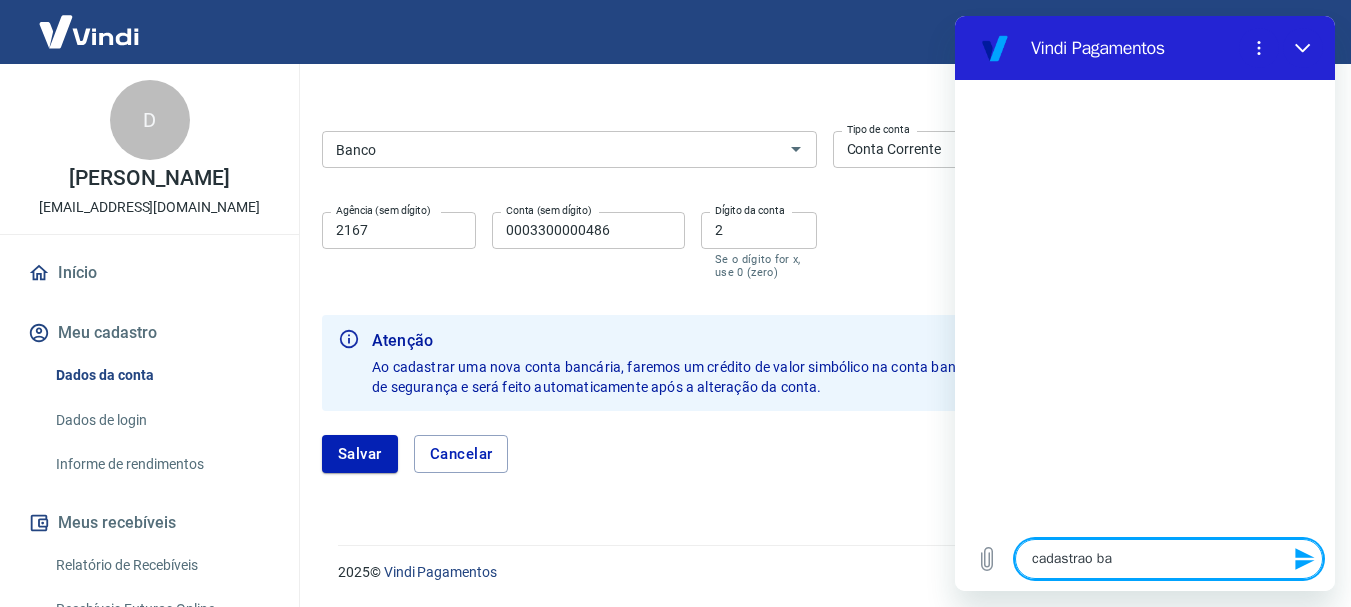 type on "cadastrao ban" 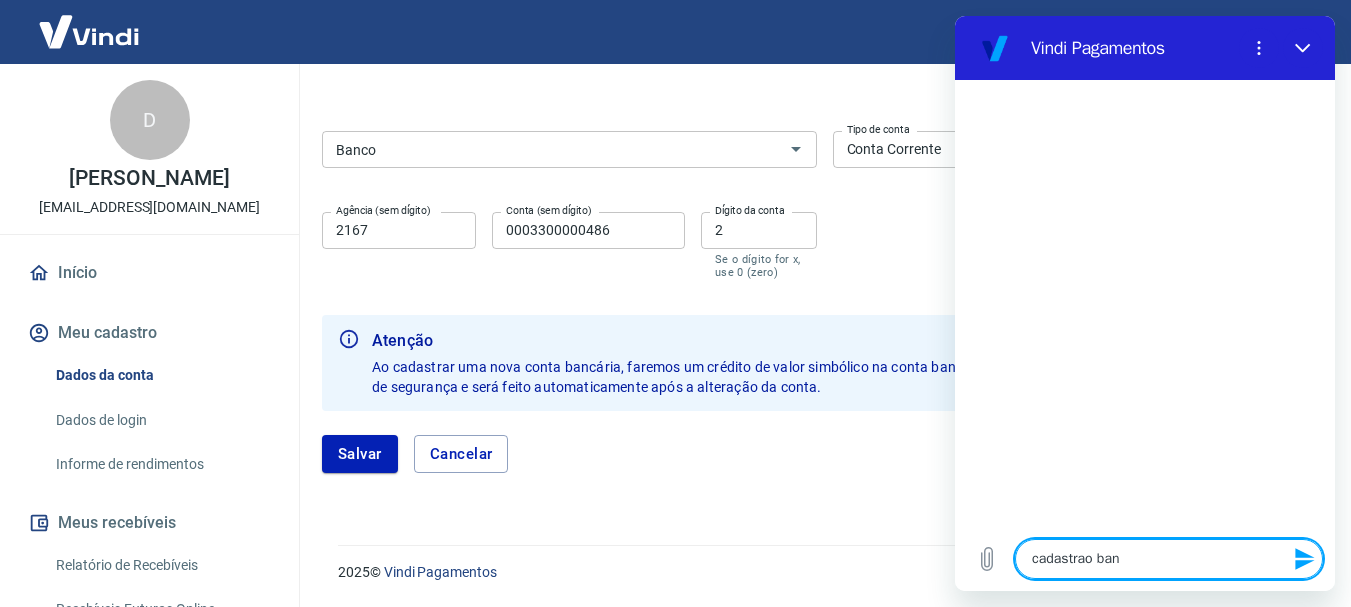 type on "cadastrao banc" 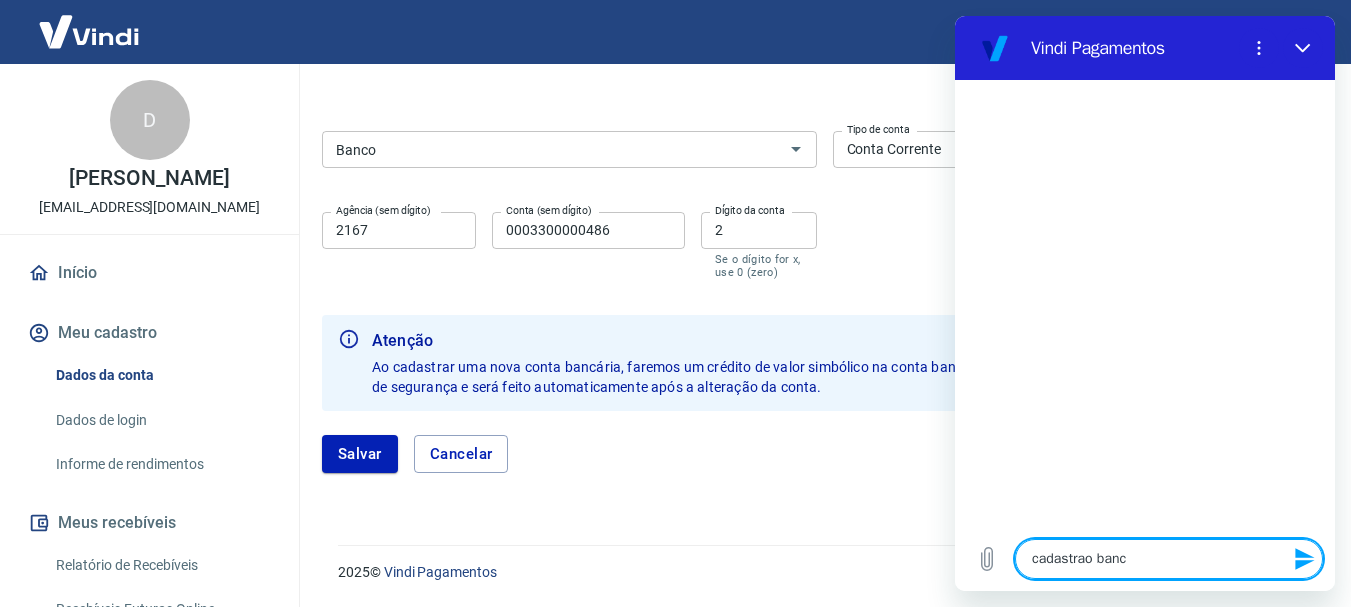 type on "cadastrao banco" 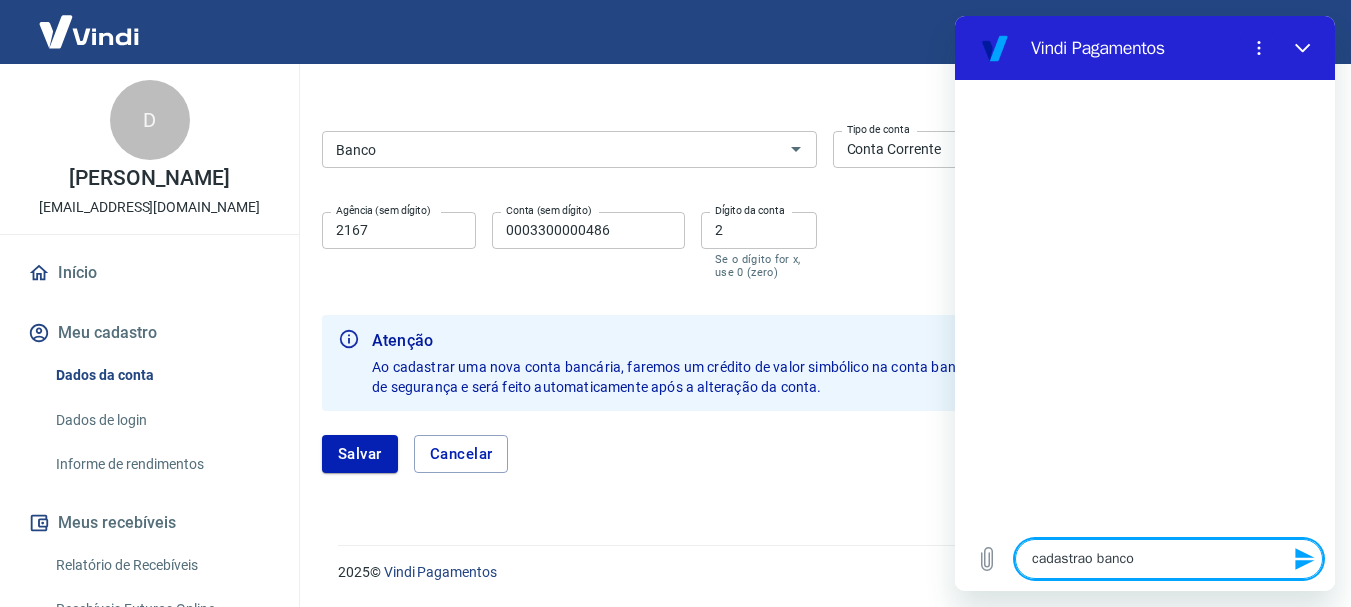 click on "cadastrao banco" at bounding box center [1169, 559] 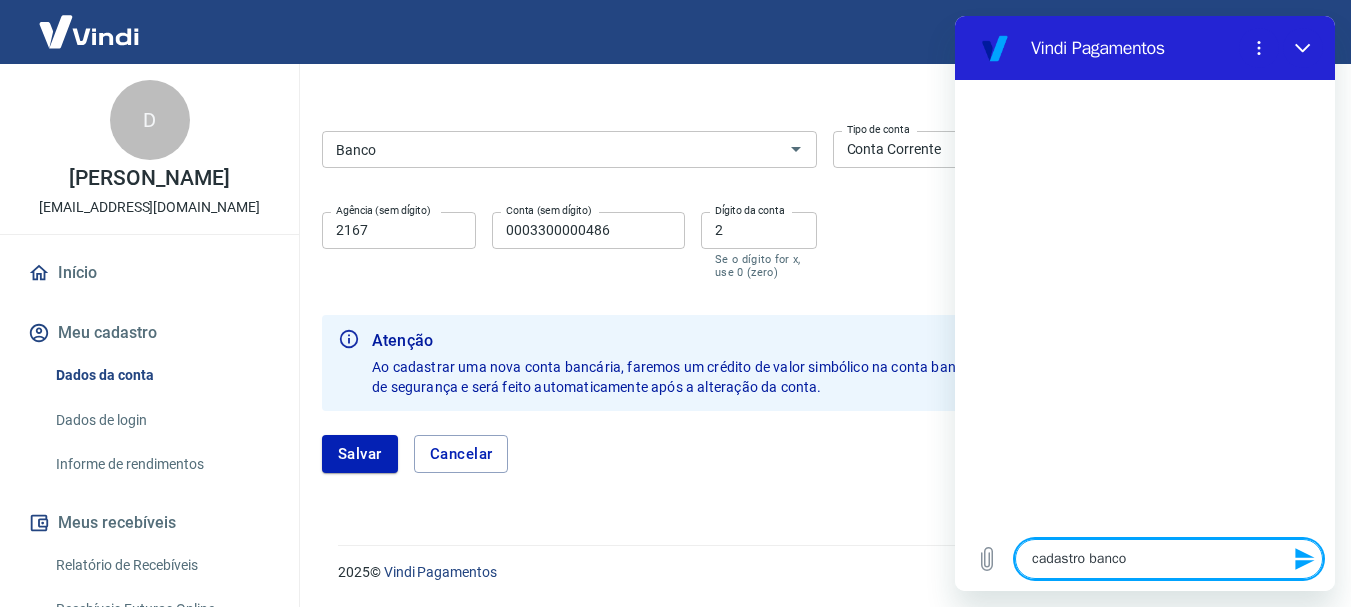 type 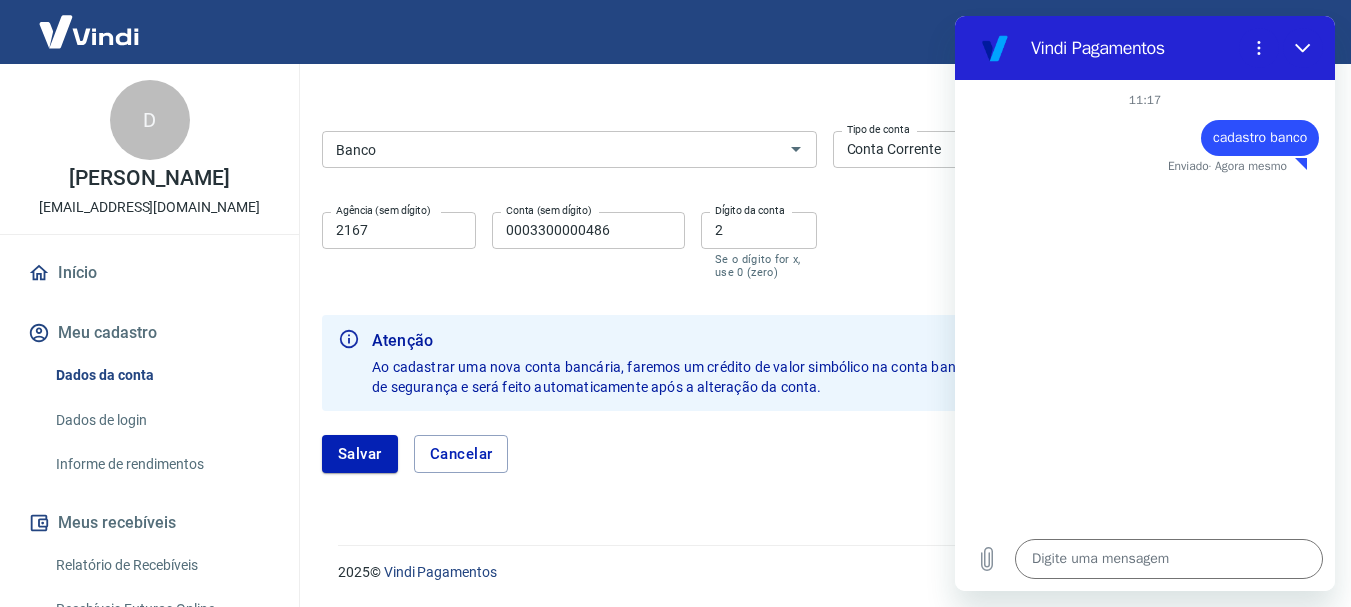 type on "x" 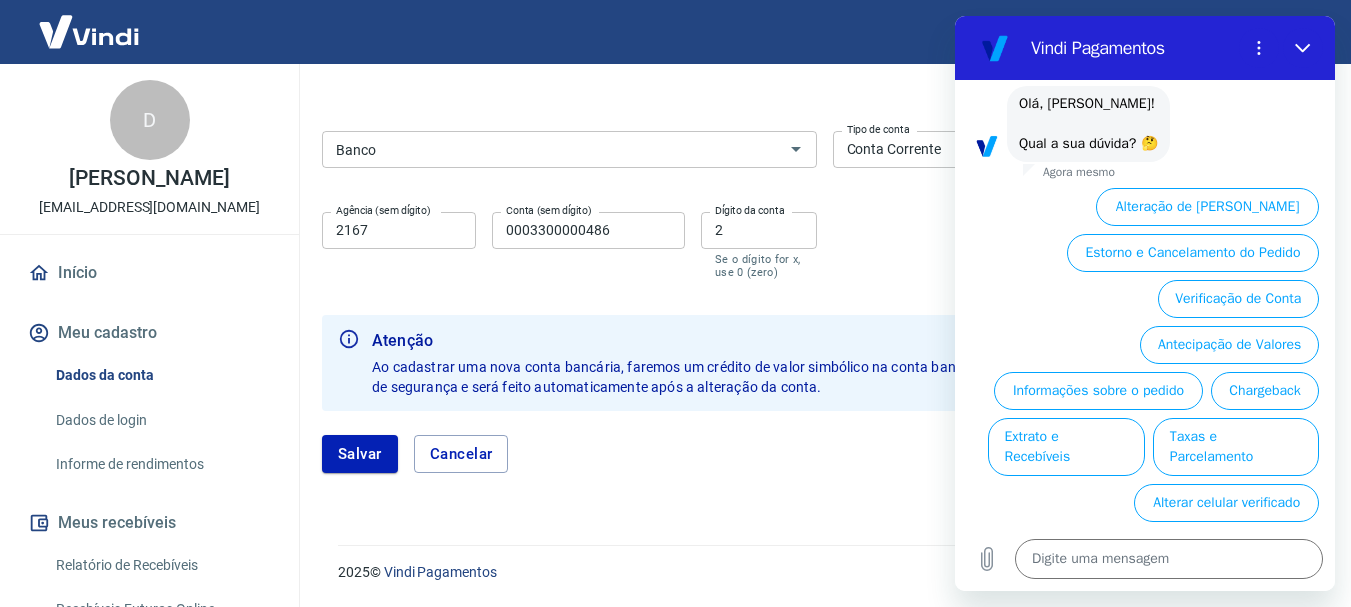 scroll, scrollTop: 110, scrollLeft: 0, axis: vertical 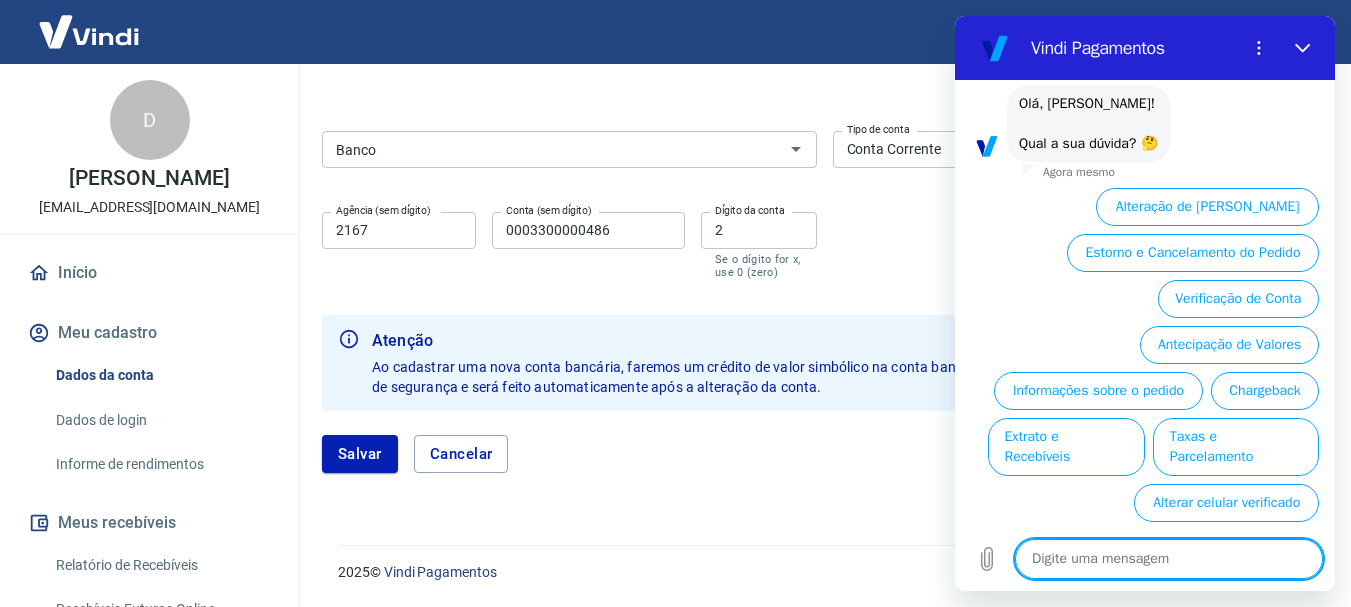 click on "Banco" at bounding box center (553, 149) 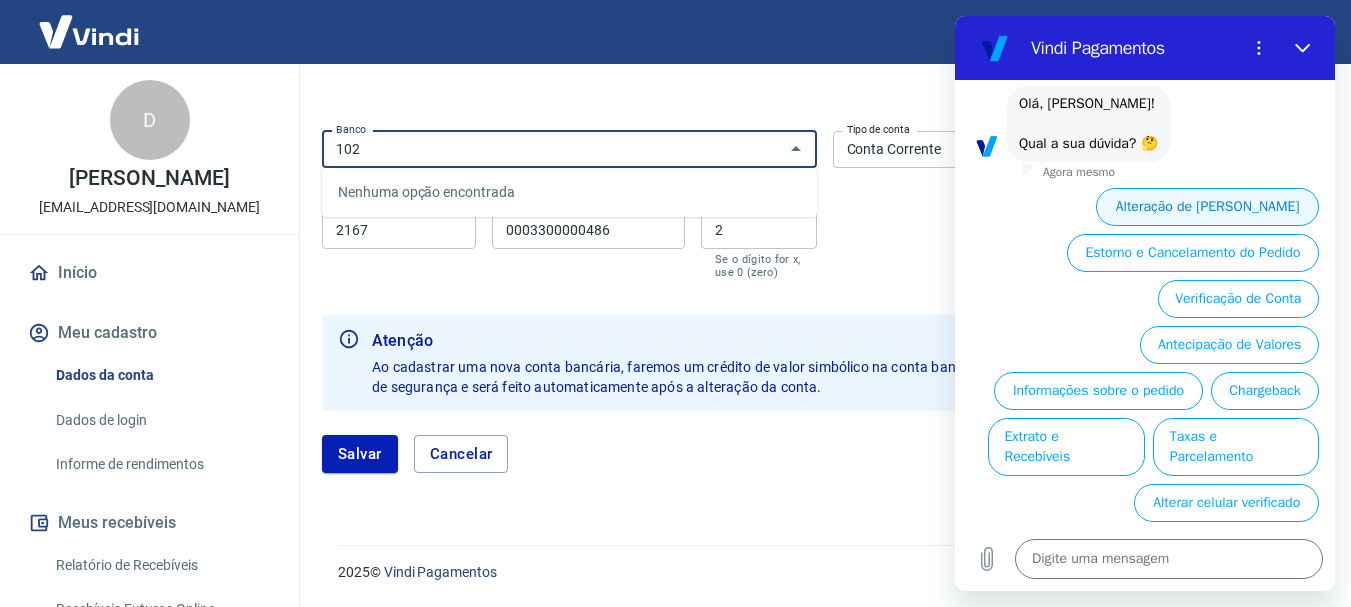 type on "102" 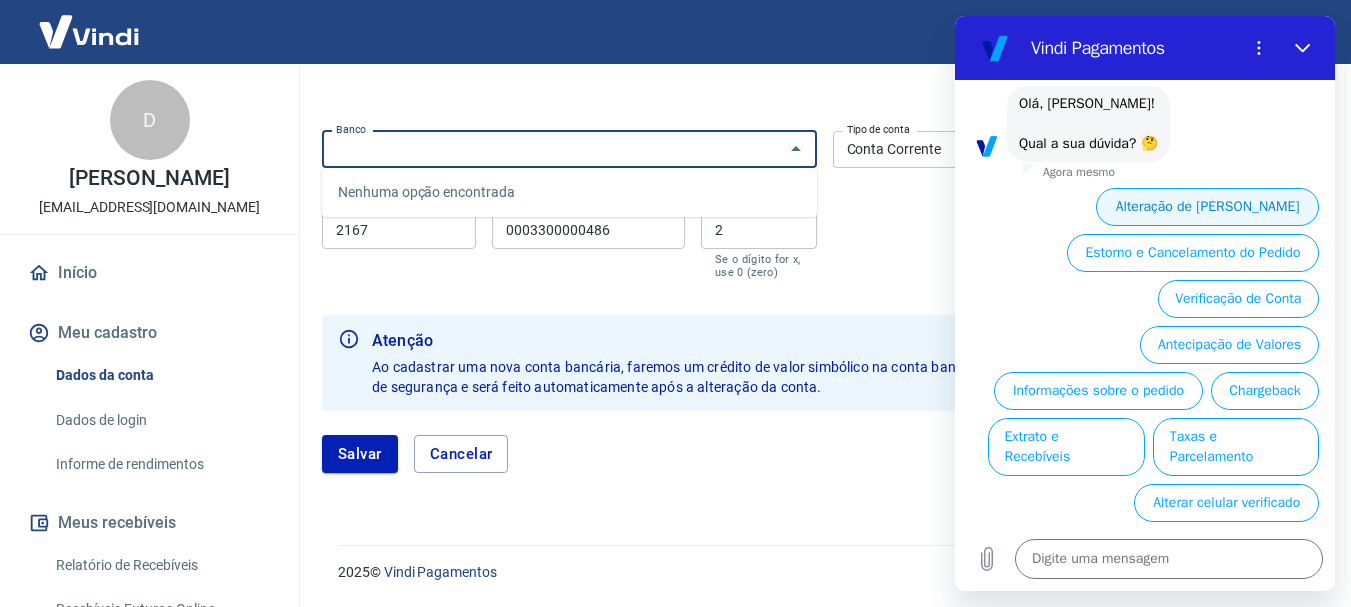 click on "Alteração de Dados Cadastrais" at bounding box center (1207, 207) 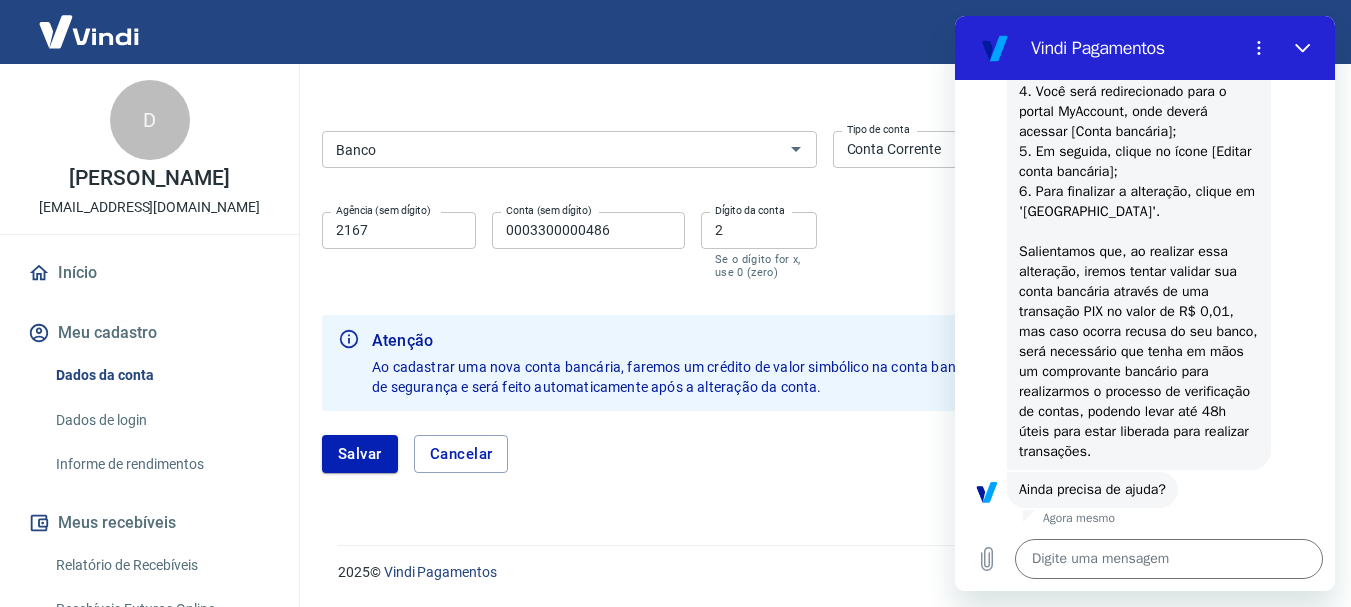 scroll, scrollTop: 480, scrollLeft: 0, axis: vertical 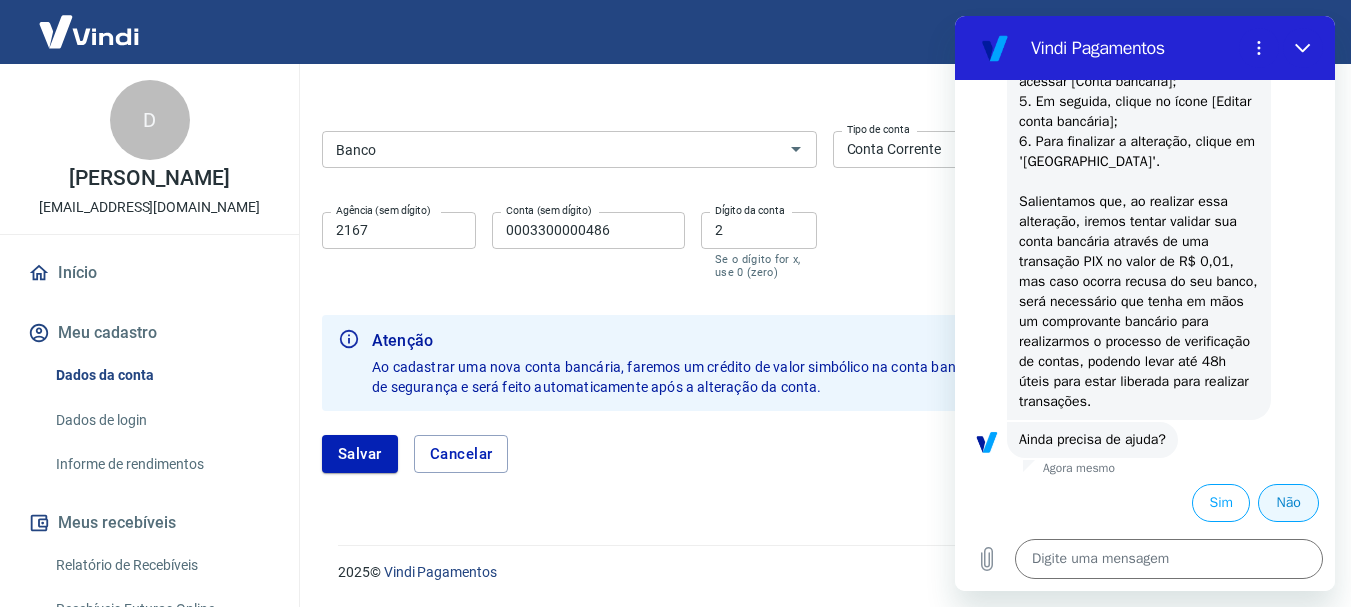 click on "Não" at bounding box center [1288, 503] 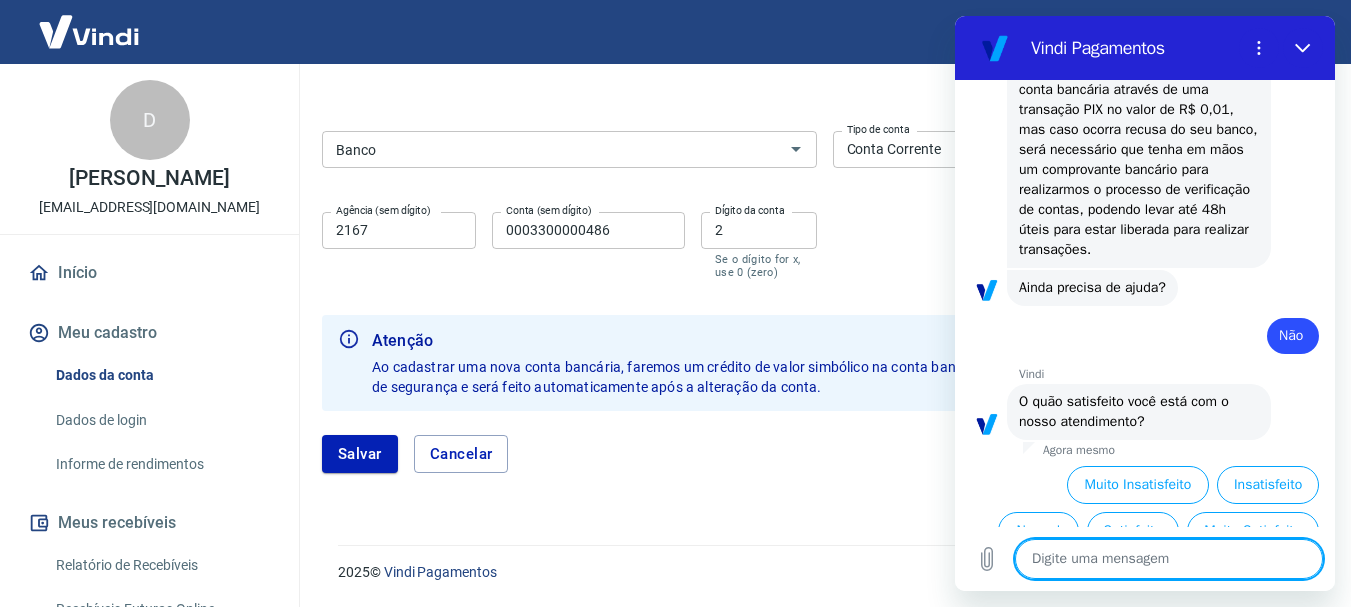 scroll, scrollTop: 660, scrollLeft: 0, axis: vertical 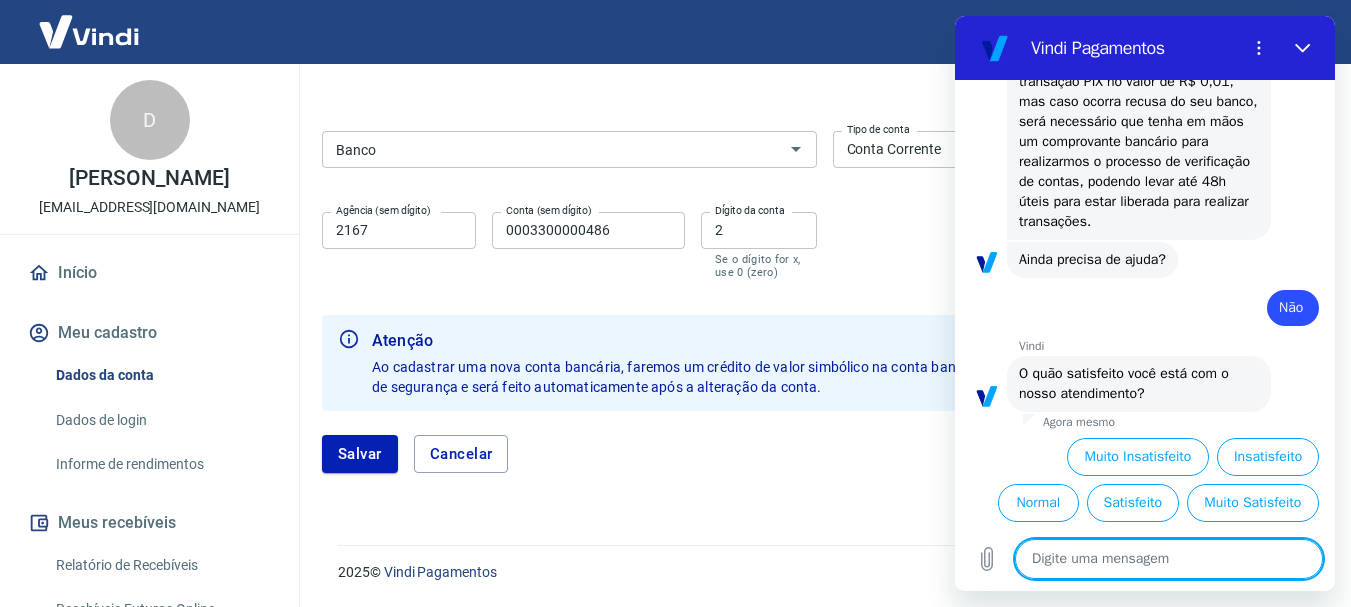drag, startPoint x: 1035, startPoint y: 505, endPoint x: 1165, endPoint y: 432, distance: 149.09393 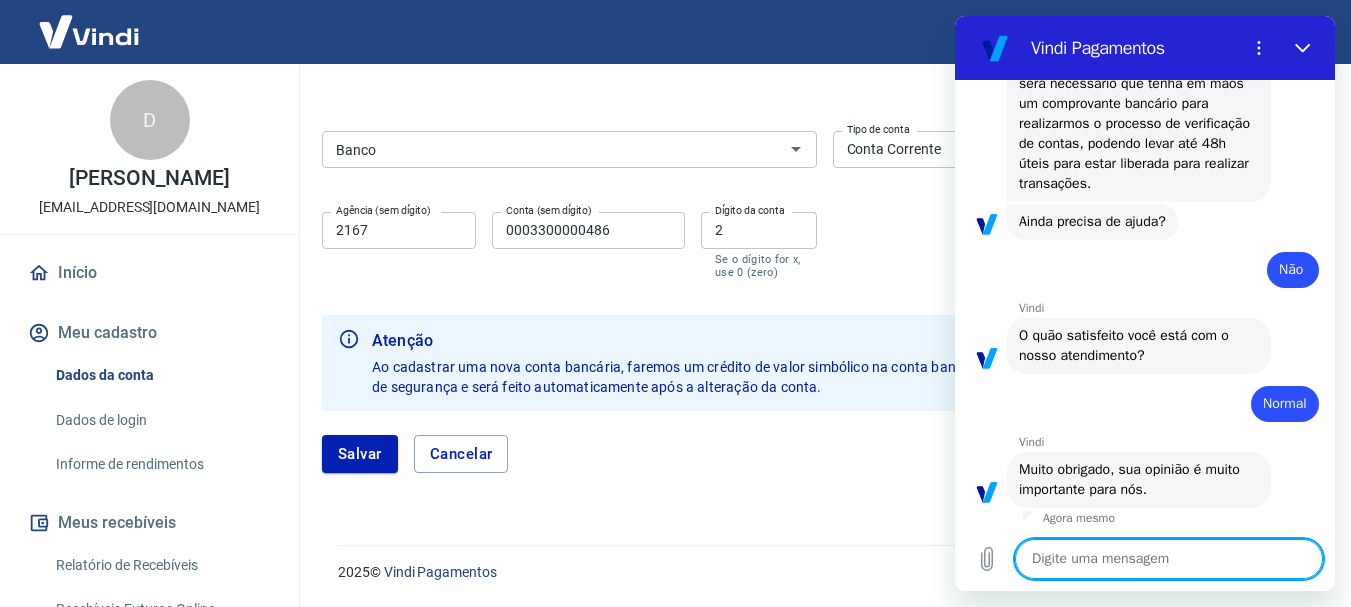 scroll, scrollTop: 702, scrollLeft: 0, axis: vertical 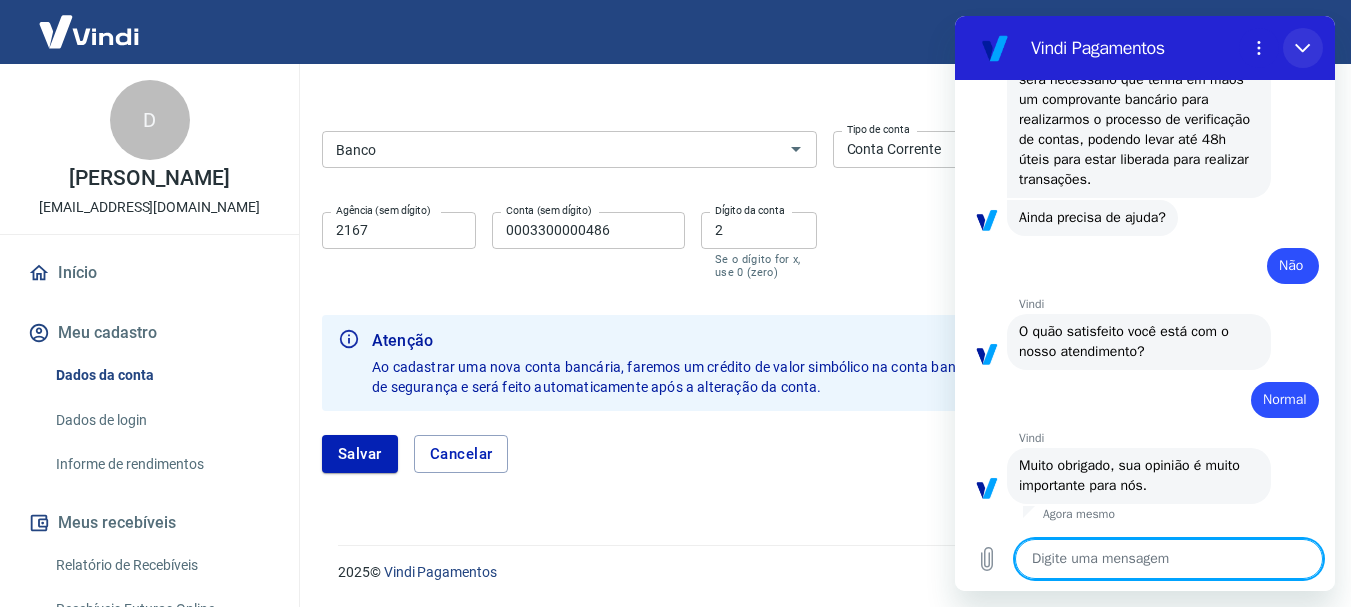 click 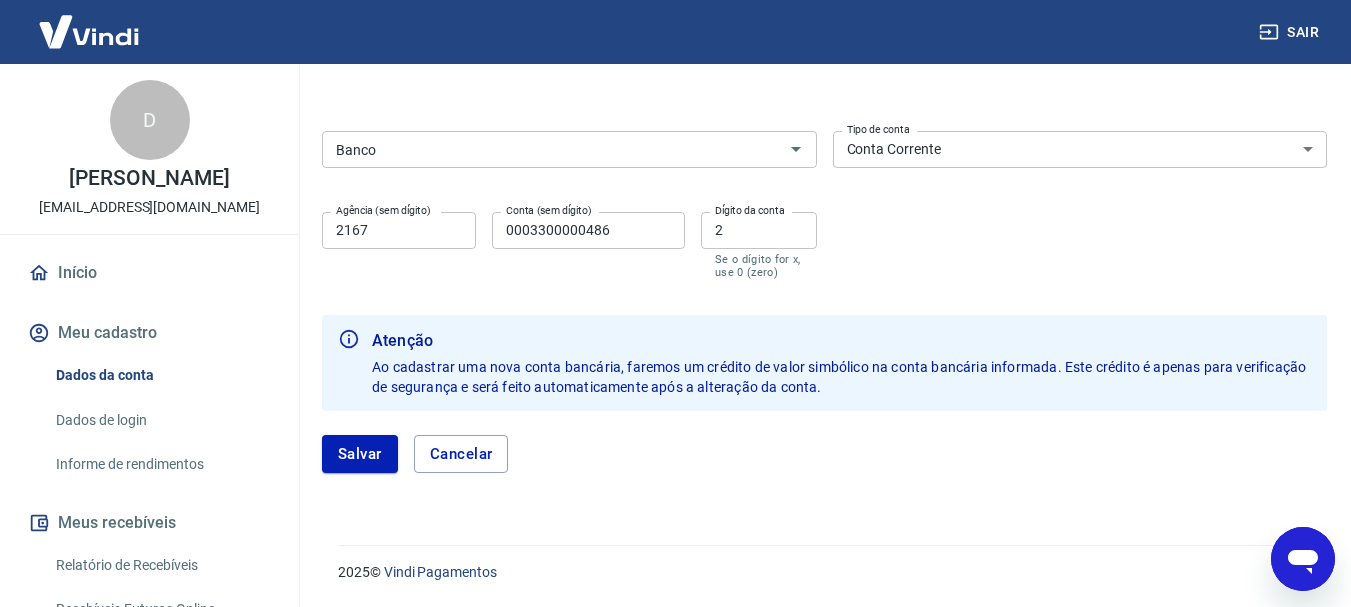 click 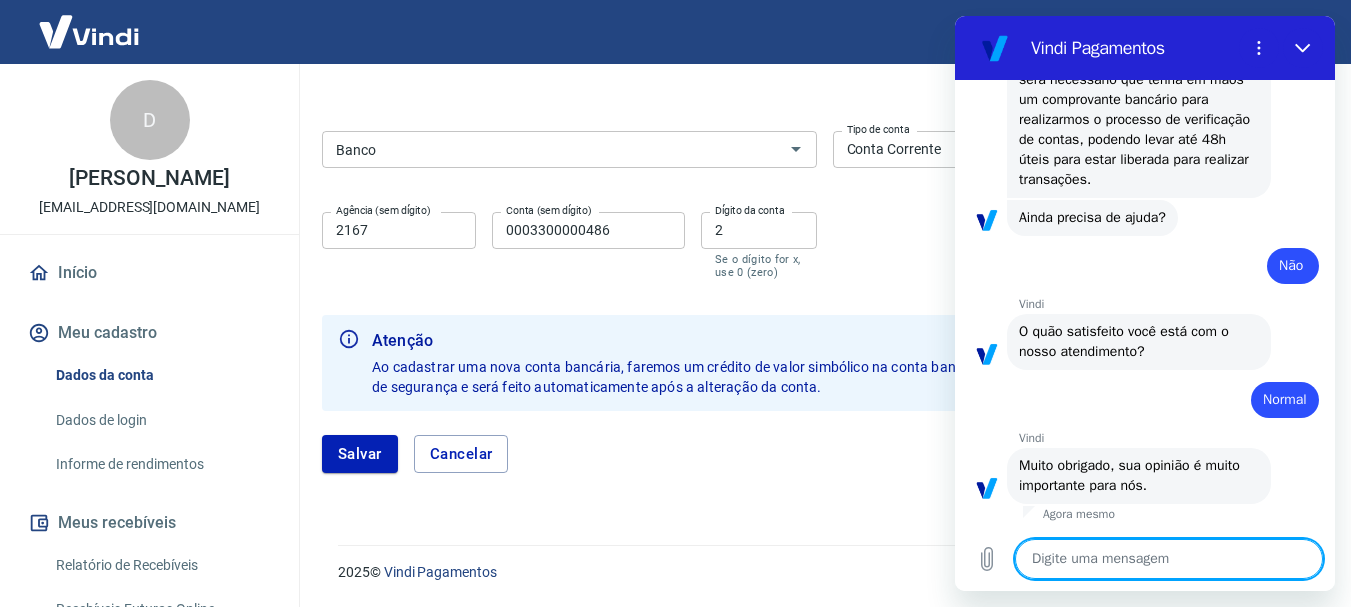 click at bounding box center [1169, 559] 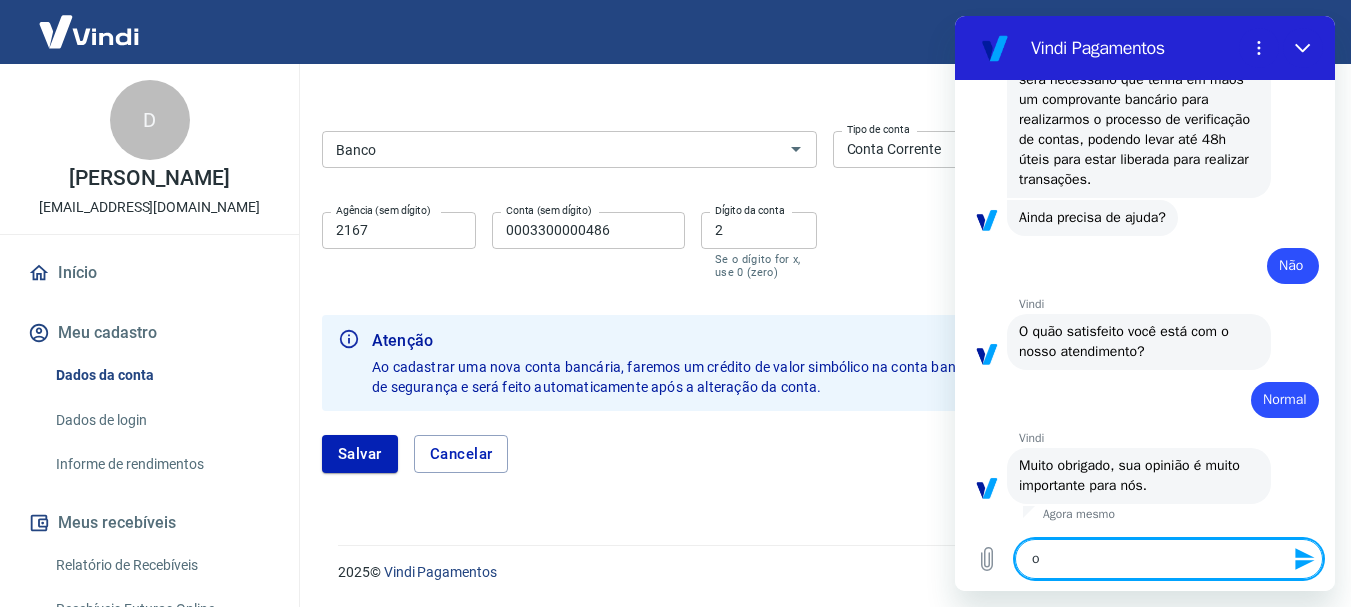 type on "ok" 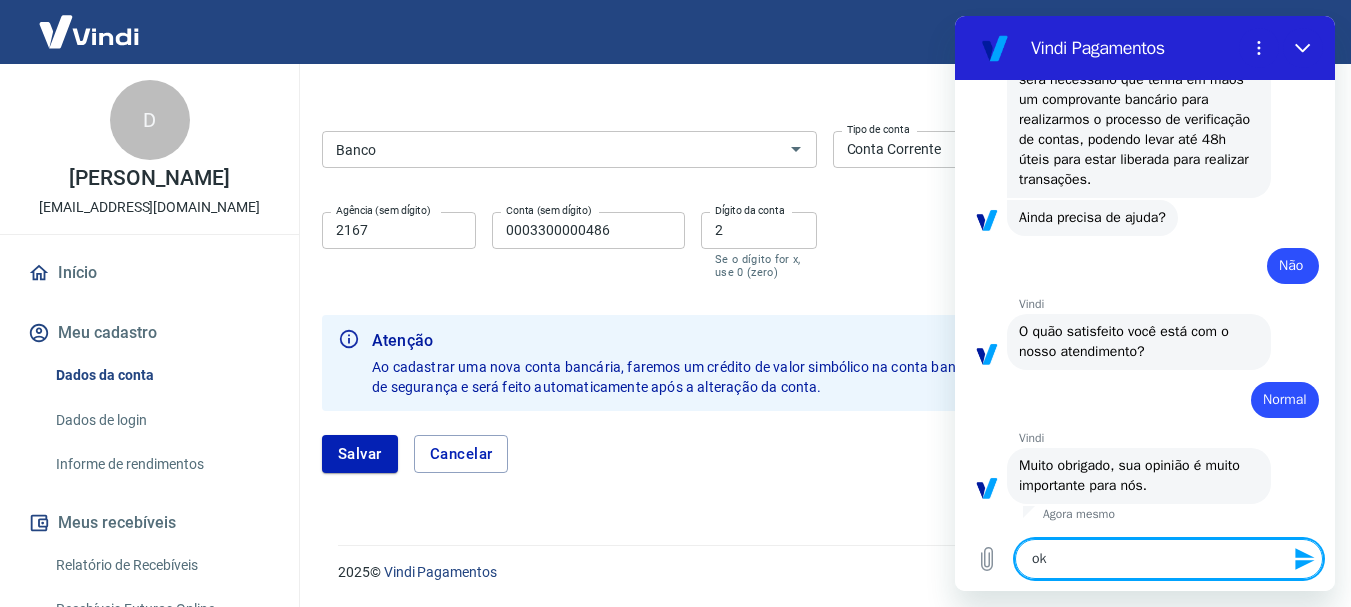 type on "x" 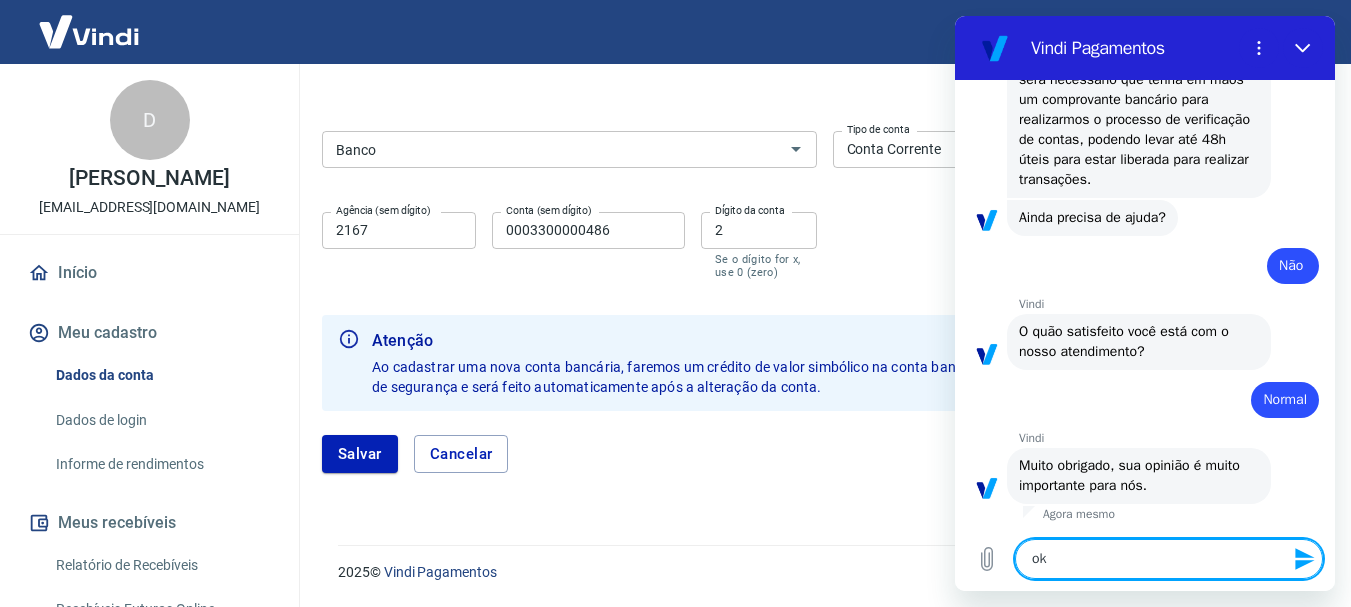 type 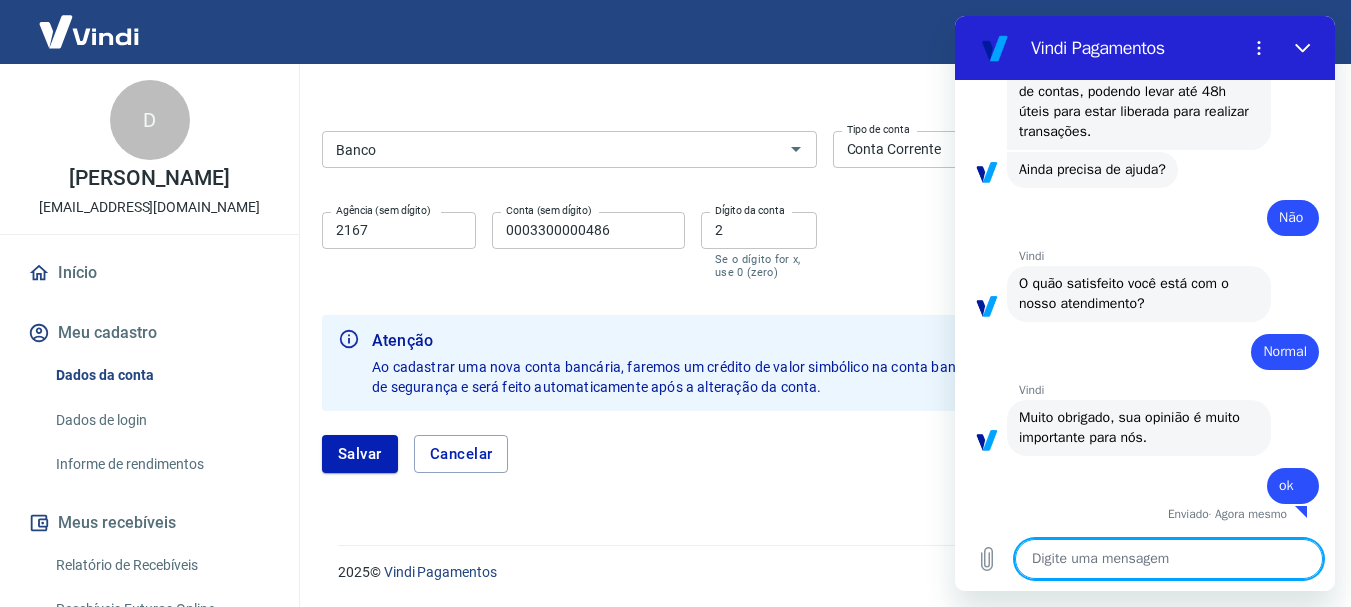 scroll, scrollTop: 750, scrollLeft: 0, axis: vertical 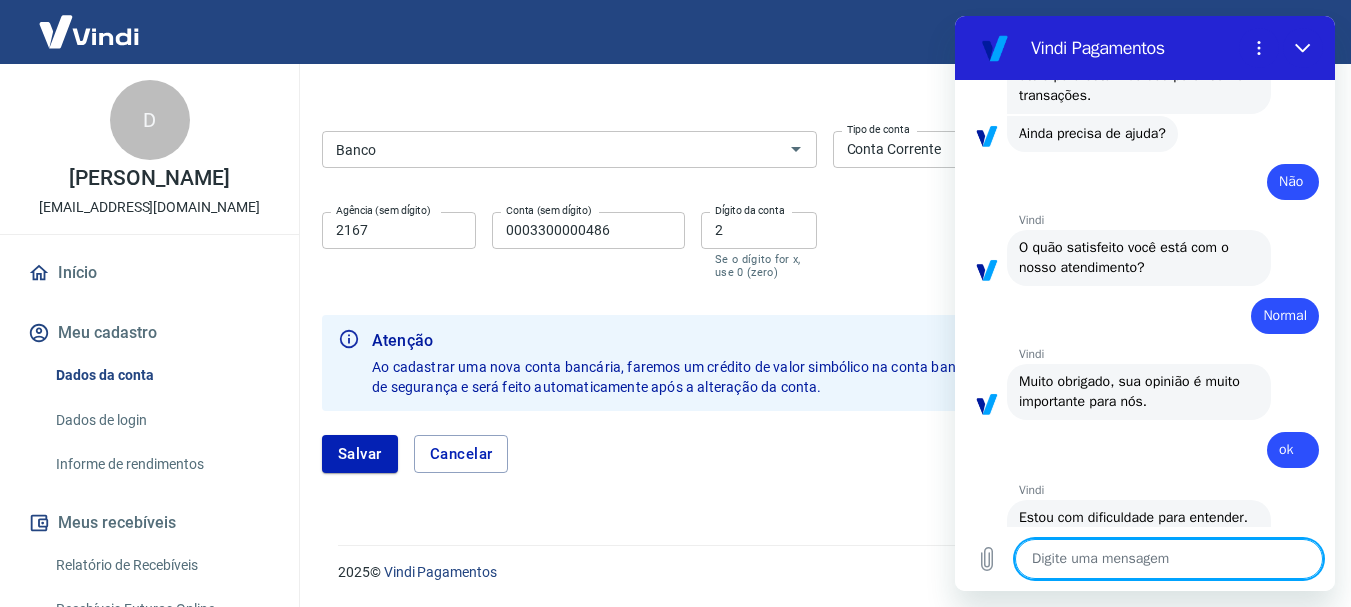 type on "x" 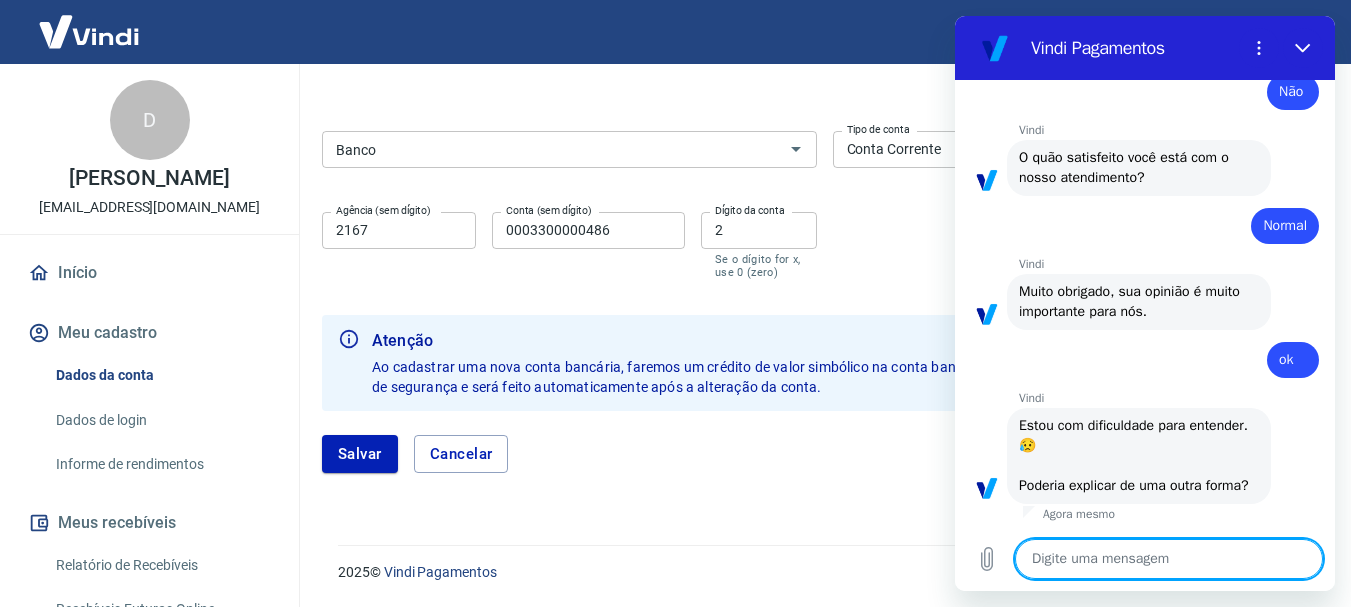 scroll, scrollTop: 896, scrollLeft: 0, axis: vertical 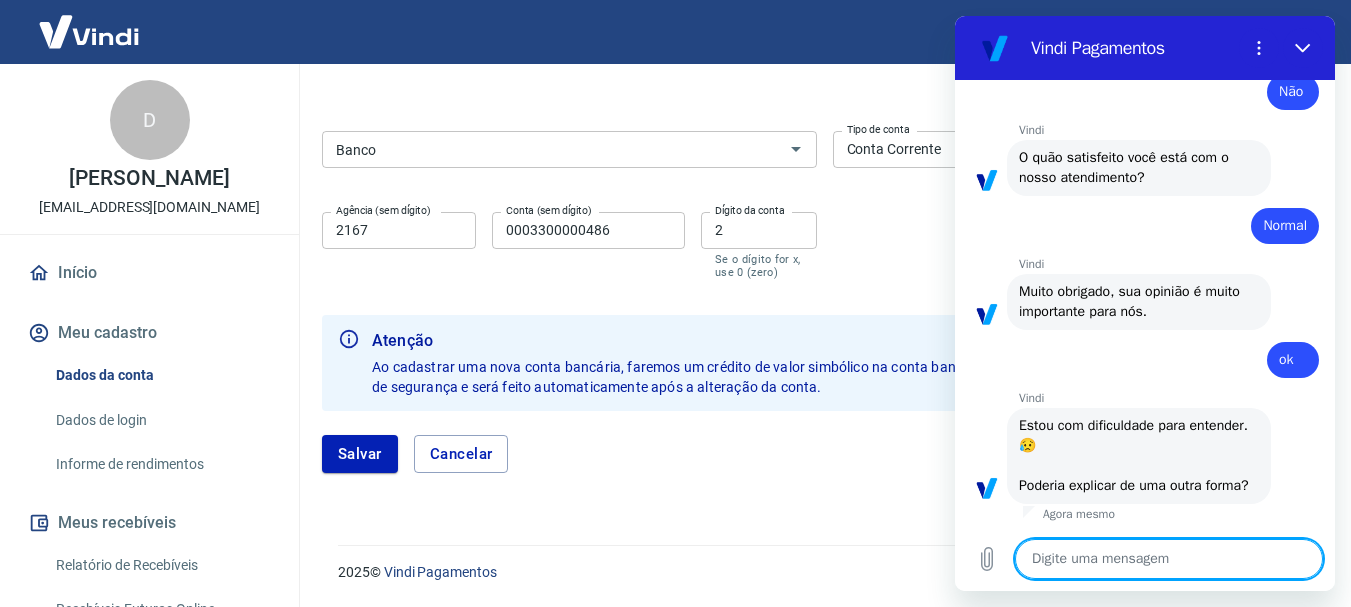 click at bounding box center [1169, 559] 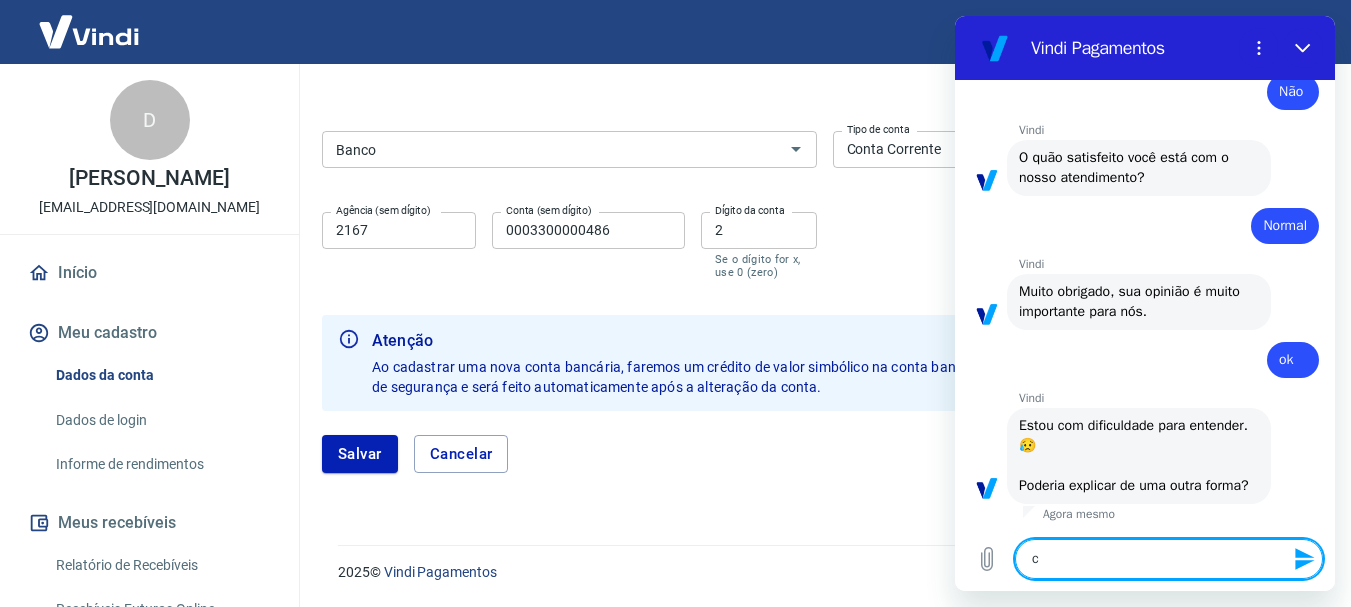 type on "ca" 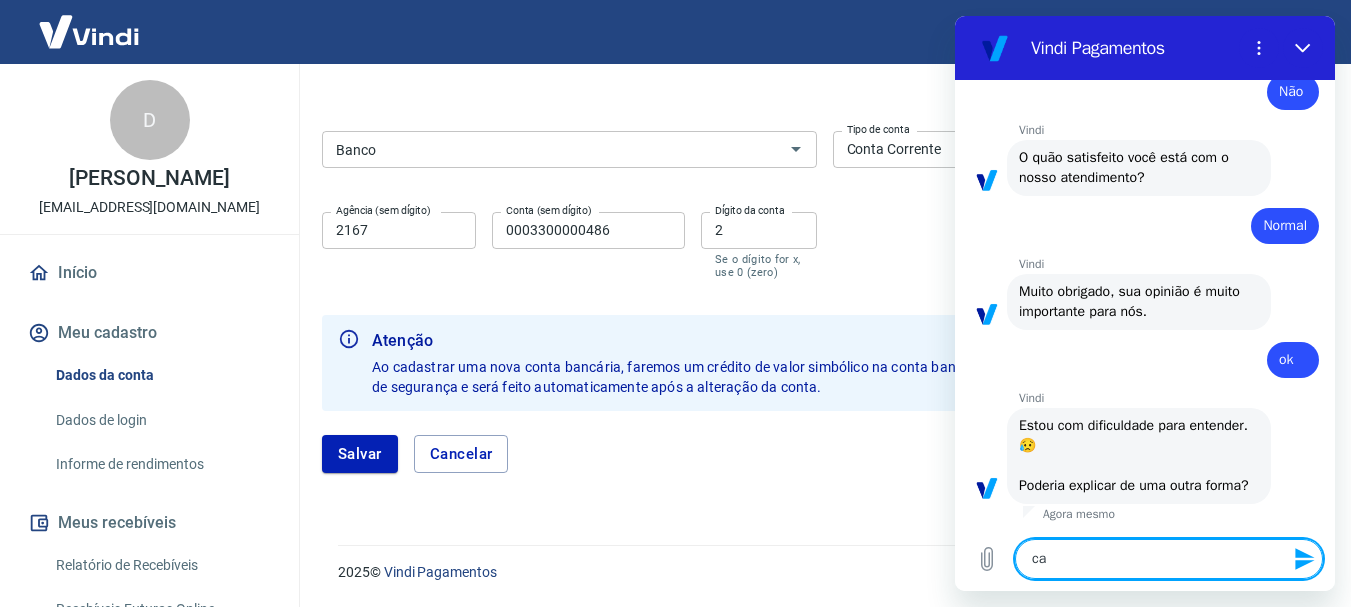 type on "cad" 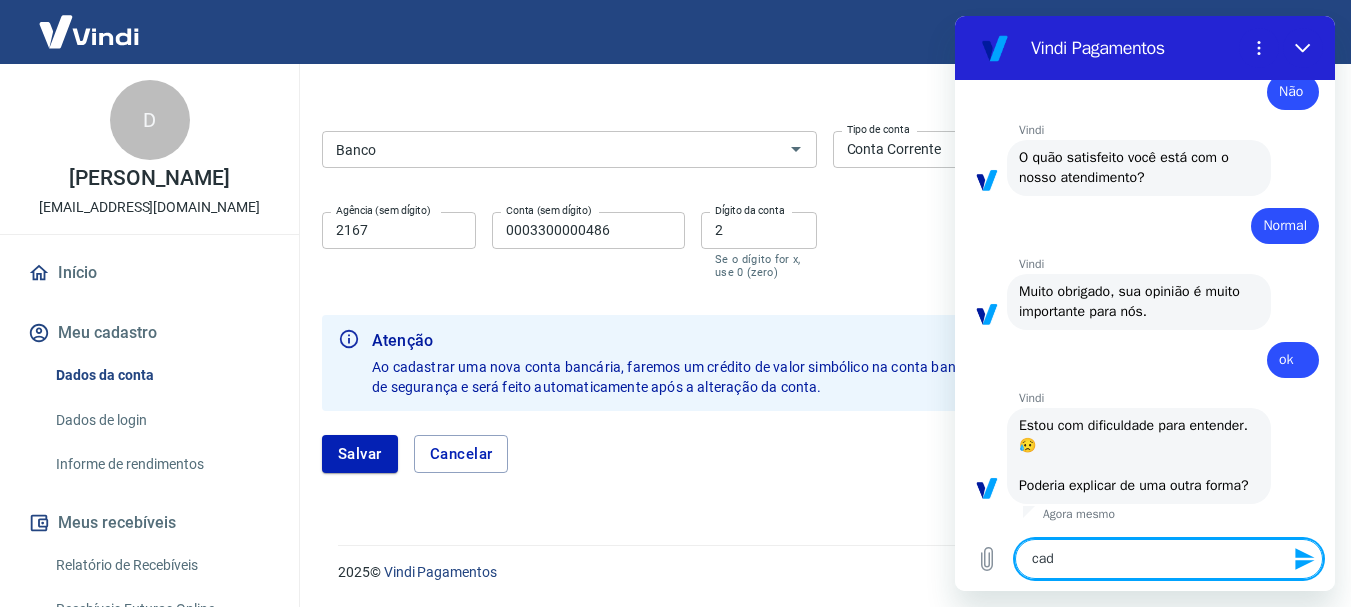 type on "cada" 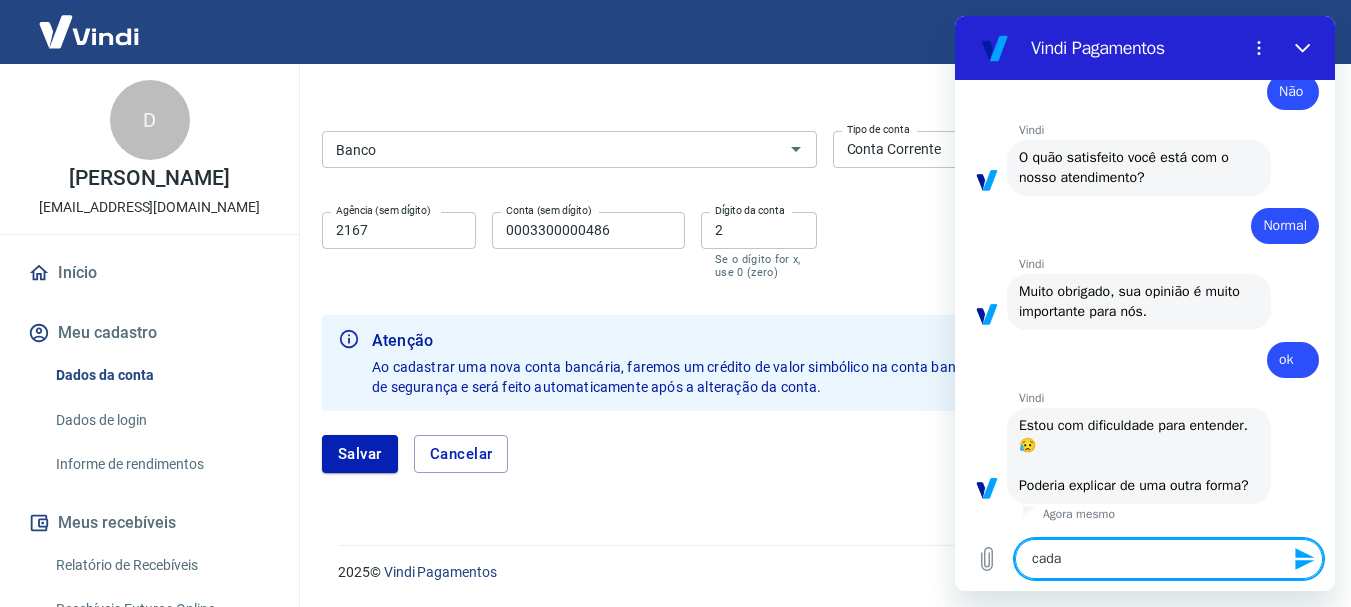 type on "cadas" 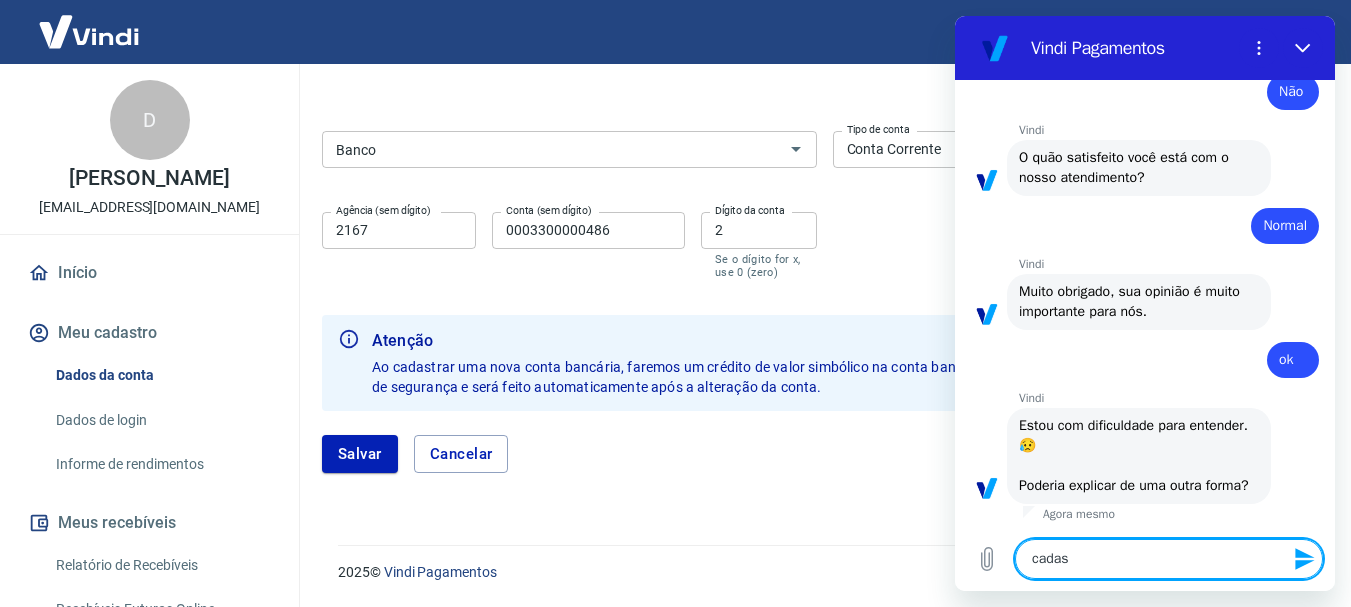 type on "cadast" 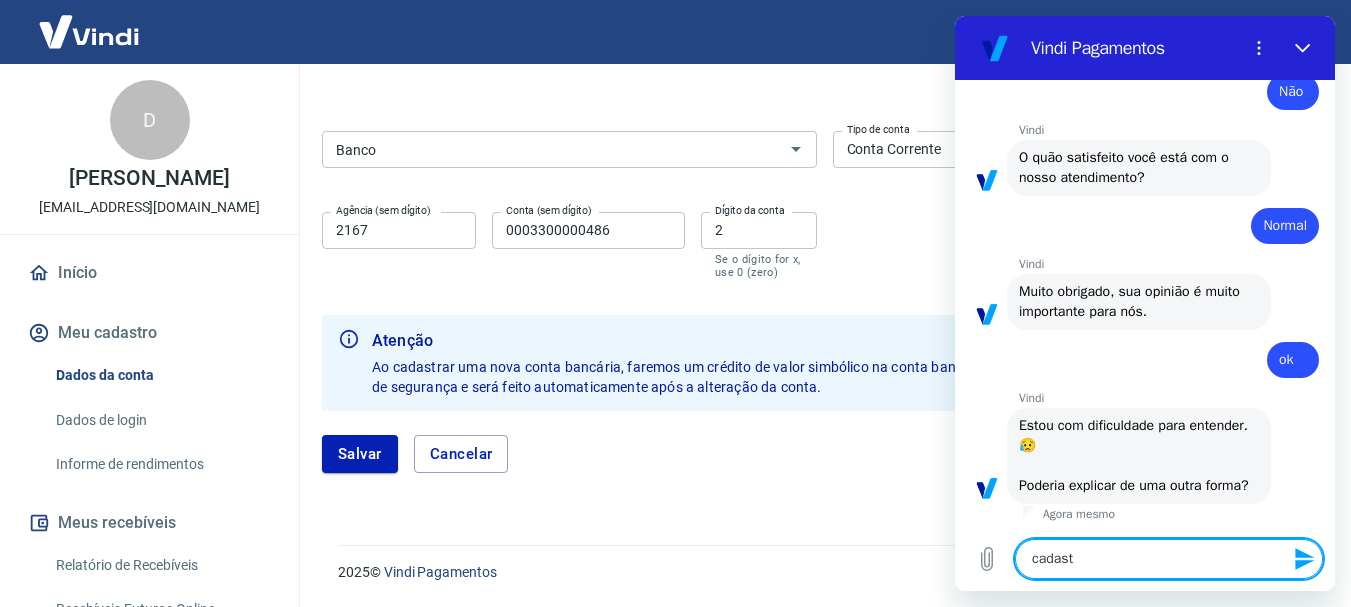 type on "cadastr" 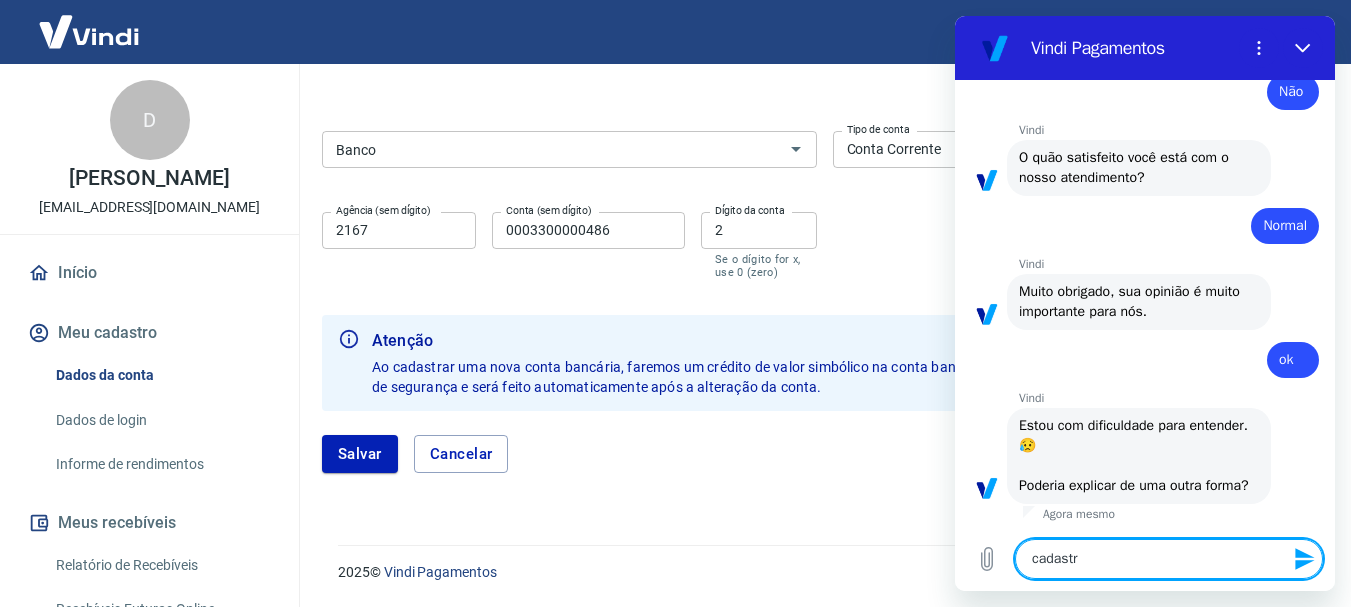 type on "cadastro" 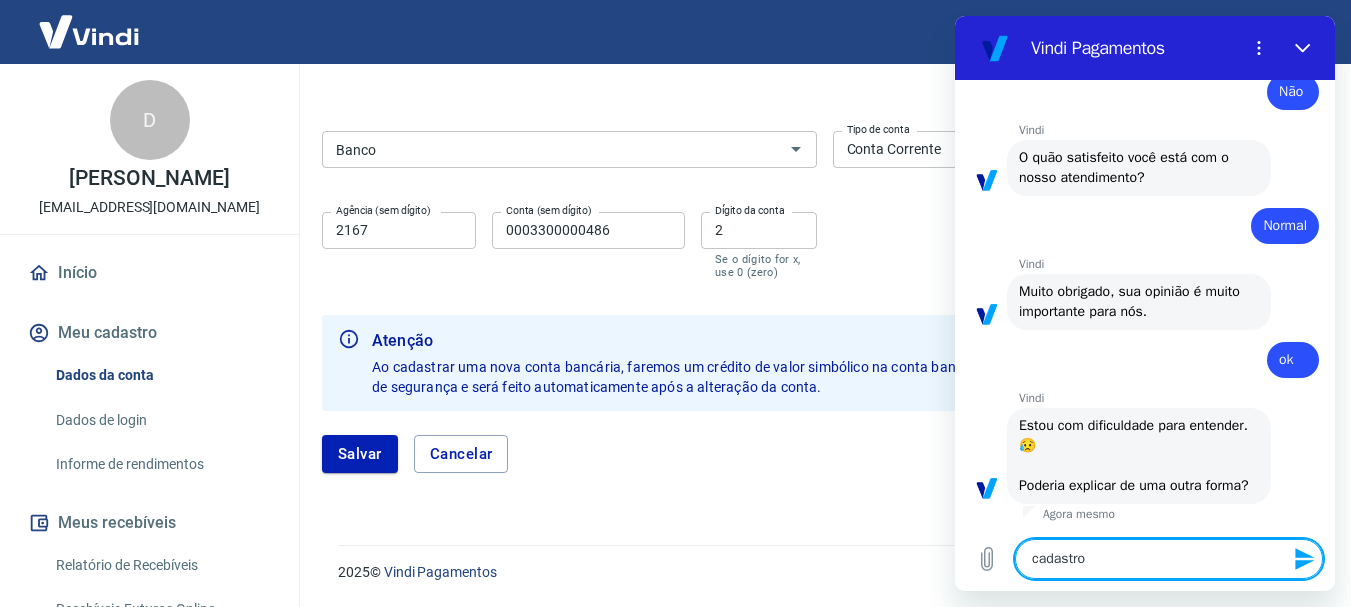 type on "cadastro" 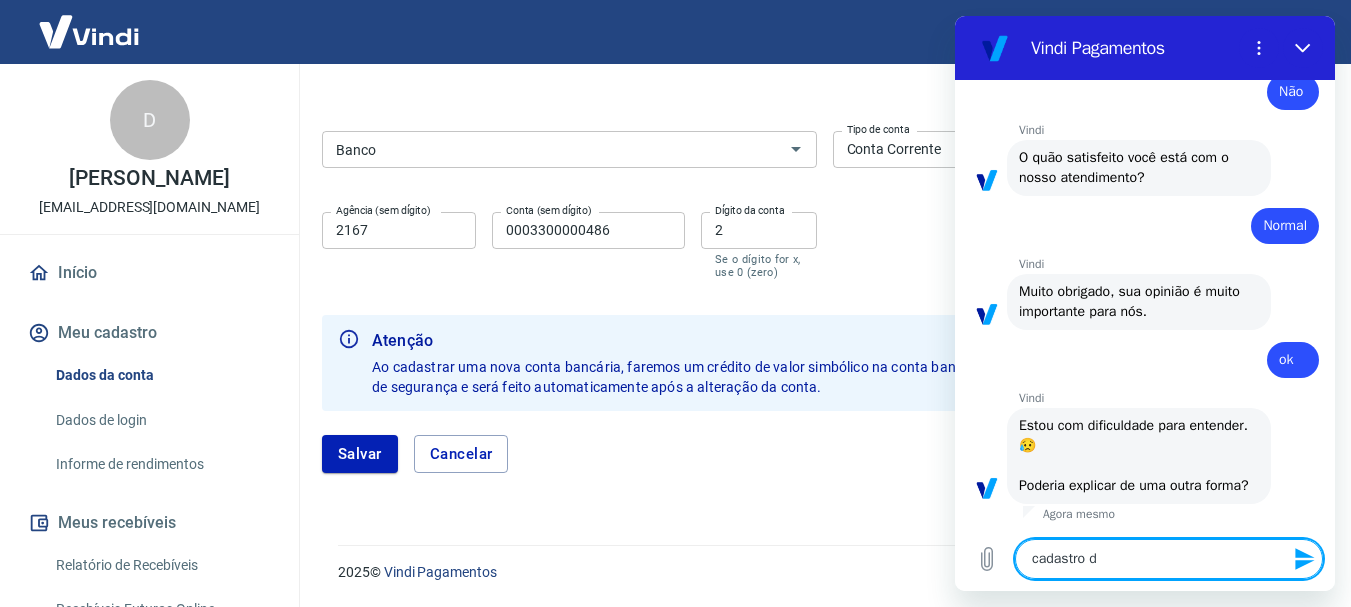 type on "cadastro de" 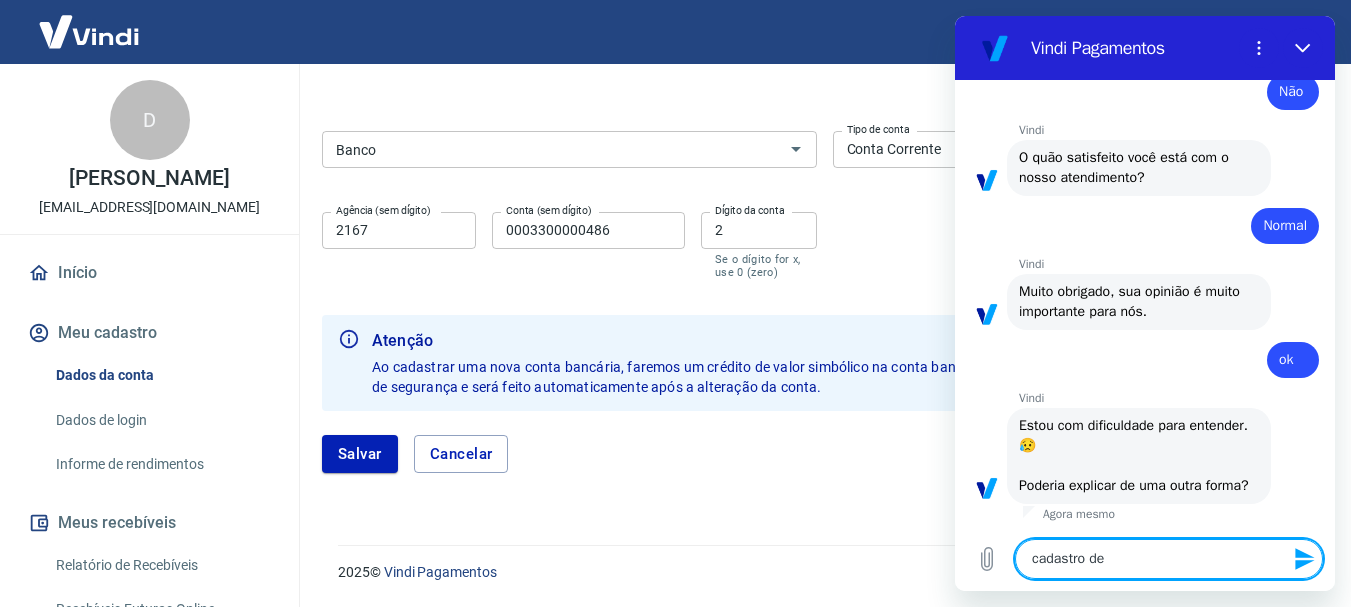 type on "cadastro de" 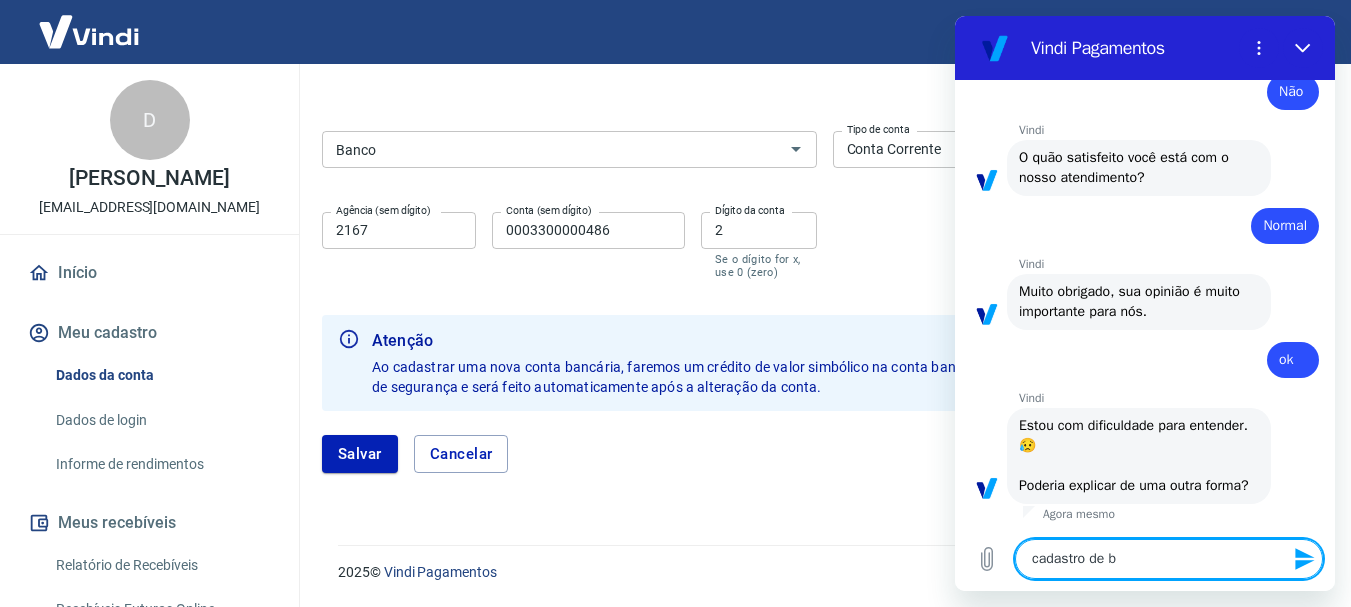 type on "cadastro de ba" 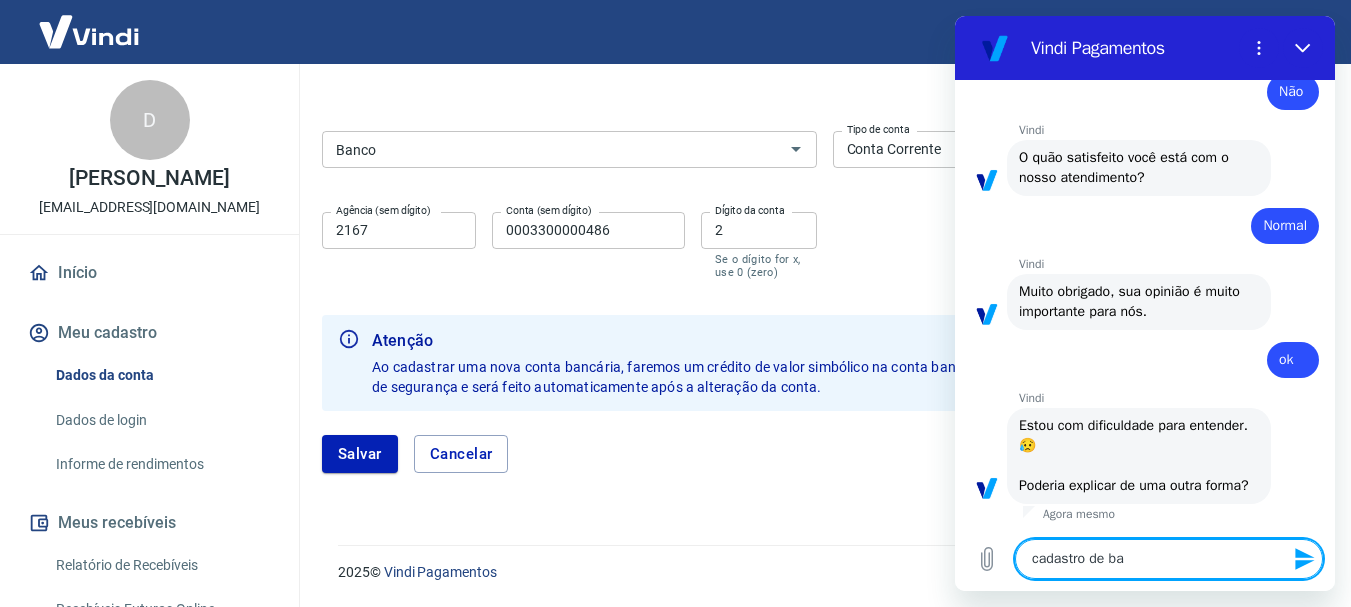 type on "cadastro de ban" 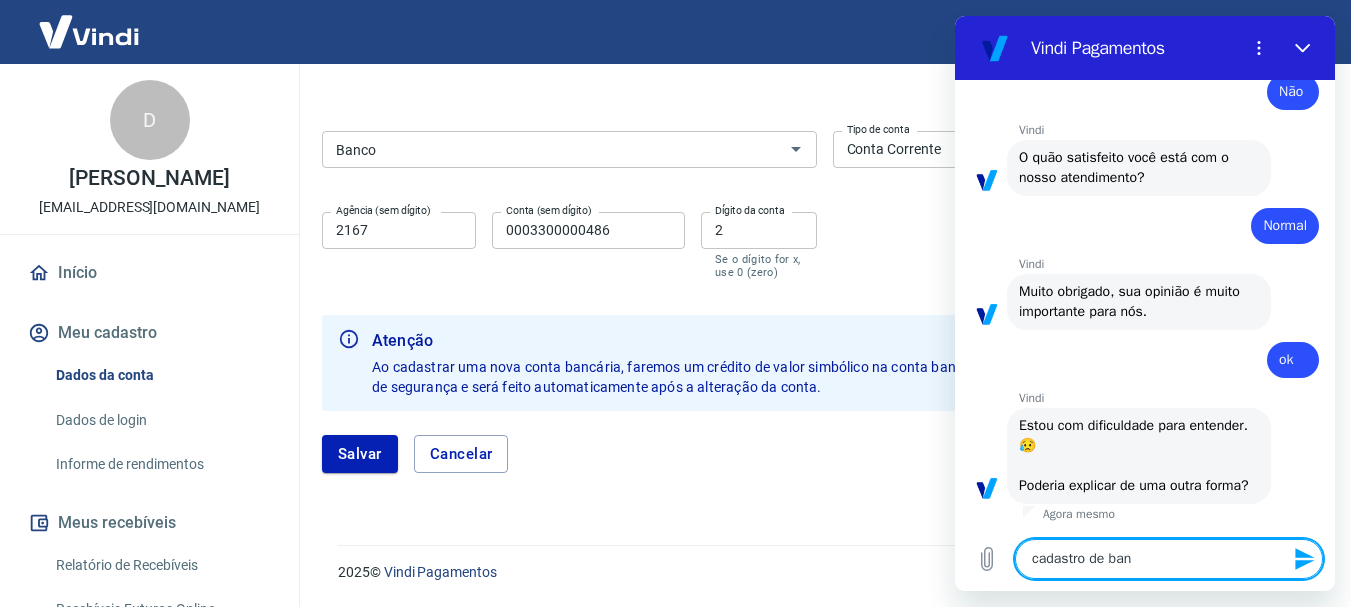 type on "cadastro de banc" 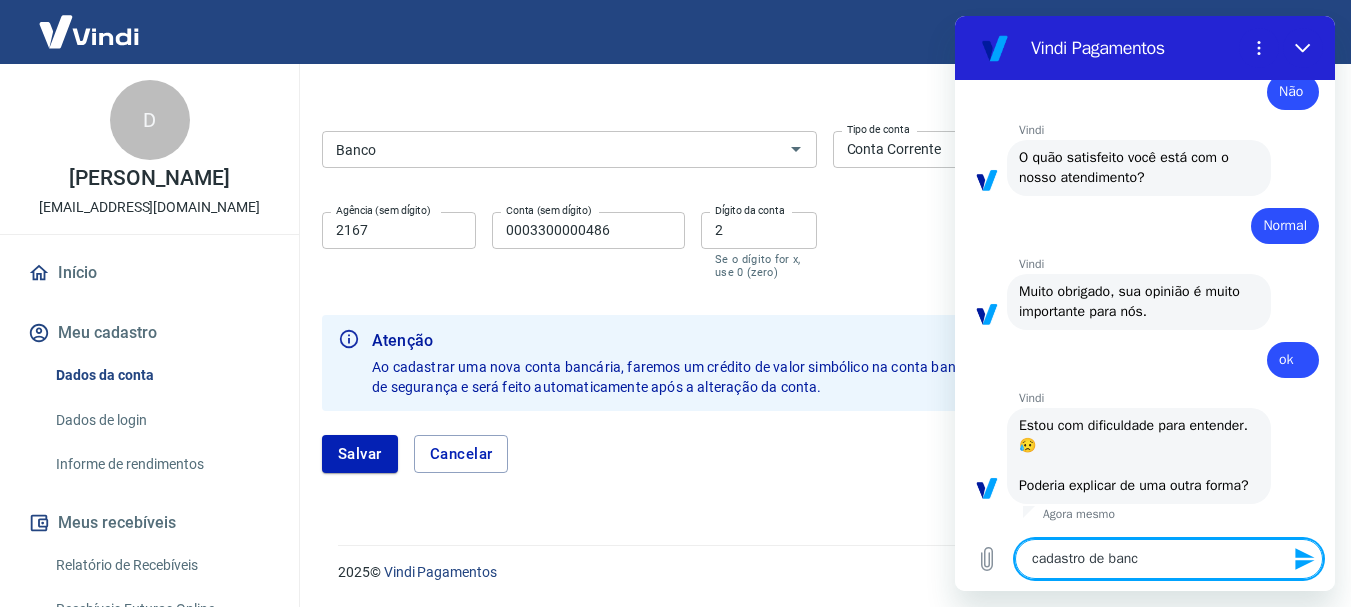 type on "cadastro de banco" 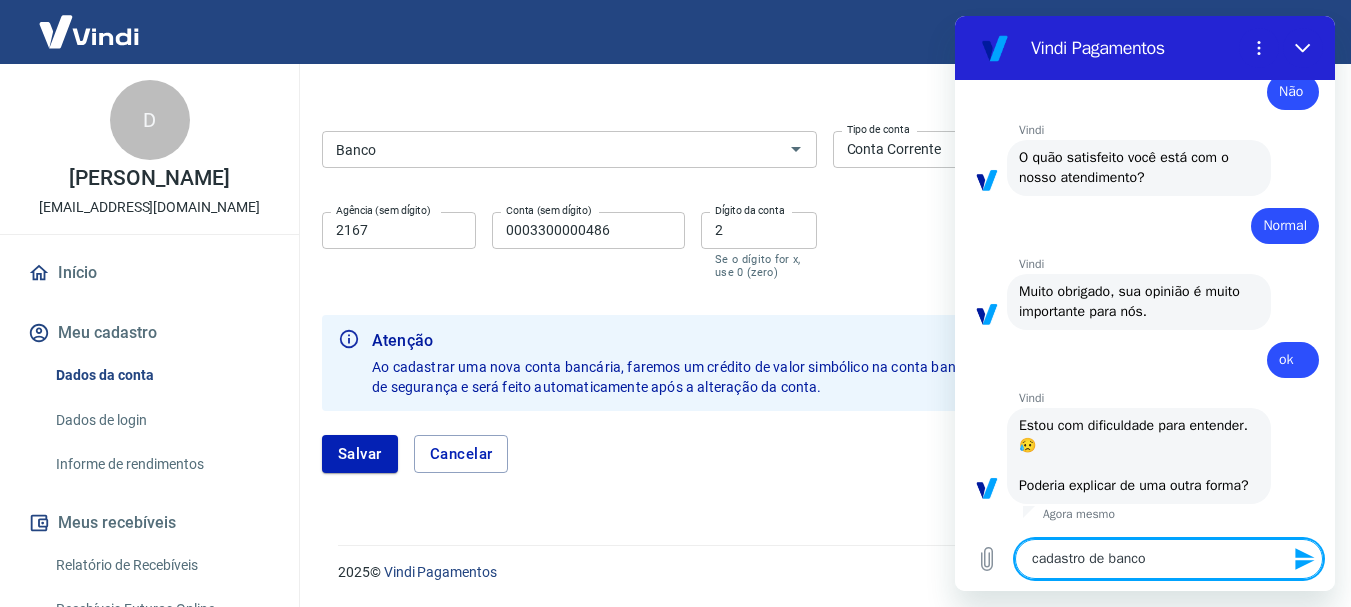 type 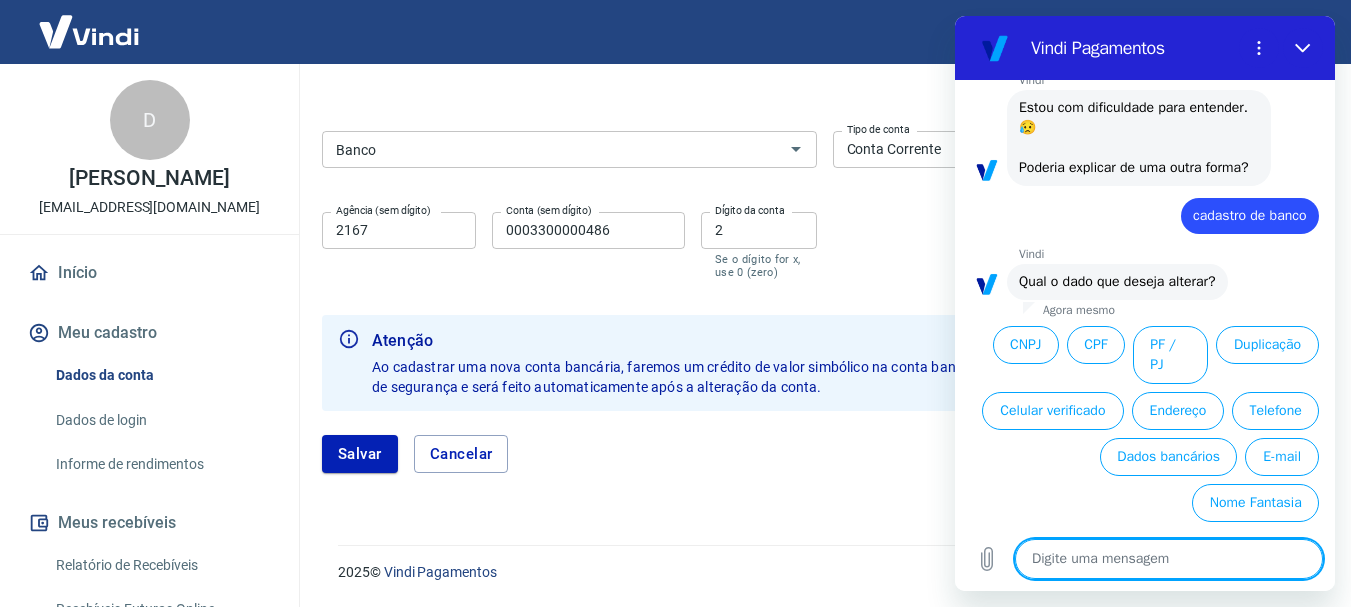 scroll, scrollTop: 1240, scrollLeft: 0, axis: vertical 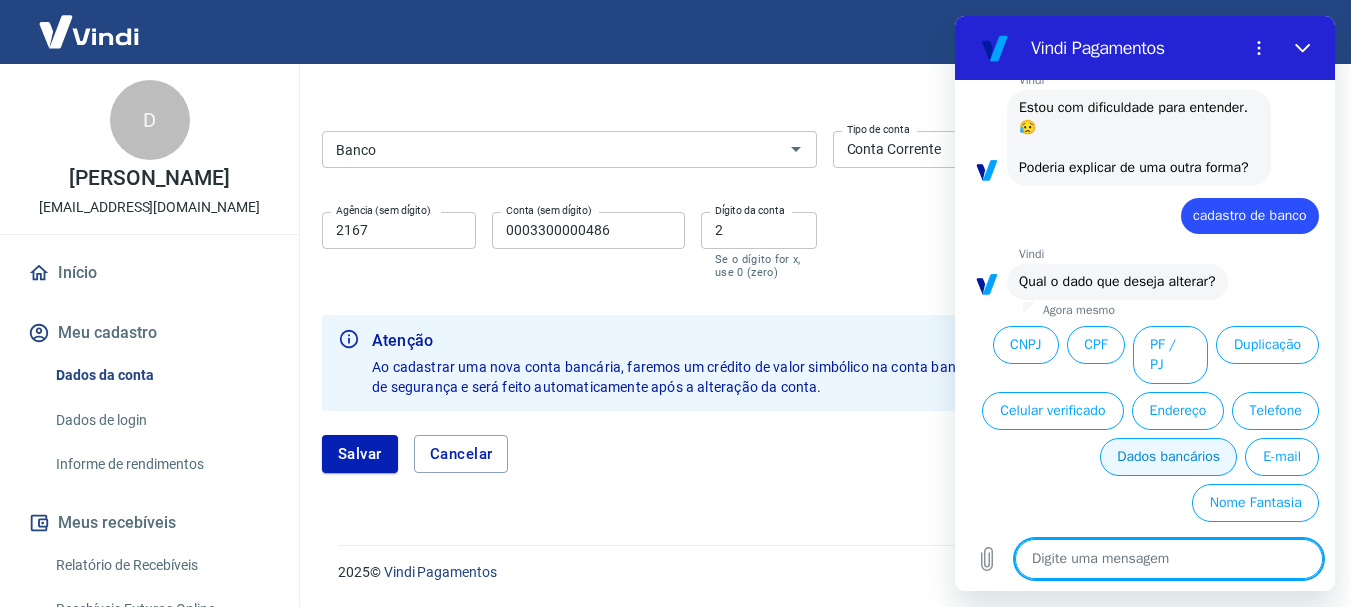 click on "Dados bancários" at bounding box center (1168, 457) 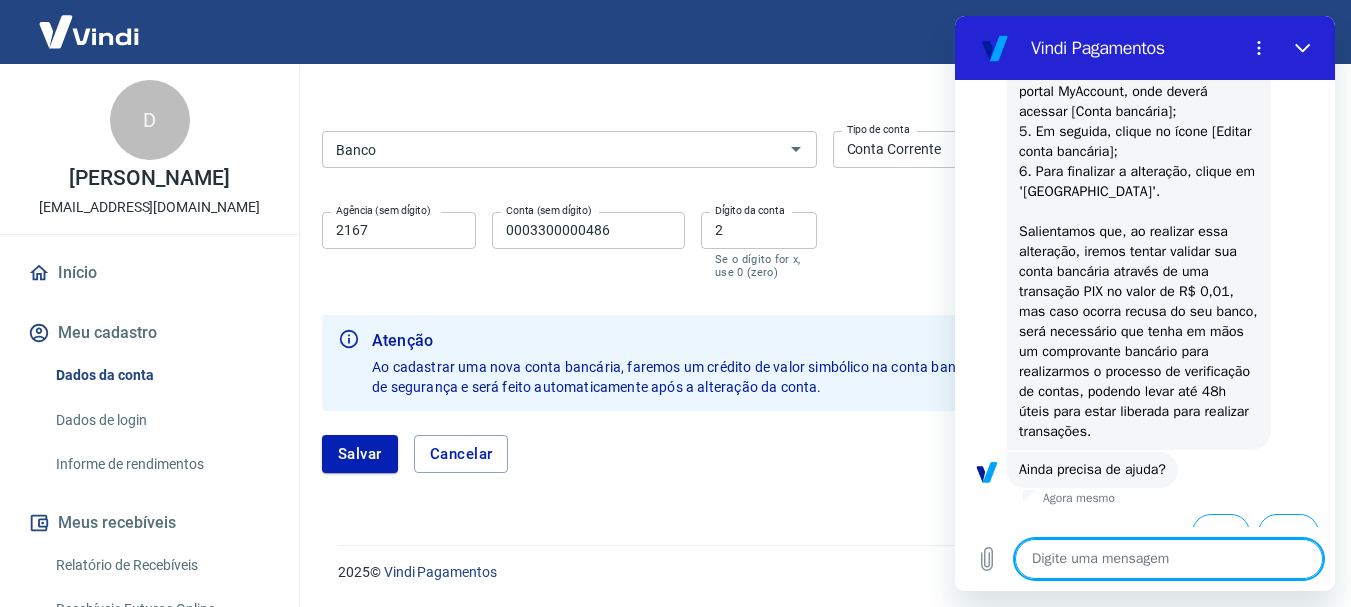 scroll, scrollTop: 1748, scrollLeft: 0, axis: vertical 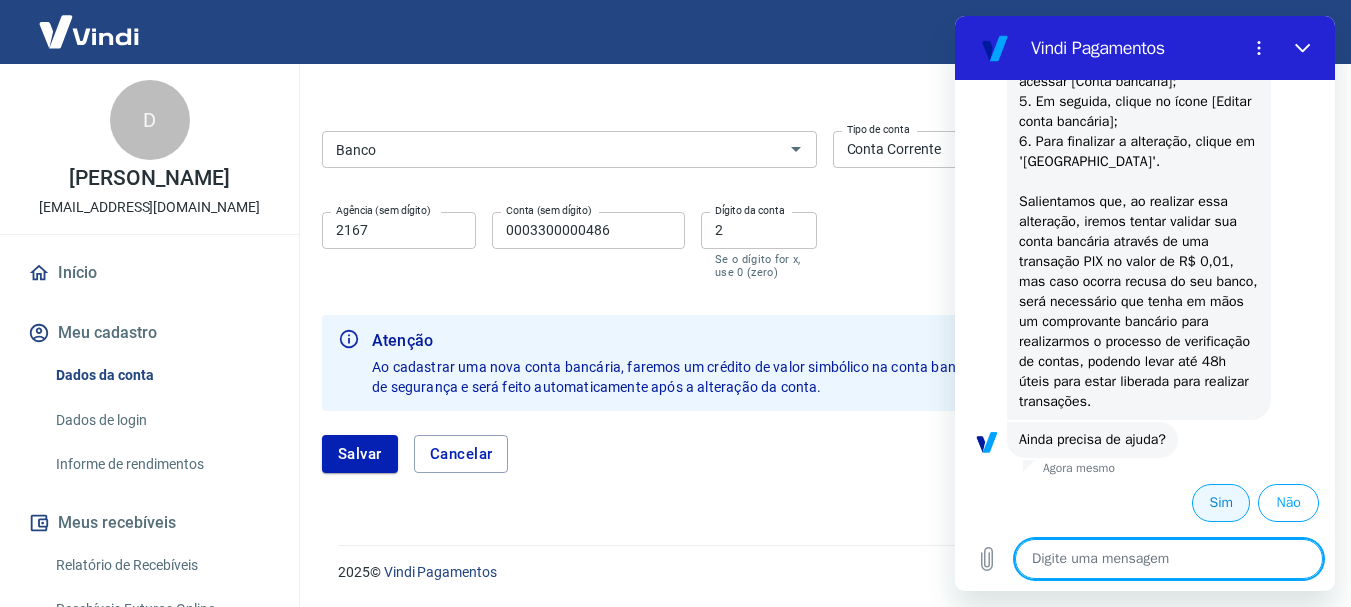 click on "Sim" at bounding box center (1221, 503) 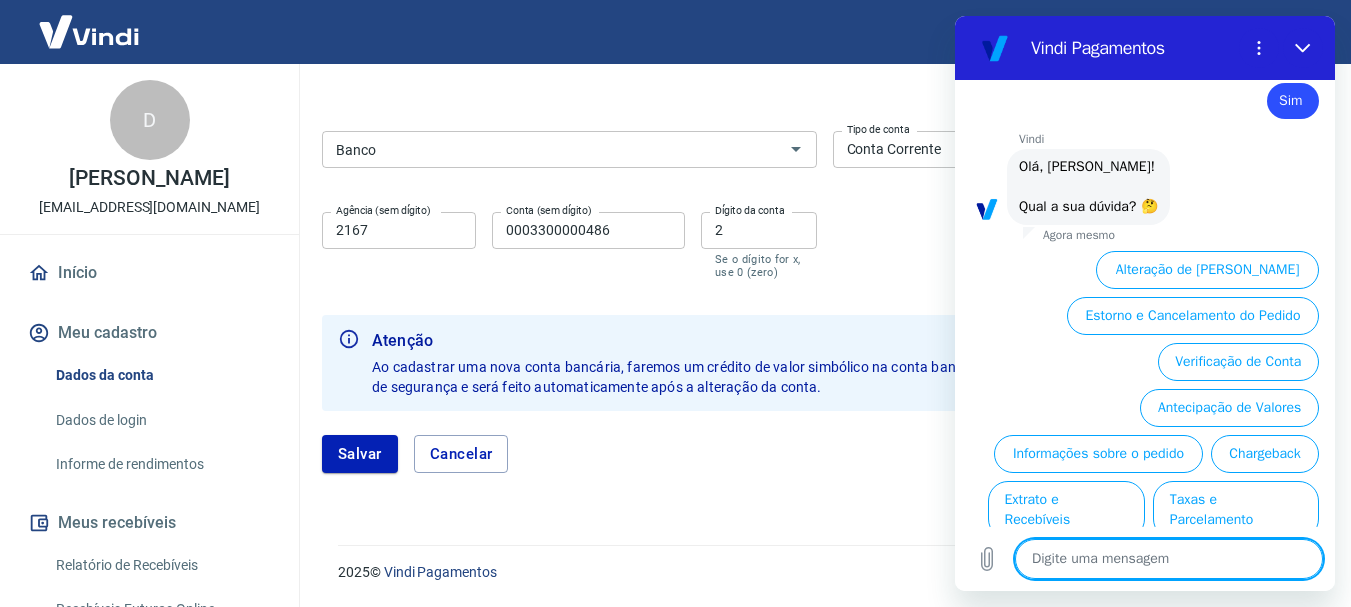 scroll, scrollTop: 2224, scrollLeft: 0, axis: vertical 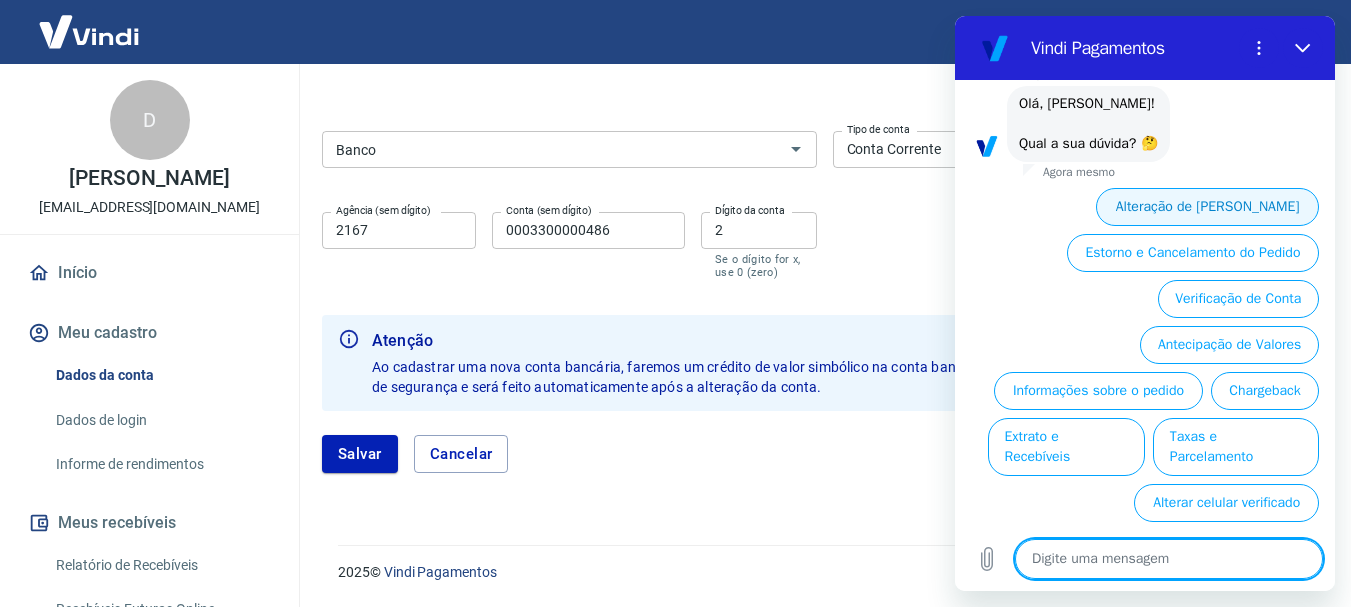 click on "Alteração de Dados Cadastrais" at bounding box center [1207, 207] 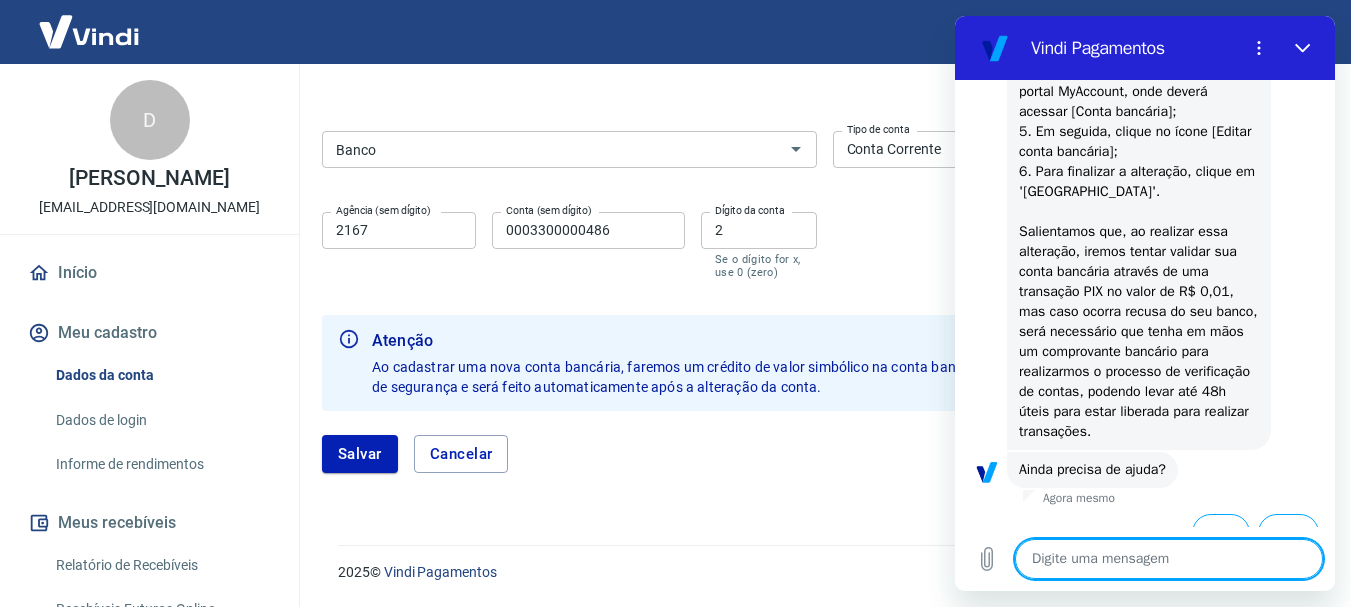 scroll, scrollTop: 2594, scrollLeft: 0, axis: vertical 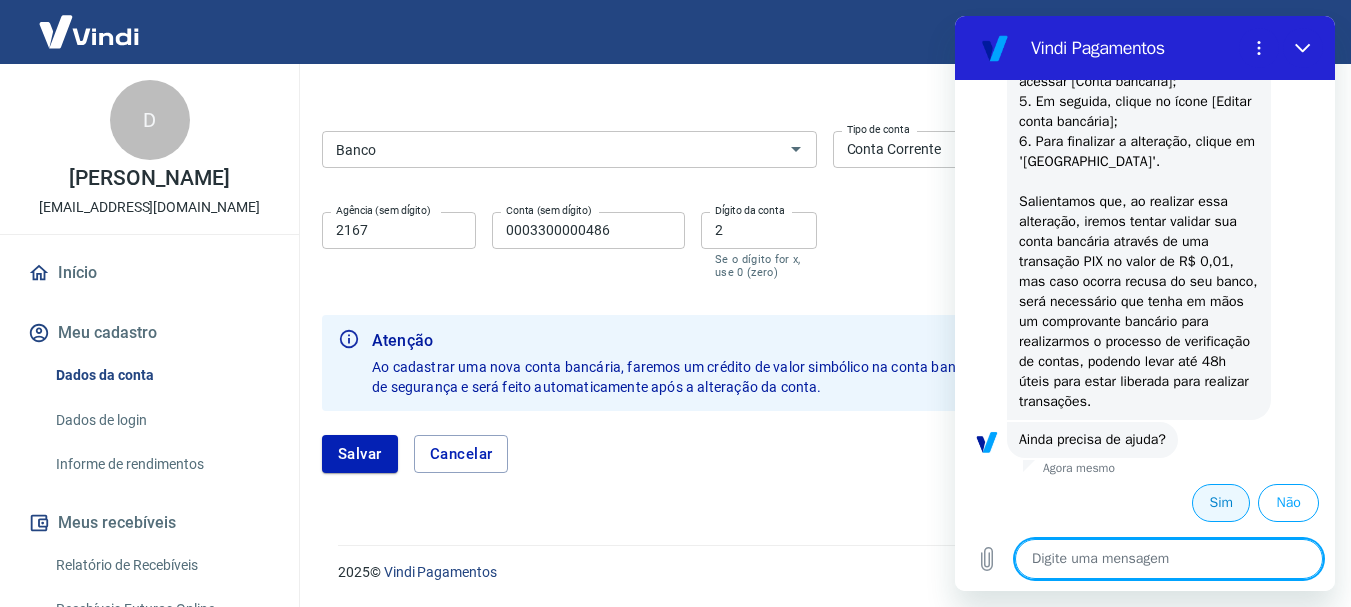 click on "Sim" at bounding box center [1221, 503] 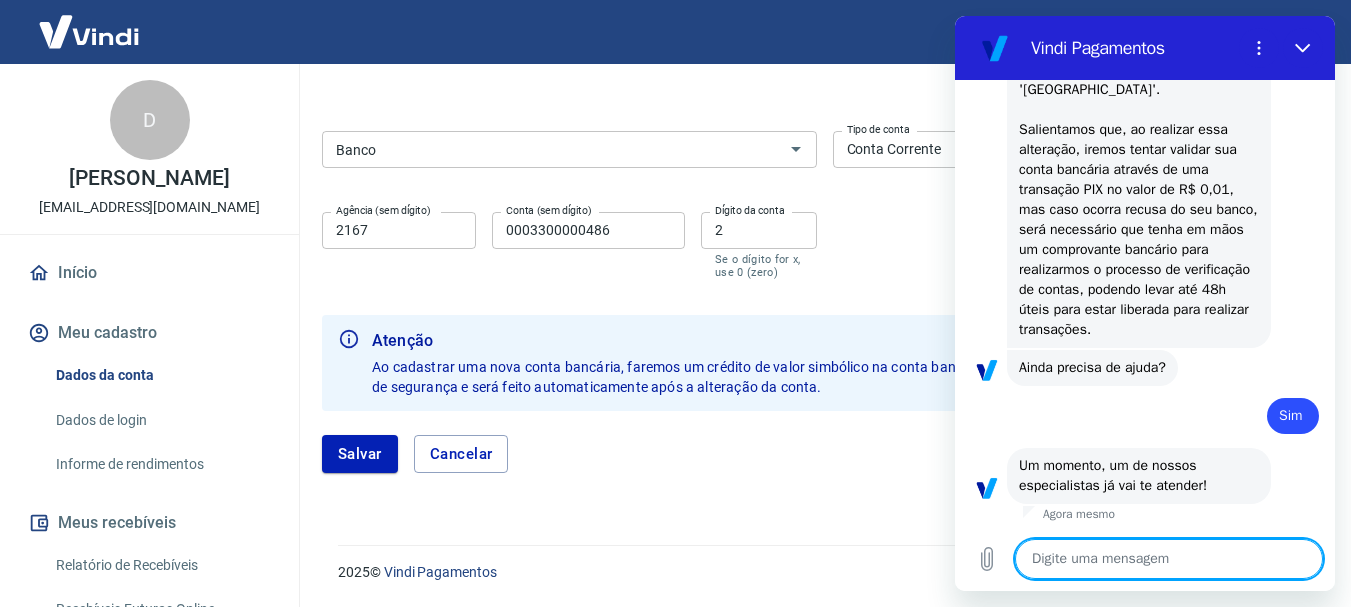 type on "x" 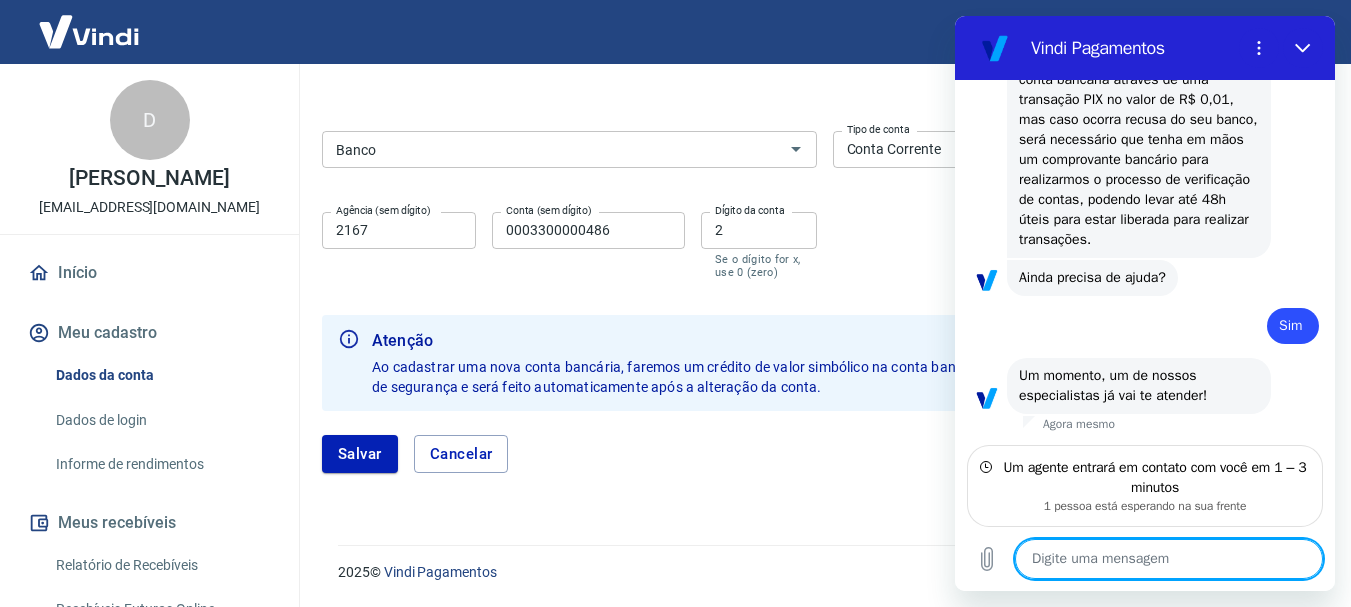 scroll, scrollTop: 2756, scrollLeft: 0, axis: vertical 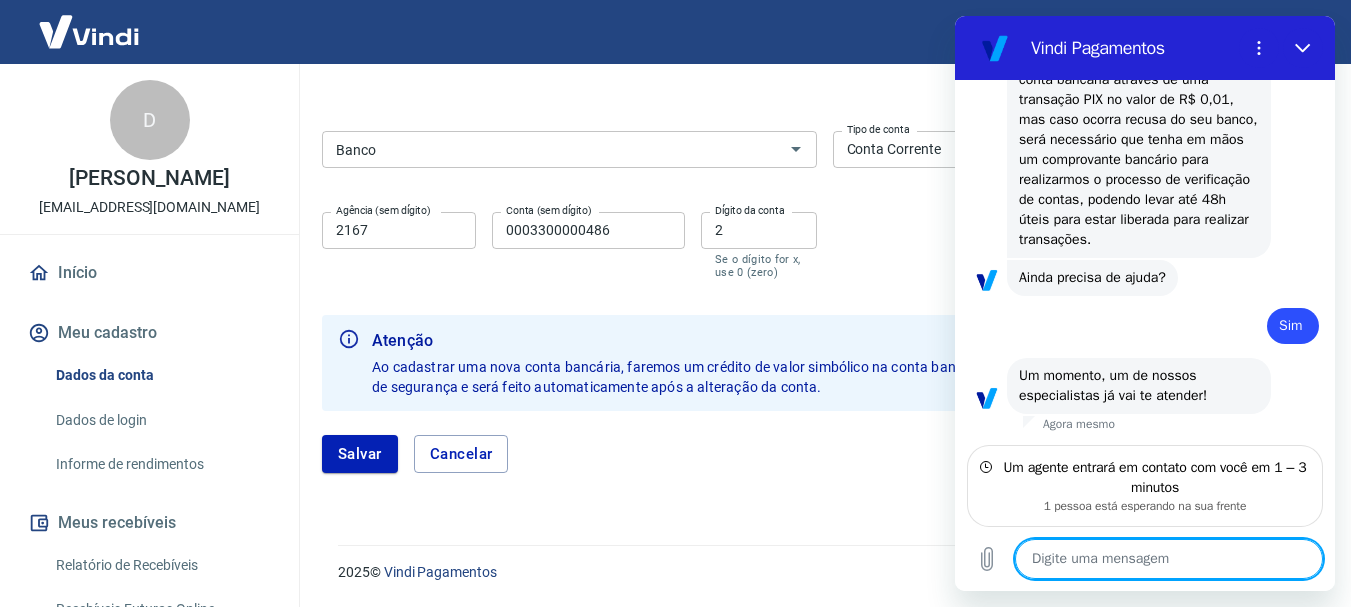 type on "o" 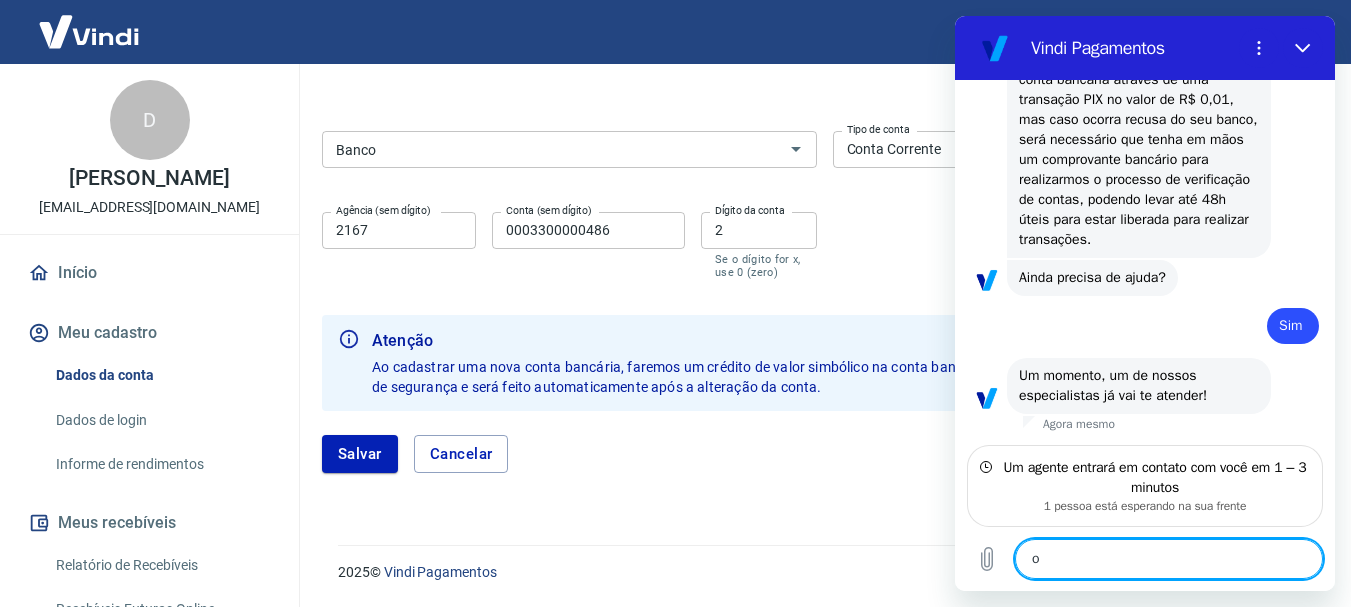type on "x" 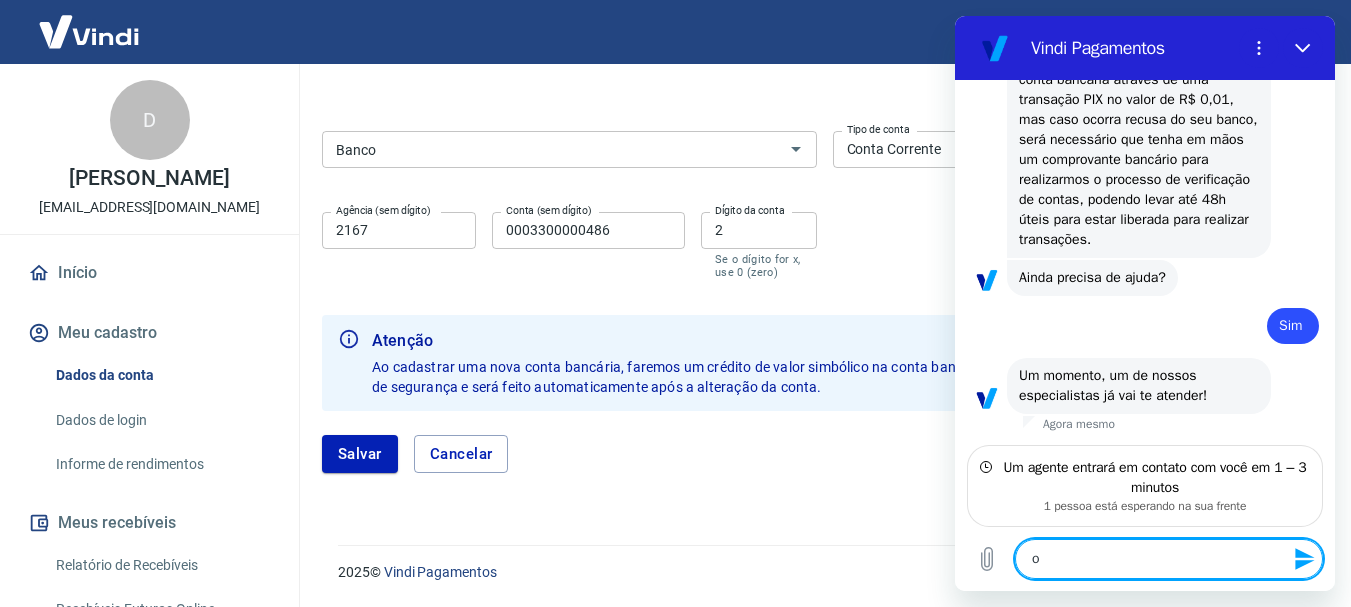 type on "ok" 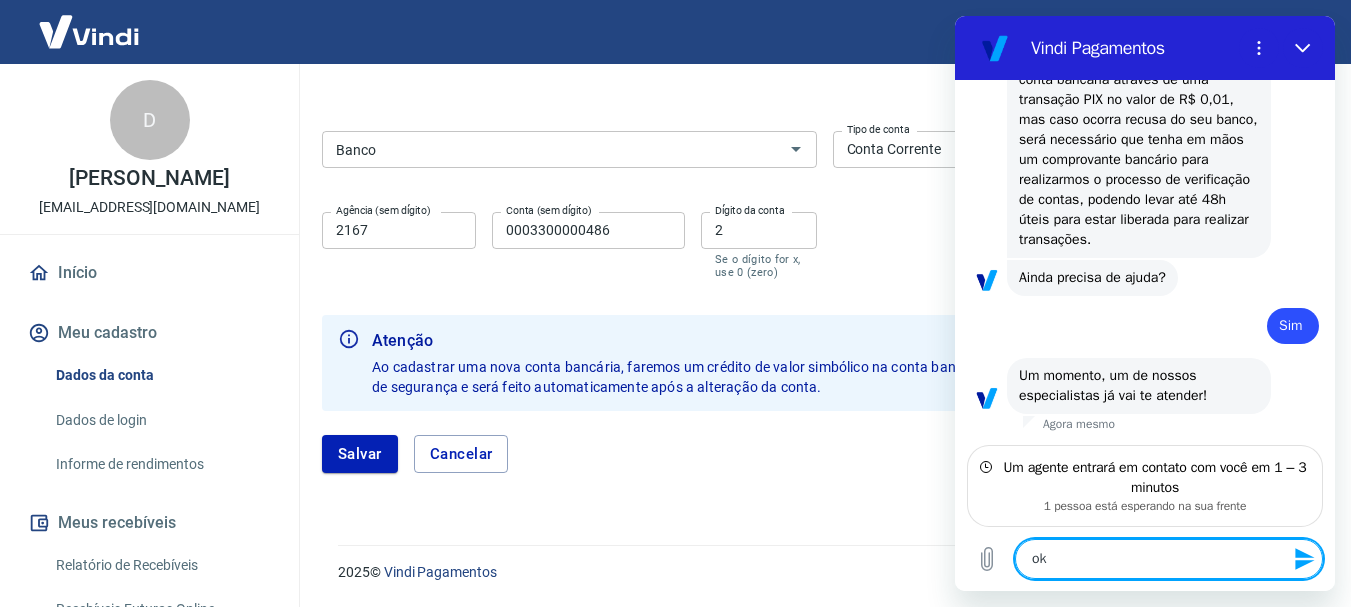 type 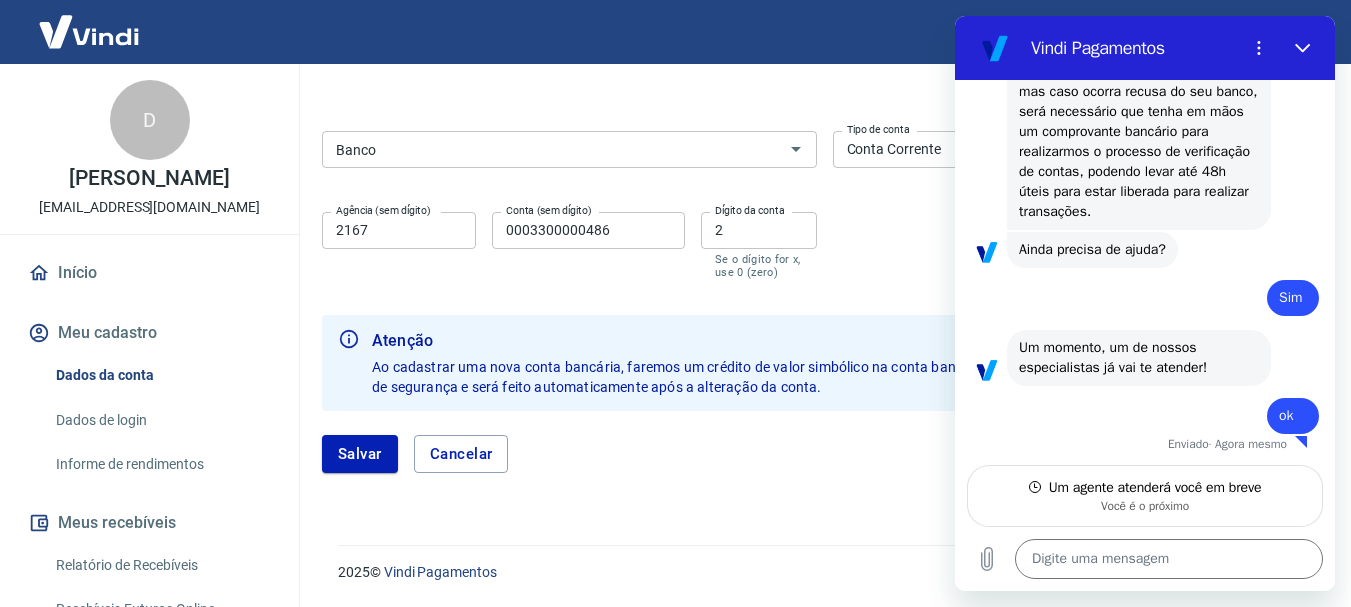 scroll, scrollTop: 2784, scrollLeft: 0, axis: vertical 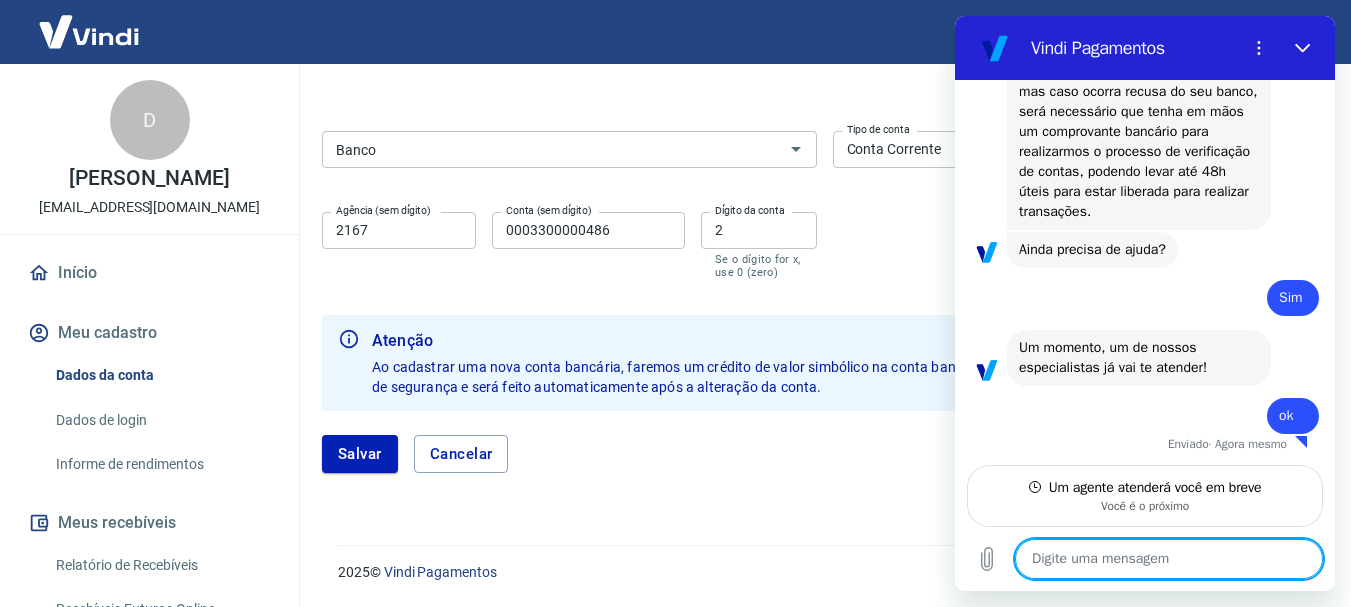 type on "x" 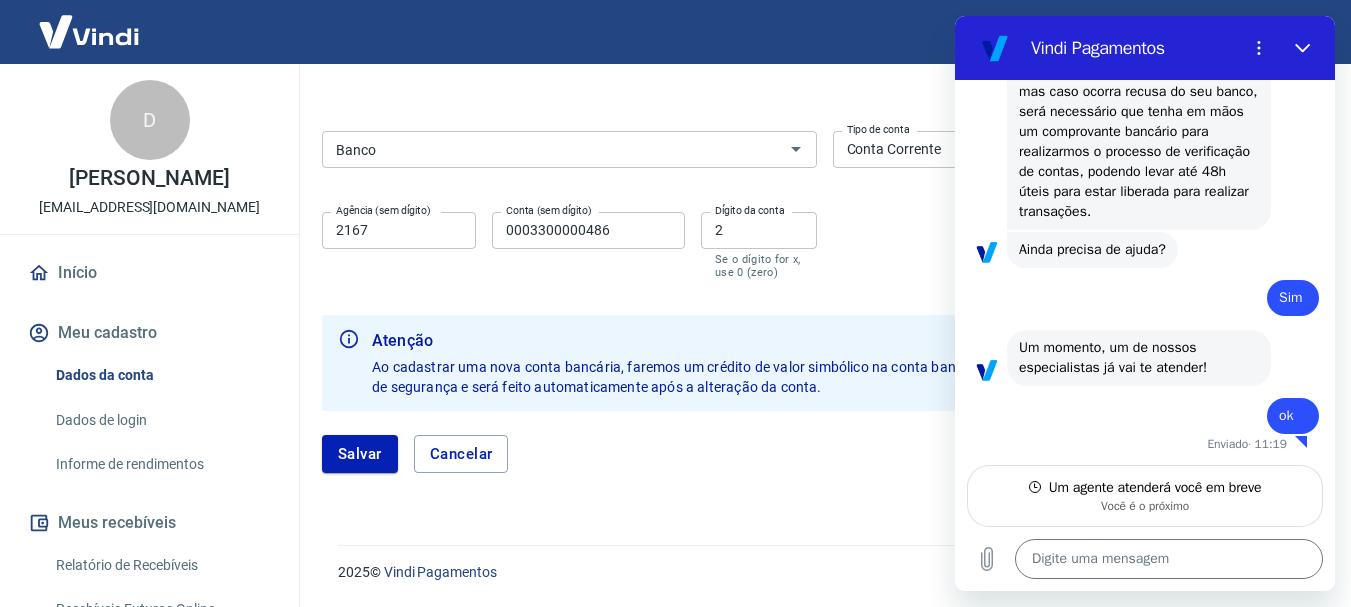 click on "Salvar Cancelar" at bounding box center (824, 454) 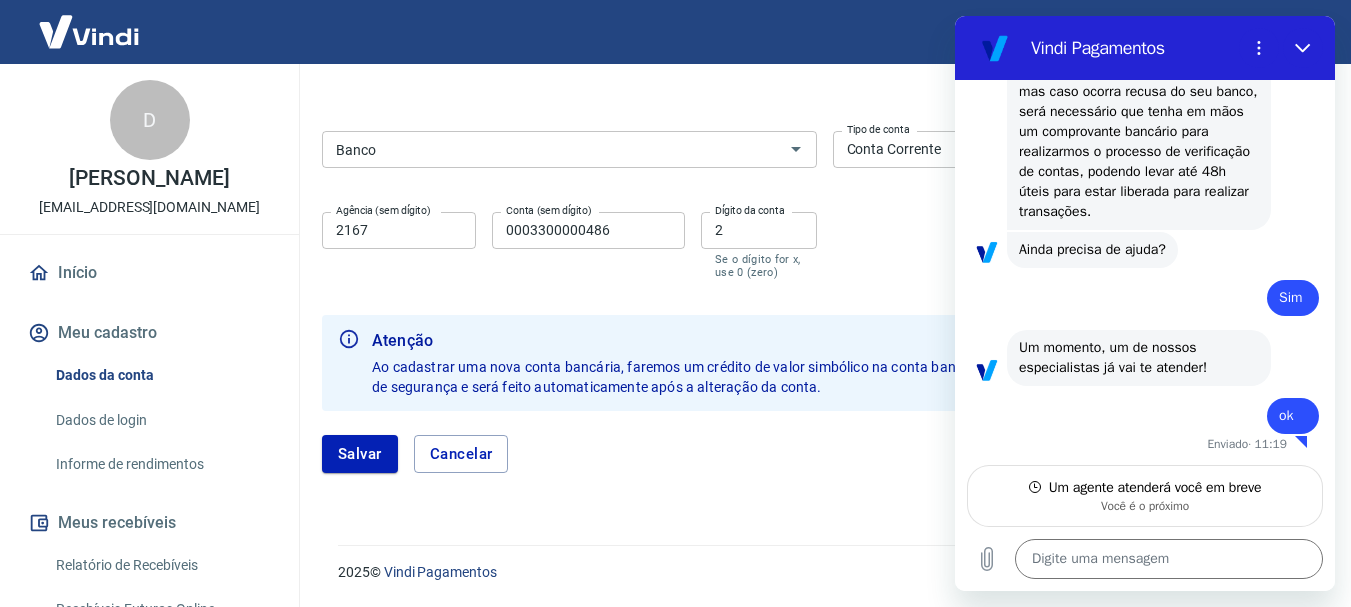 drag, startPoint x: 464, startPoint y: 453, endPoint x: 681, endPoint y: 441, distance: 217.33154 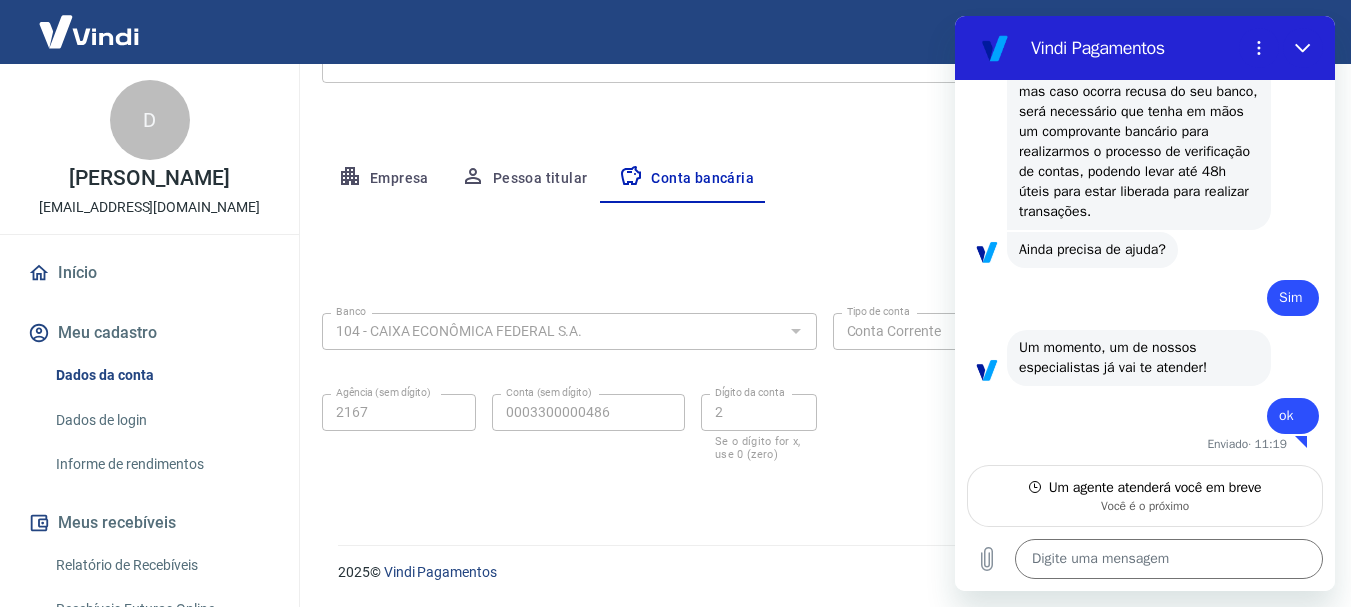 scroll, scrollTop: 304, scrollLeft: 0, axis: vertical 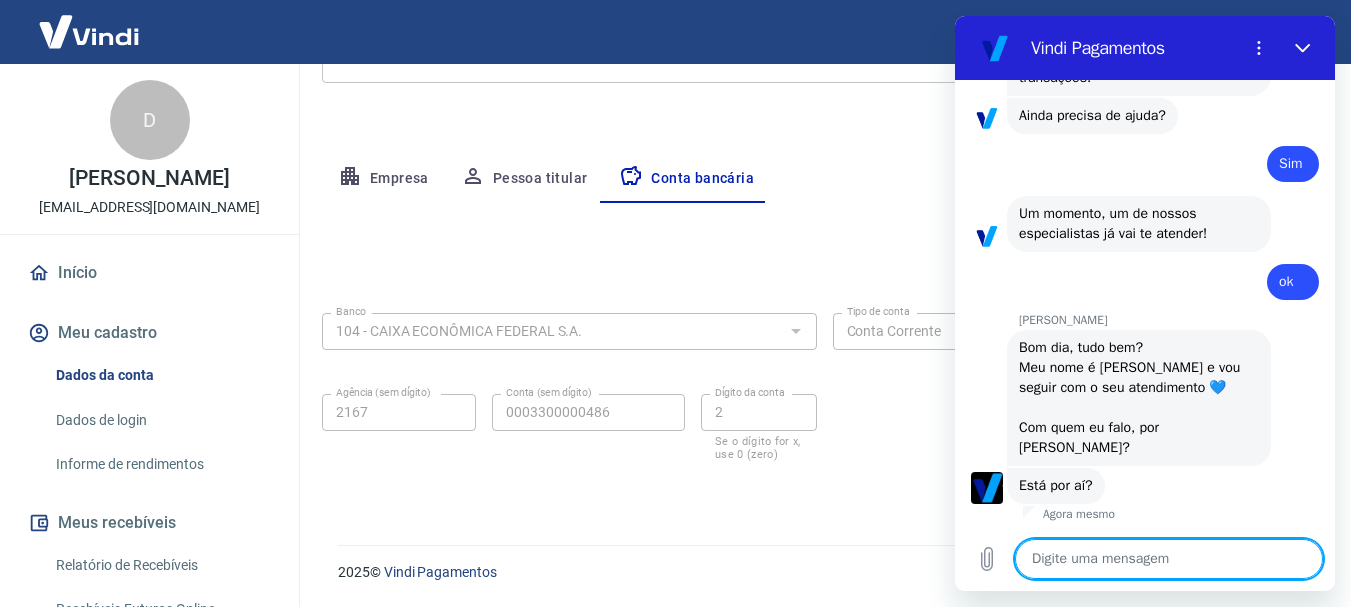 type on "x" 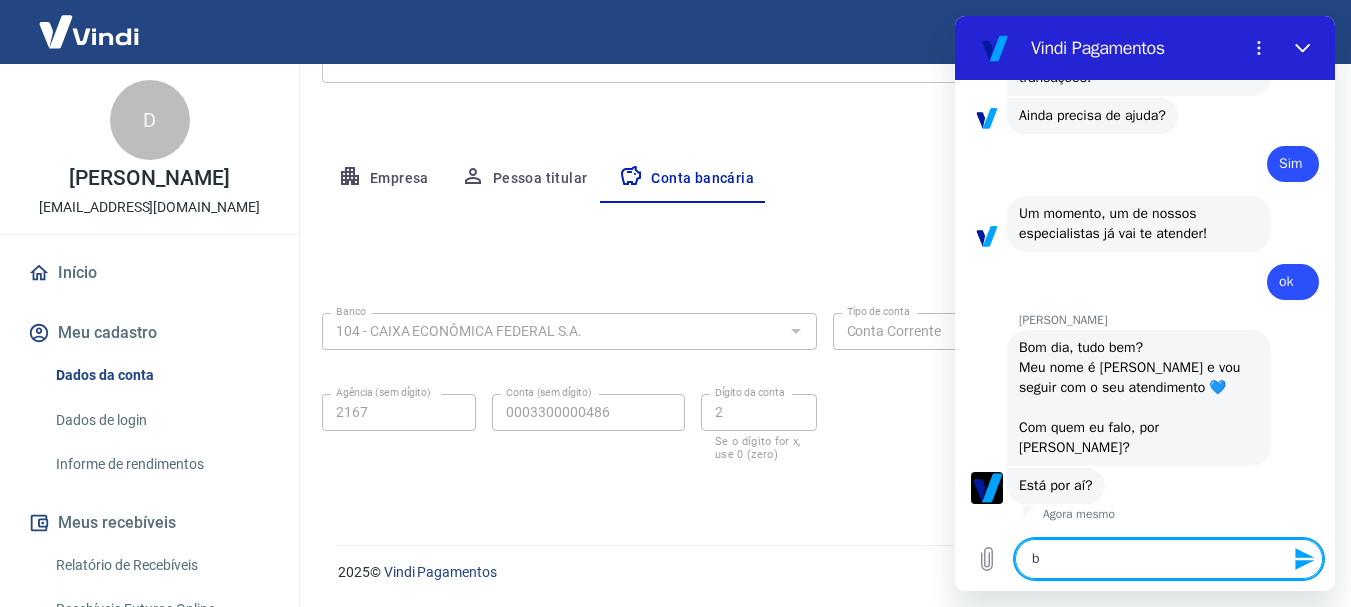 type on "bo" 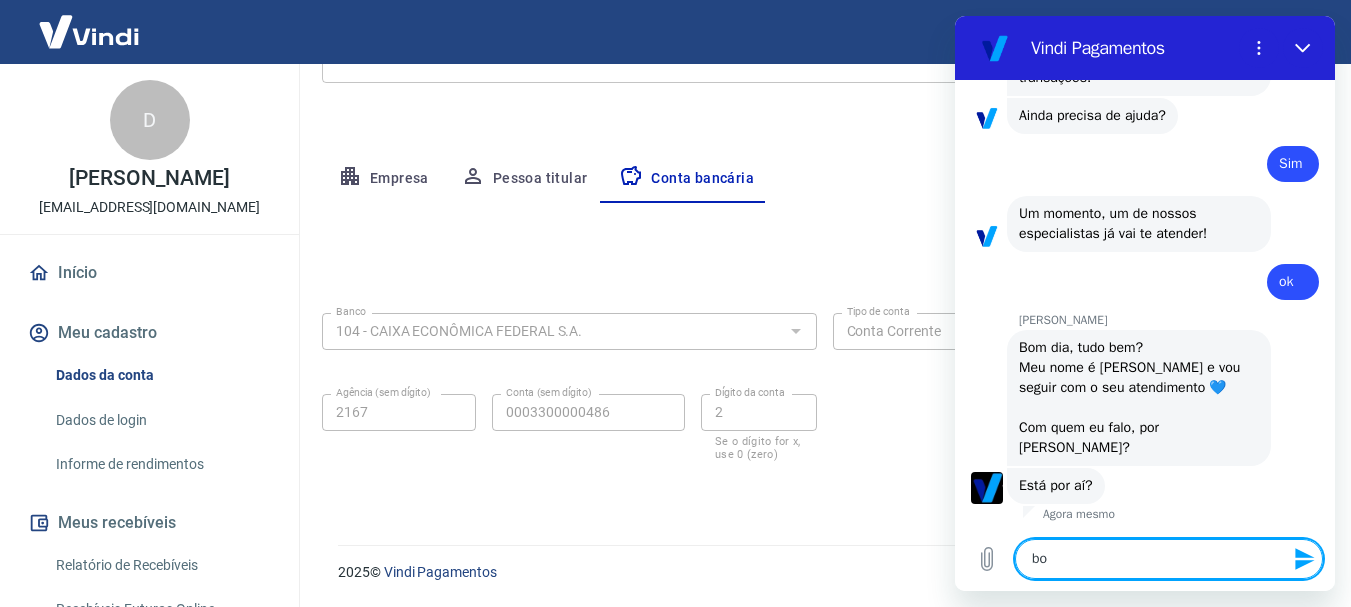 type on "bom" 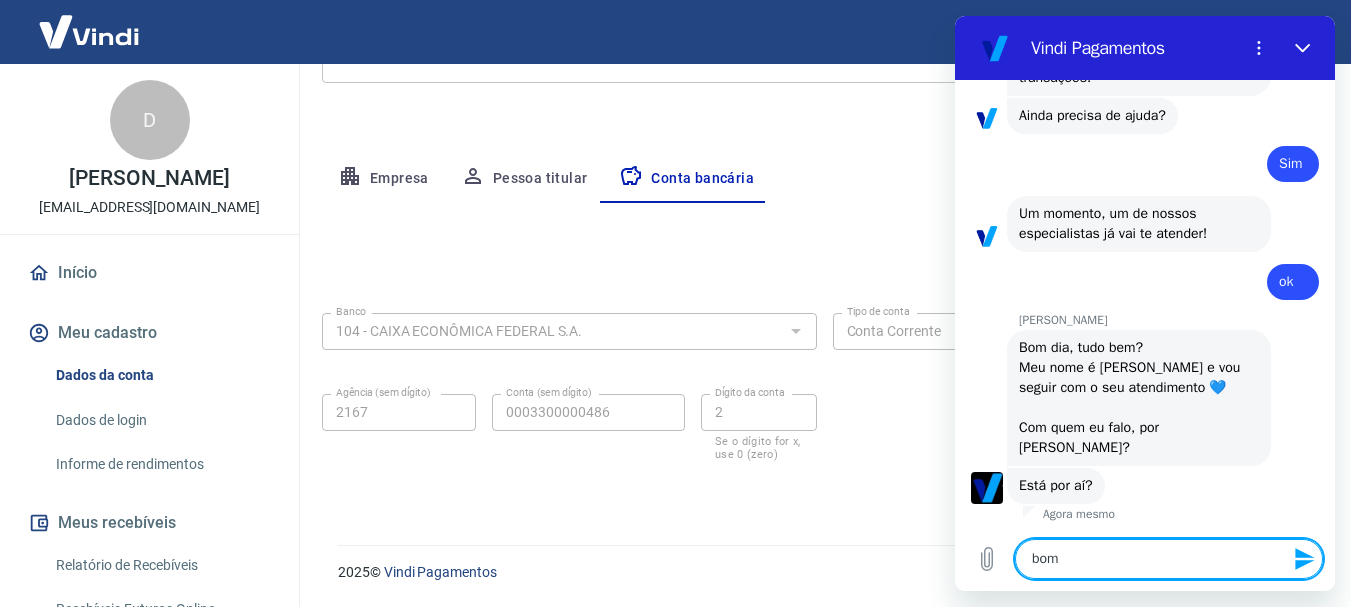 type on "bom" 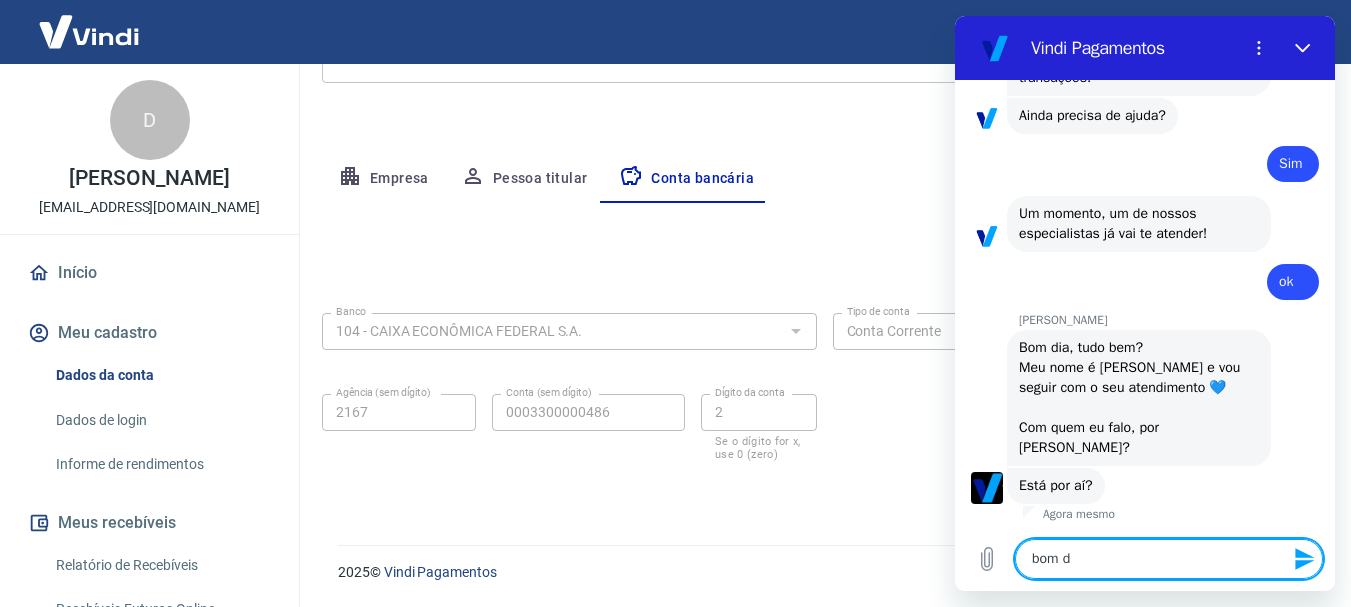 type on "bom di" 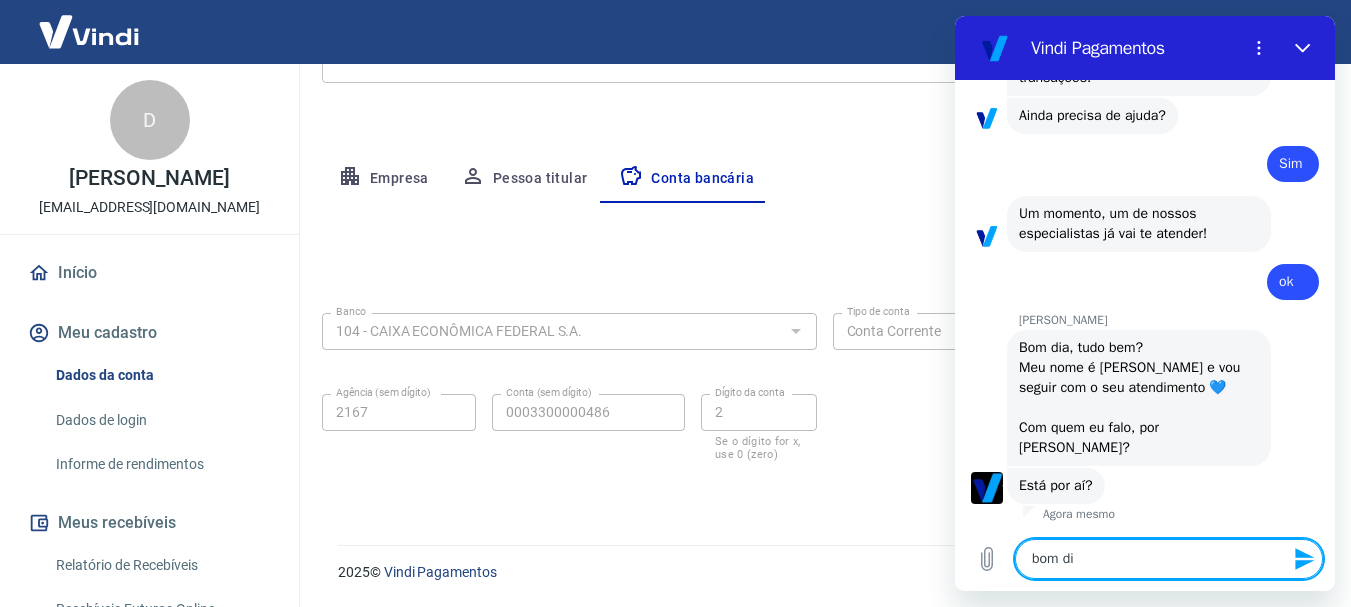 type on "bom dia" 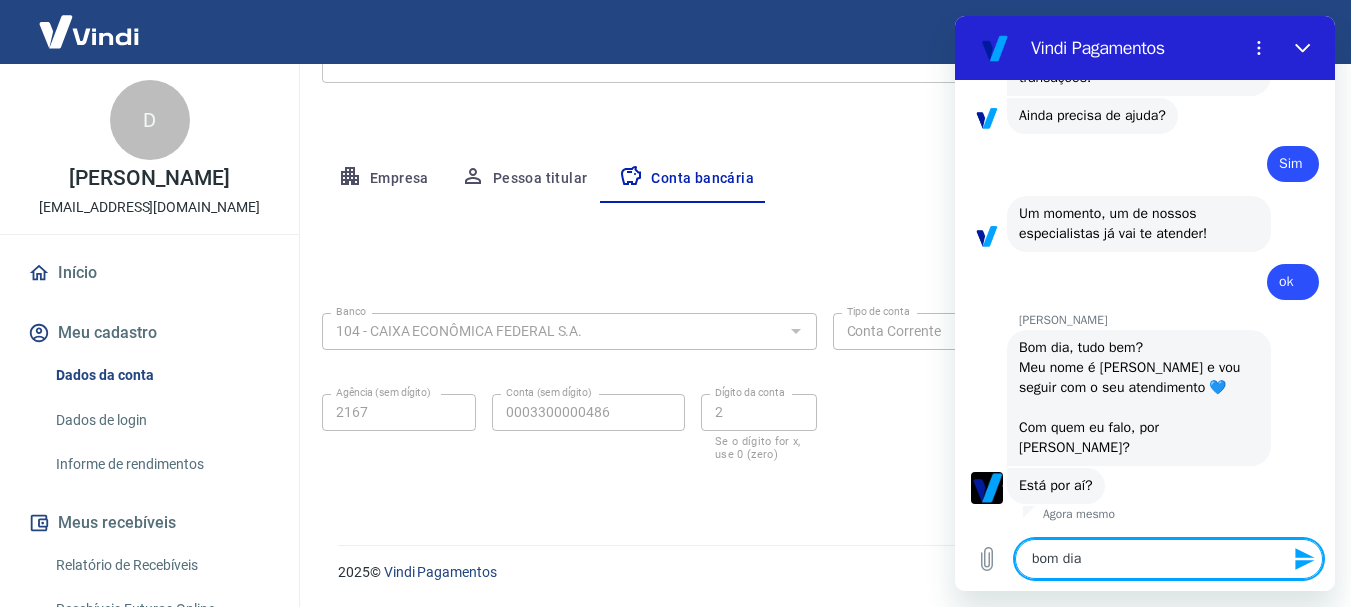 type 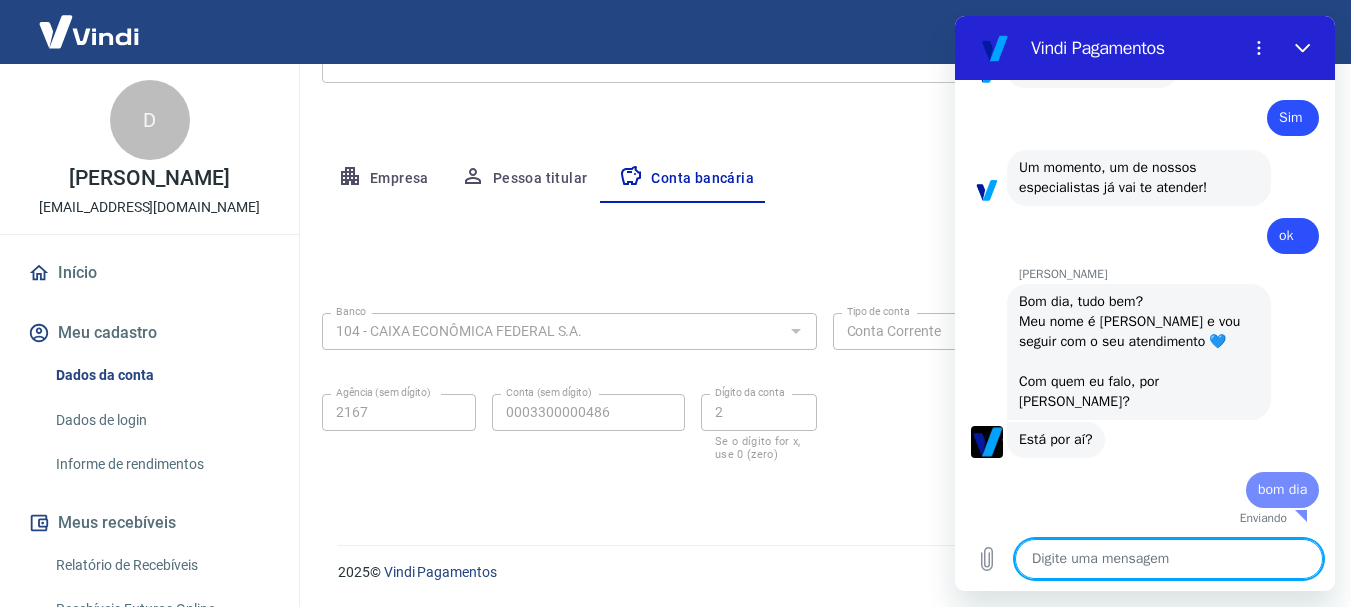 type on "x" 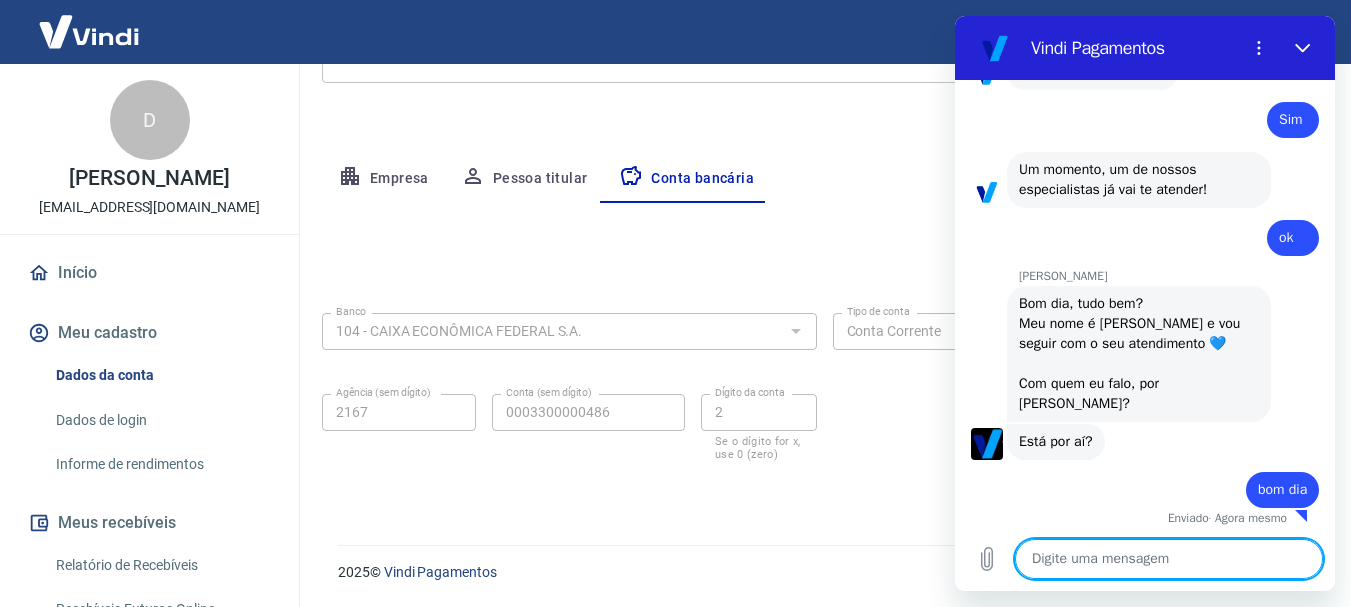 scroll, scrollTop: 2946, scrollLeft: 0, axis: vertical 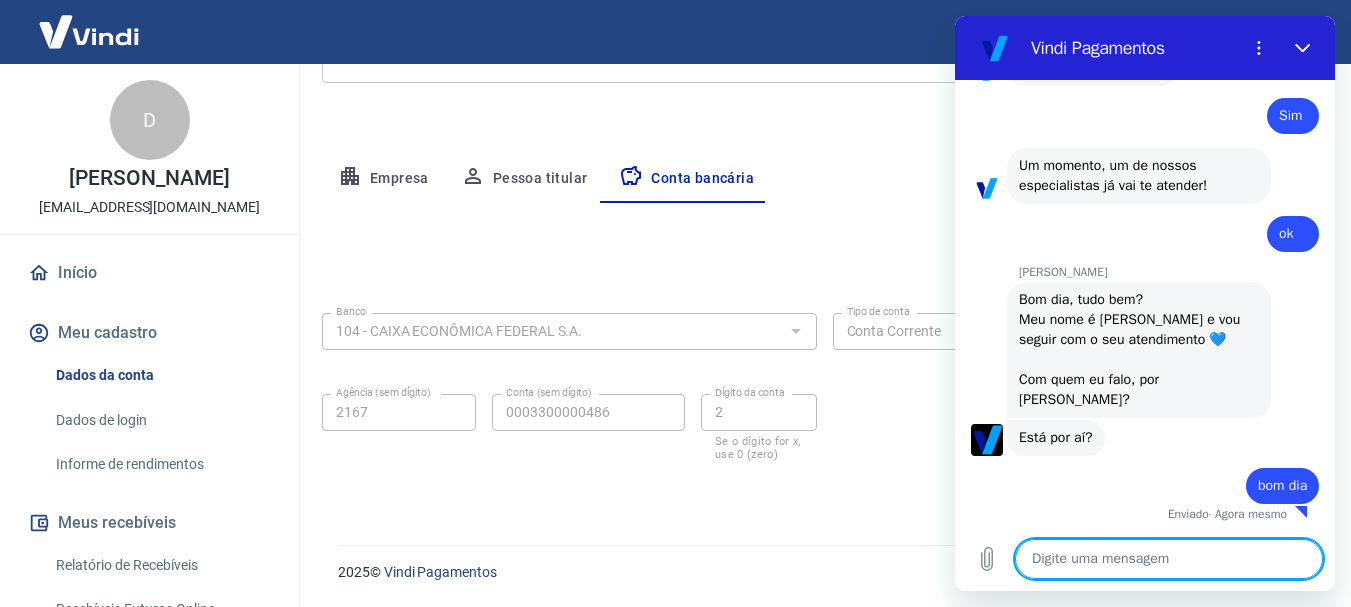 type on "e" 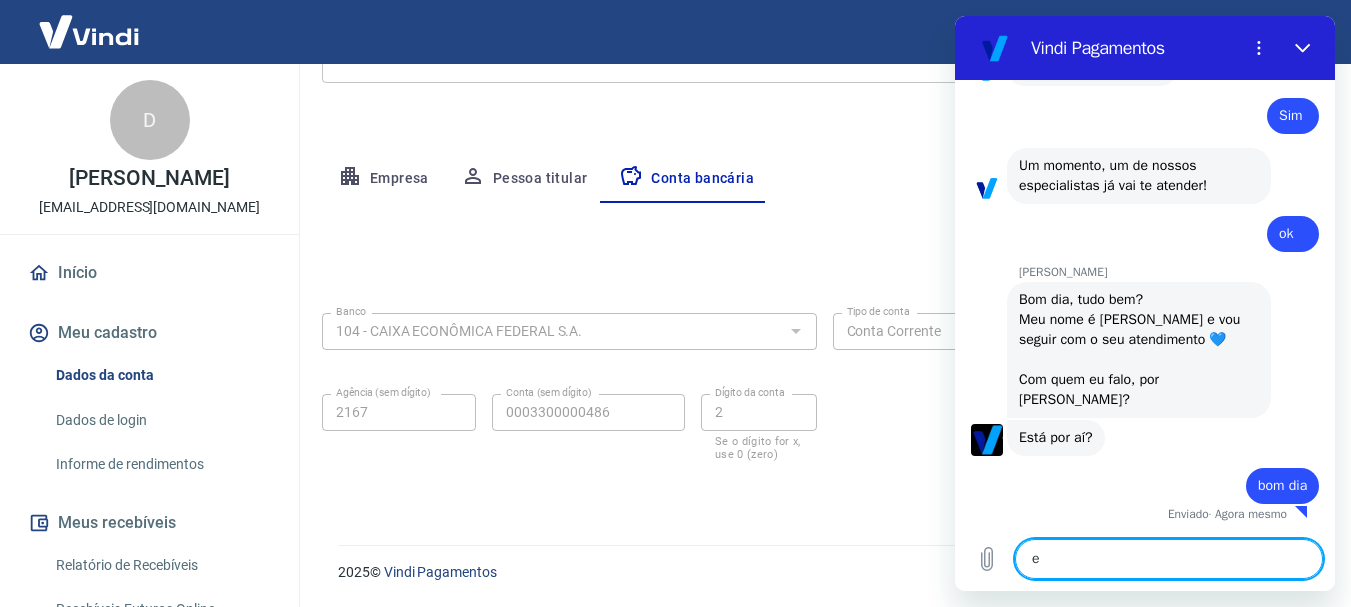 type on "eu" 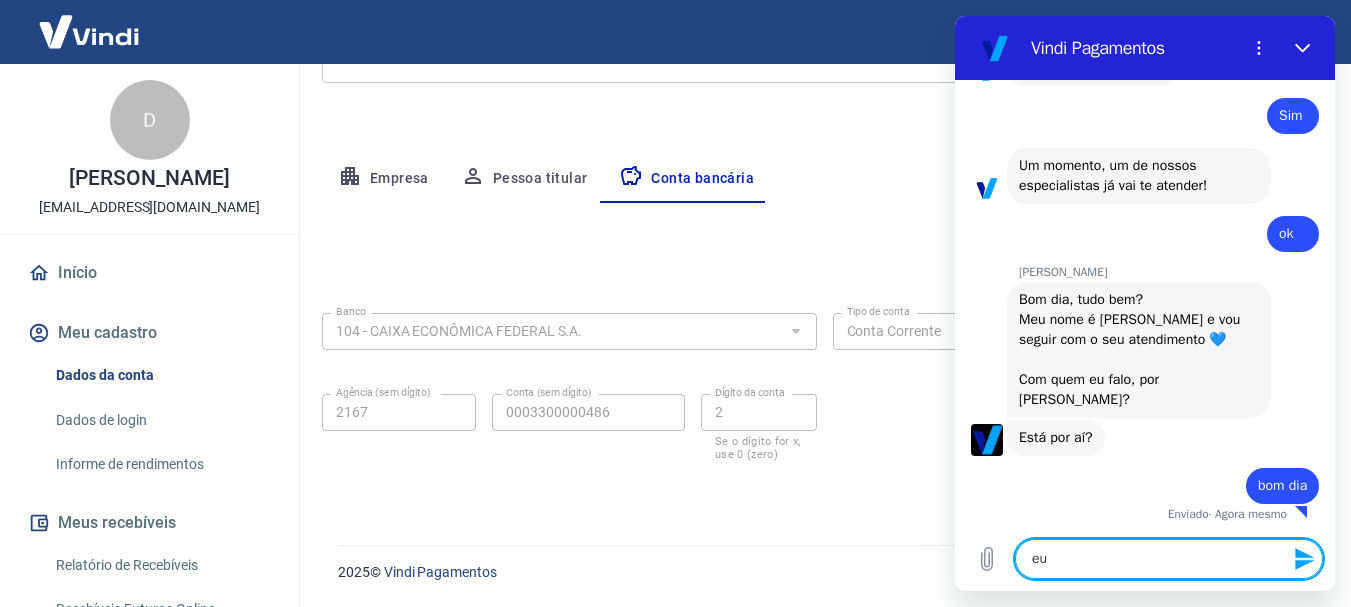 type on "eu" 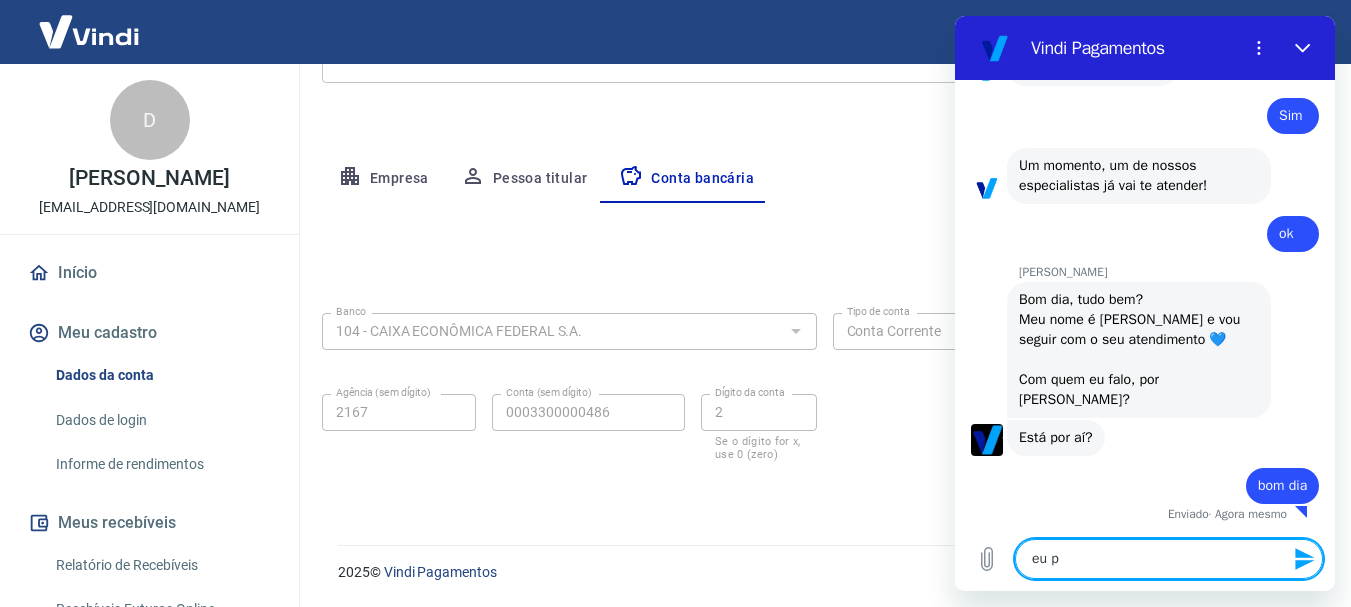 type on "eu pr" 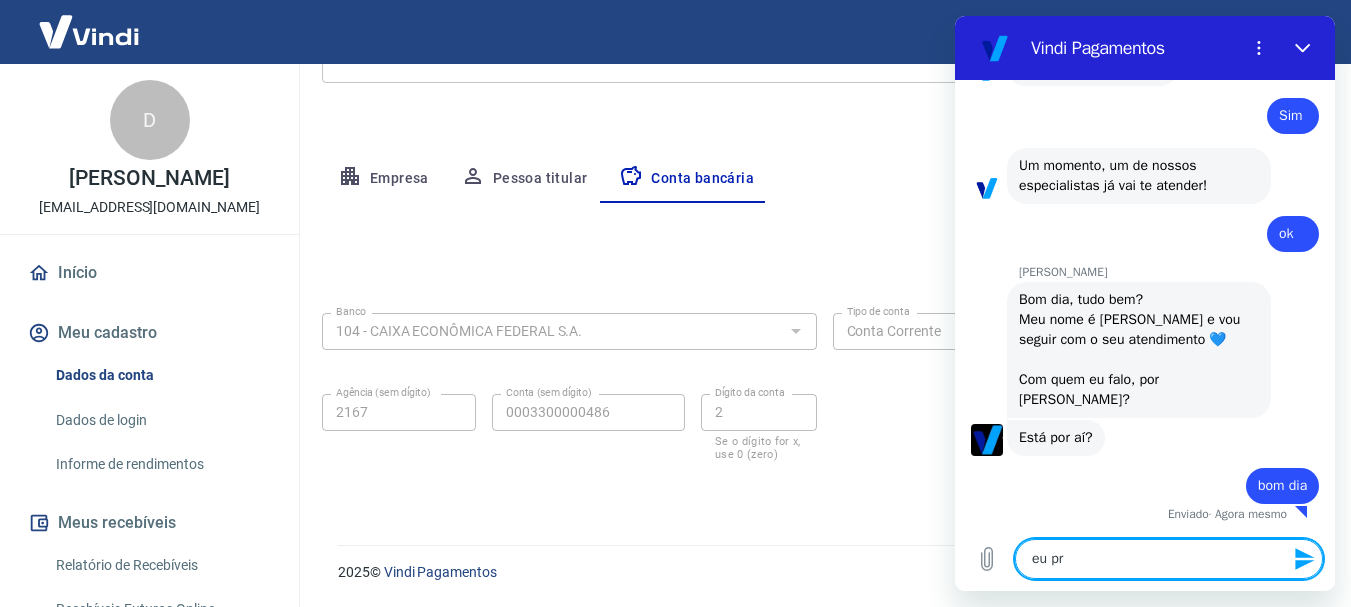 type on "eu pre" 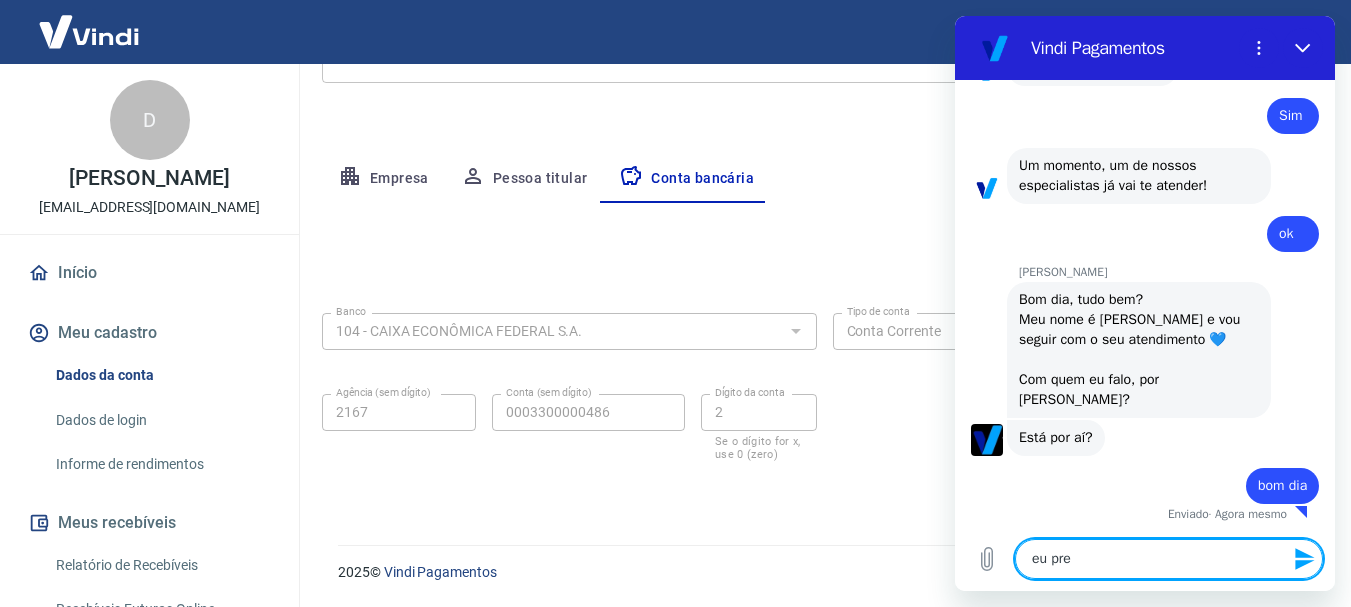 type on "x" 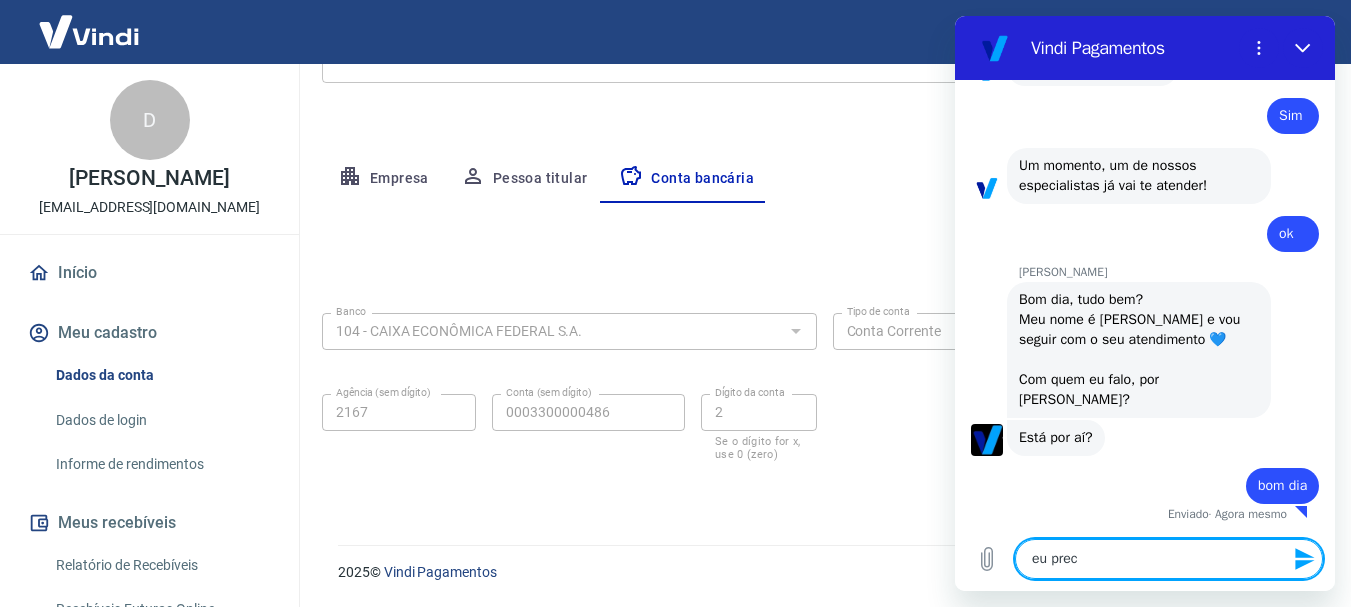 type on "eu preci" 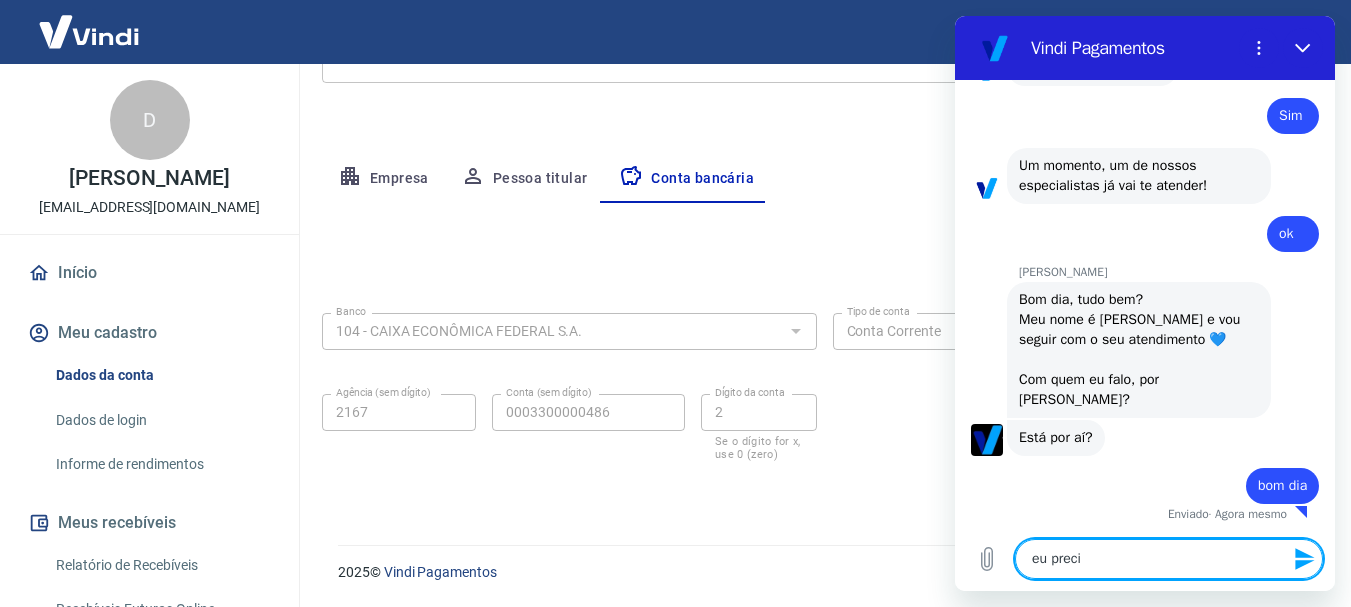 type on "x" 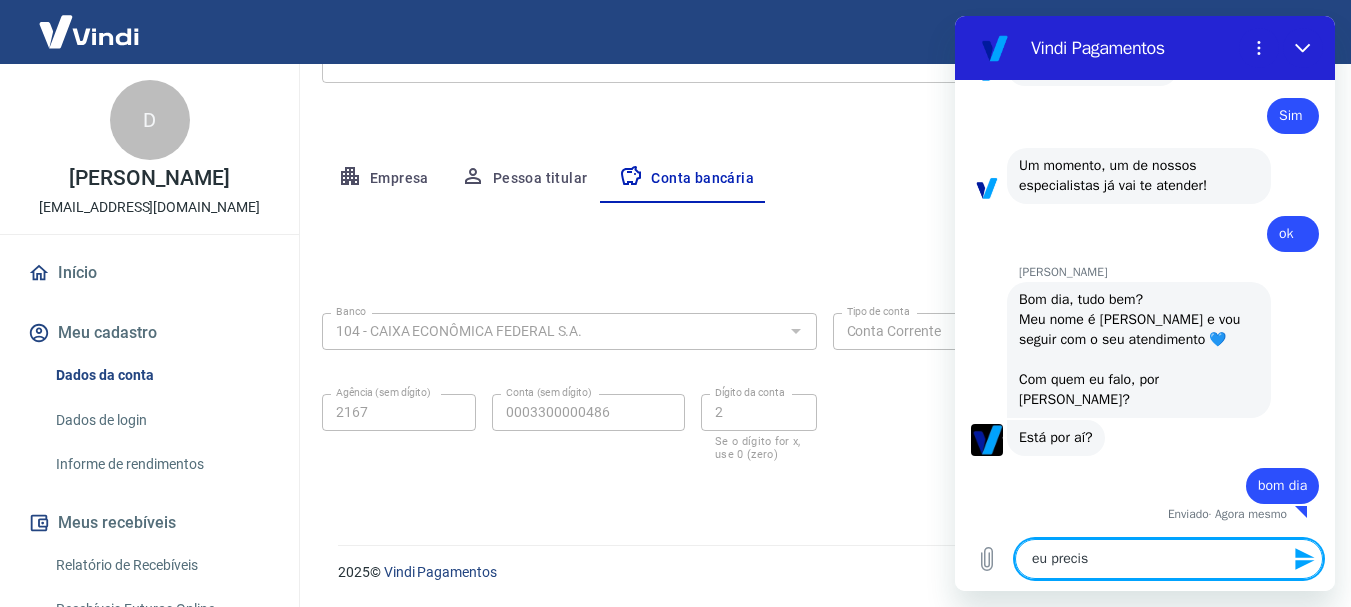 type on "eu preciso" 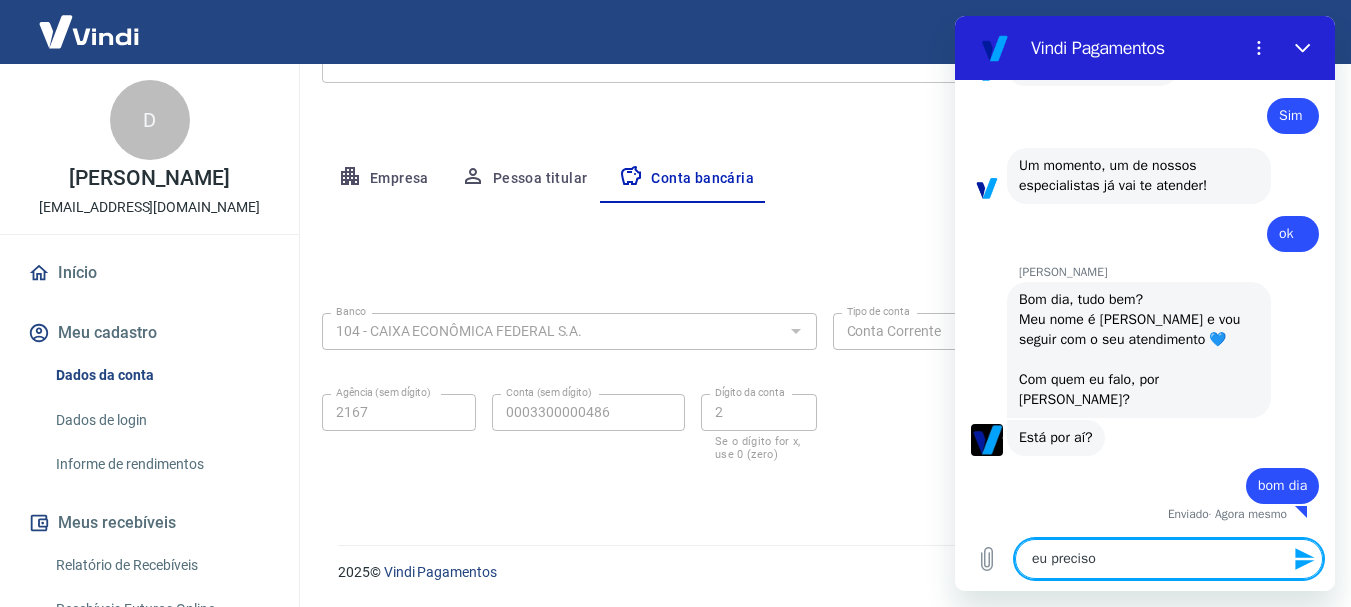 type on "eu preciso" 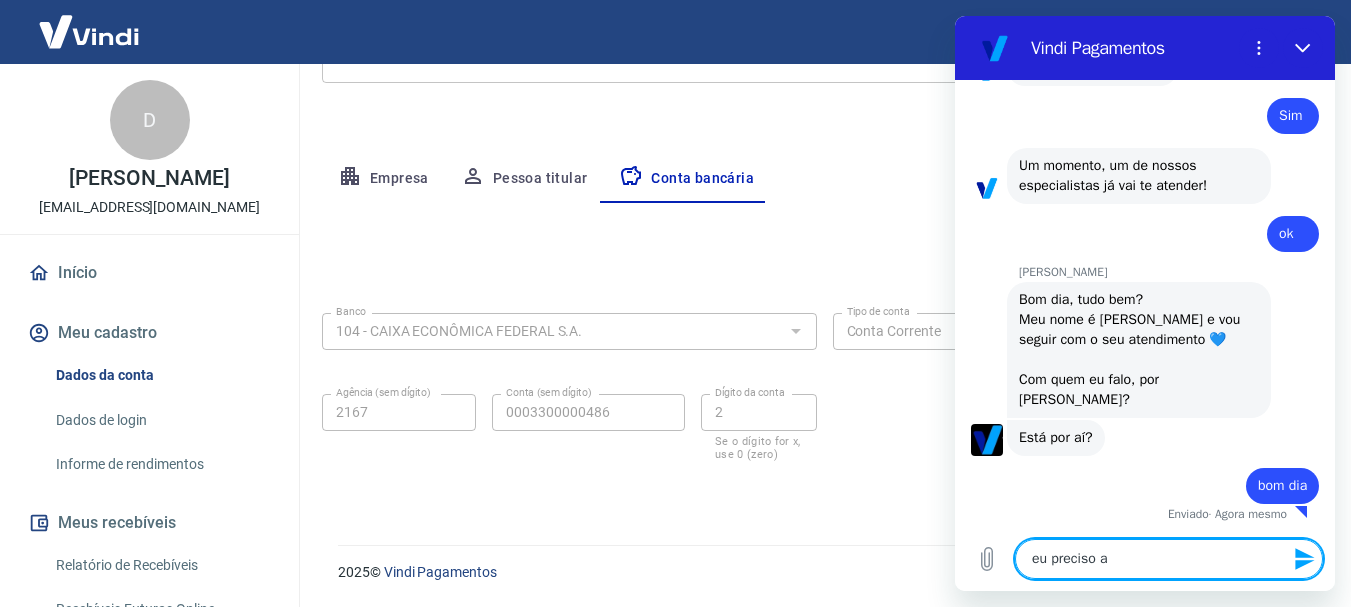 type on "eu preciso al" 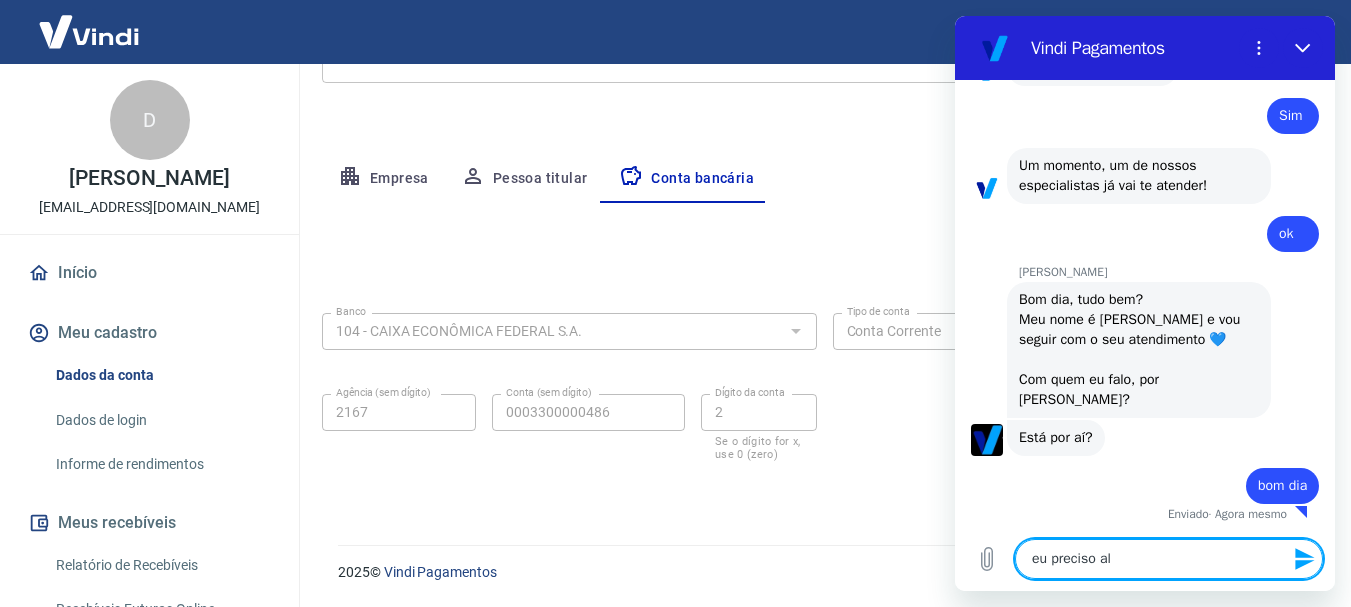 type on "eu preciso alt" 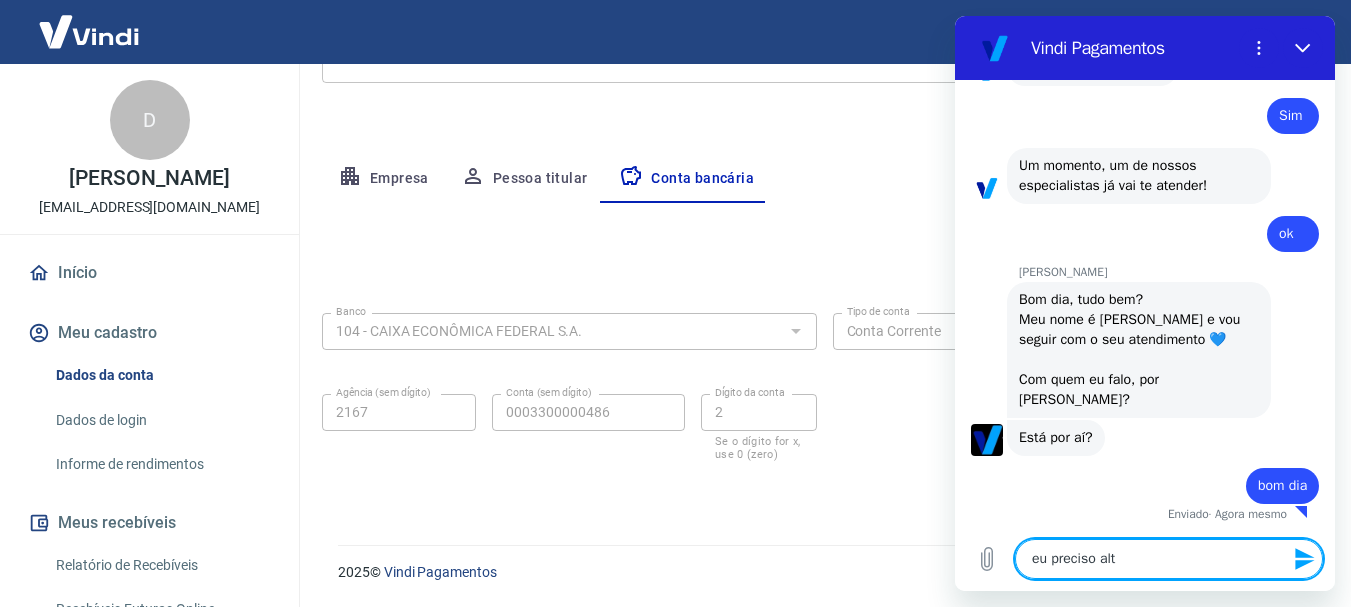 type on "eu preciso alte" 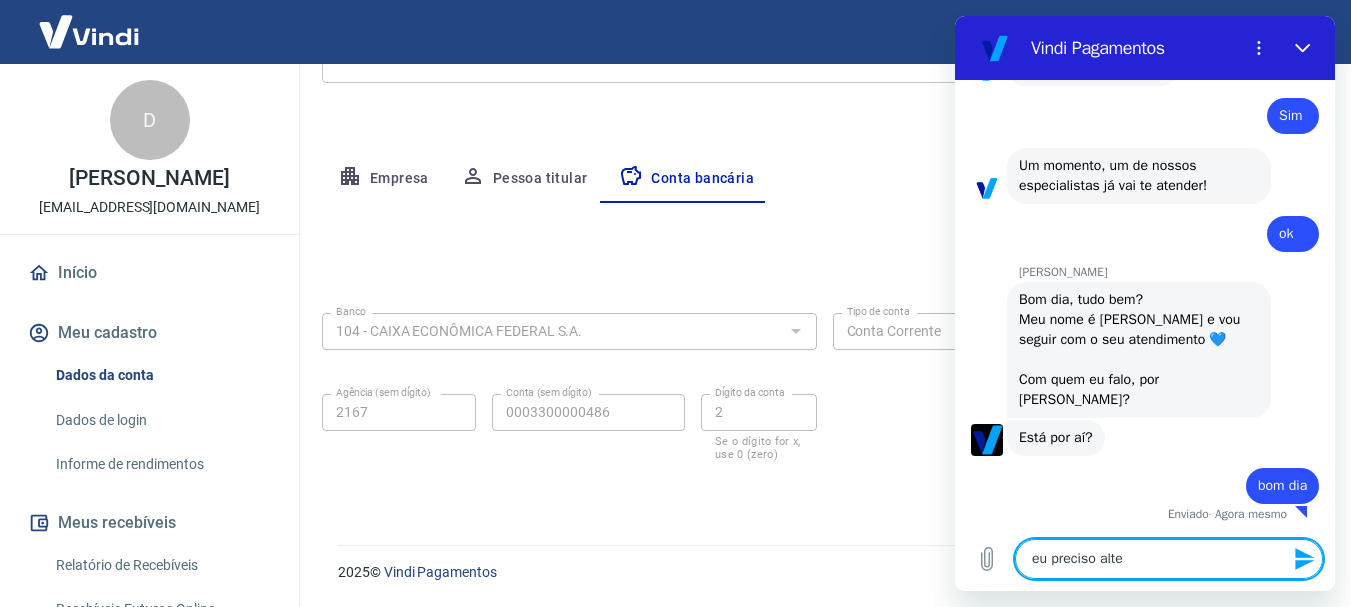 type on "eu preciso alter" 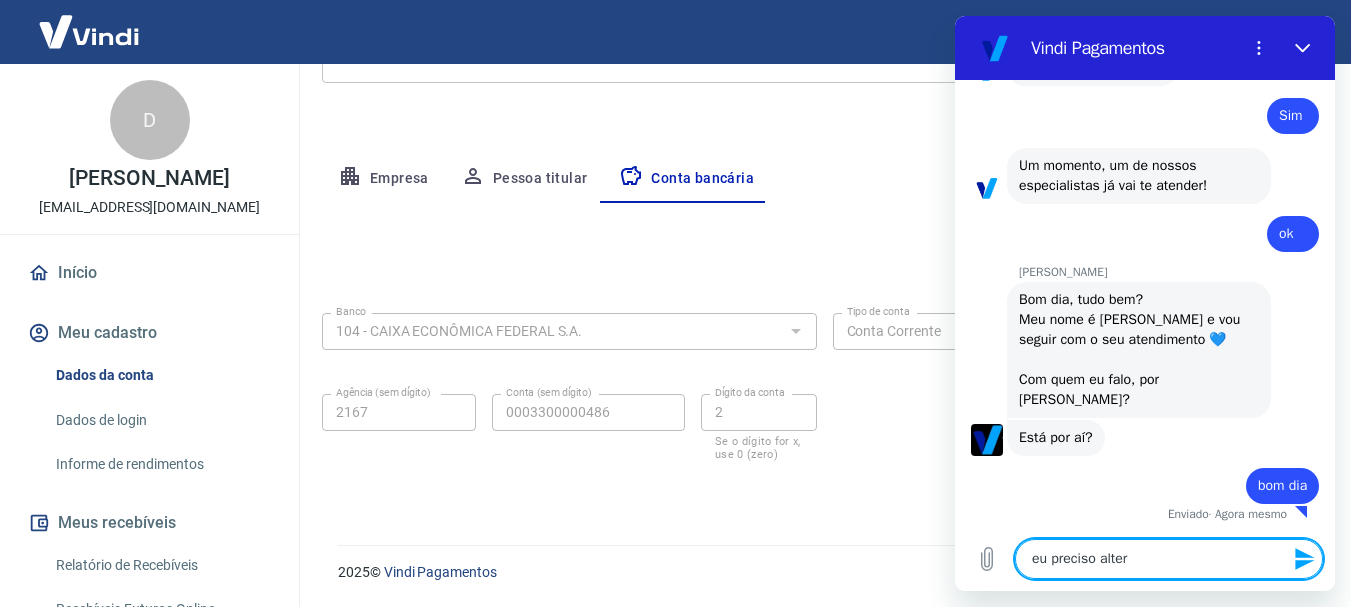type on "eu preciso altera" 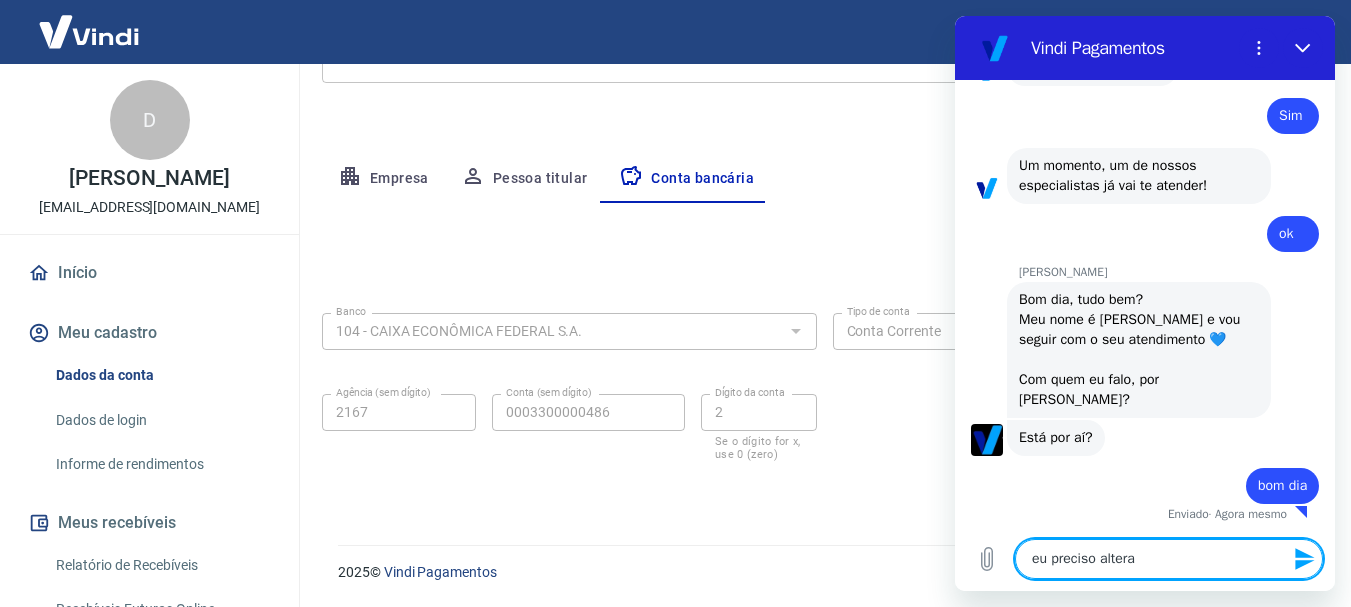 type on "eu preciso alter" 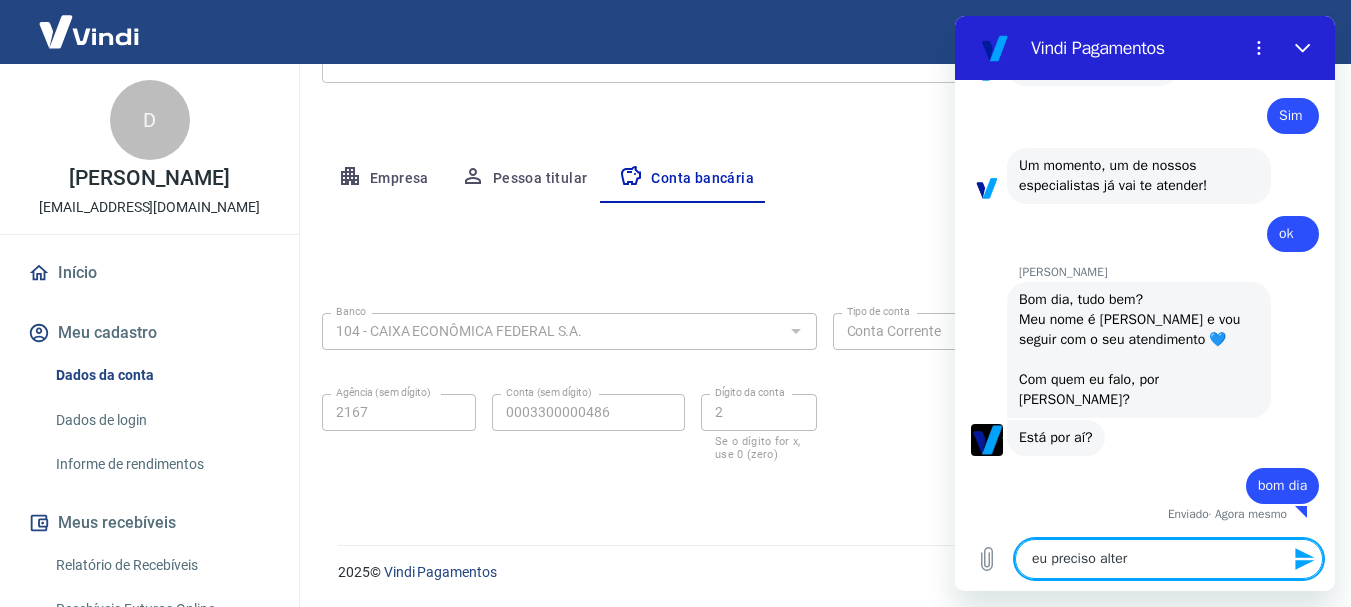 type on "eu preciso alte" 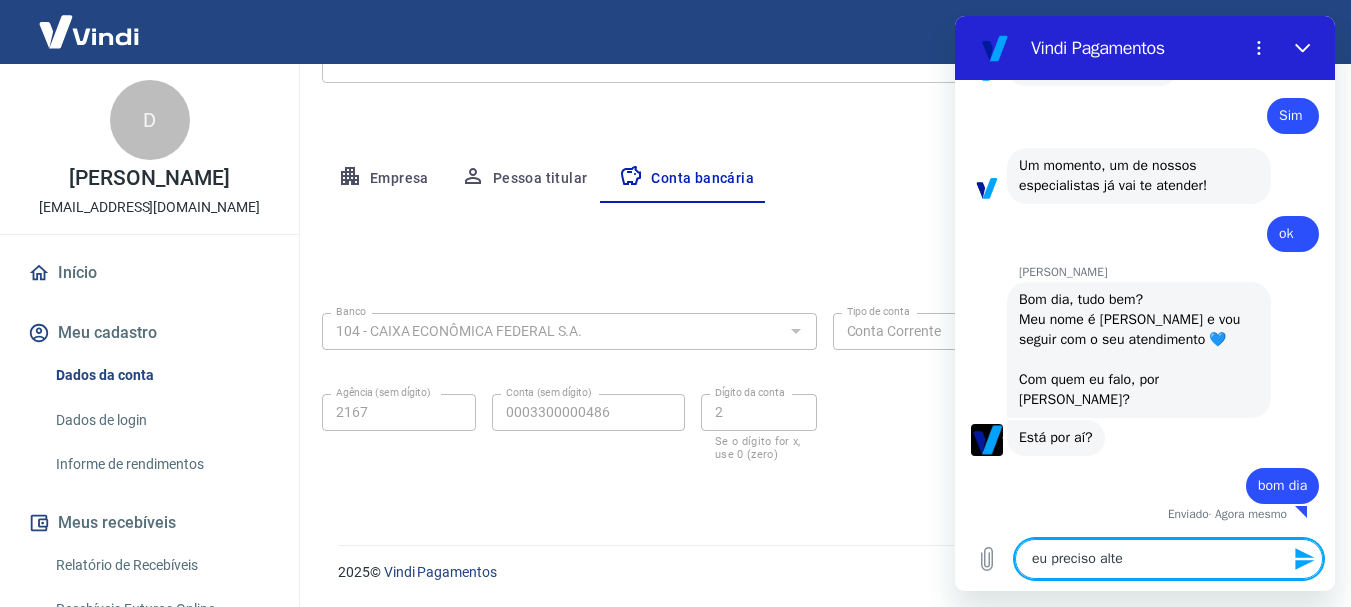 type on "x" 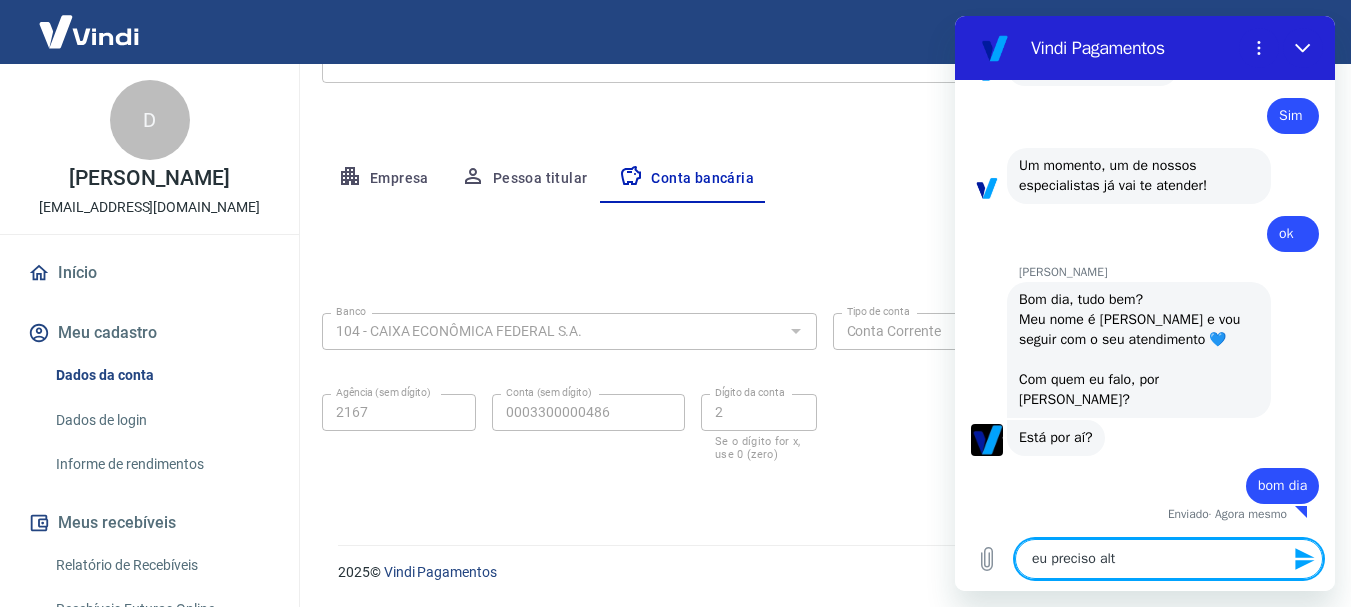 type on "eu preciso al" 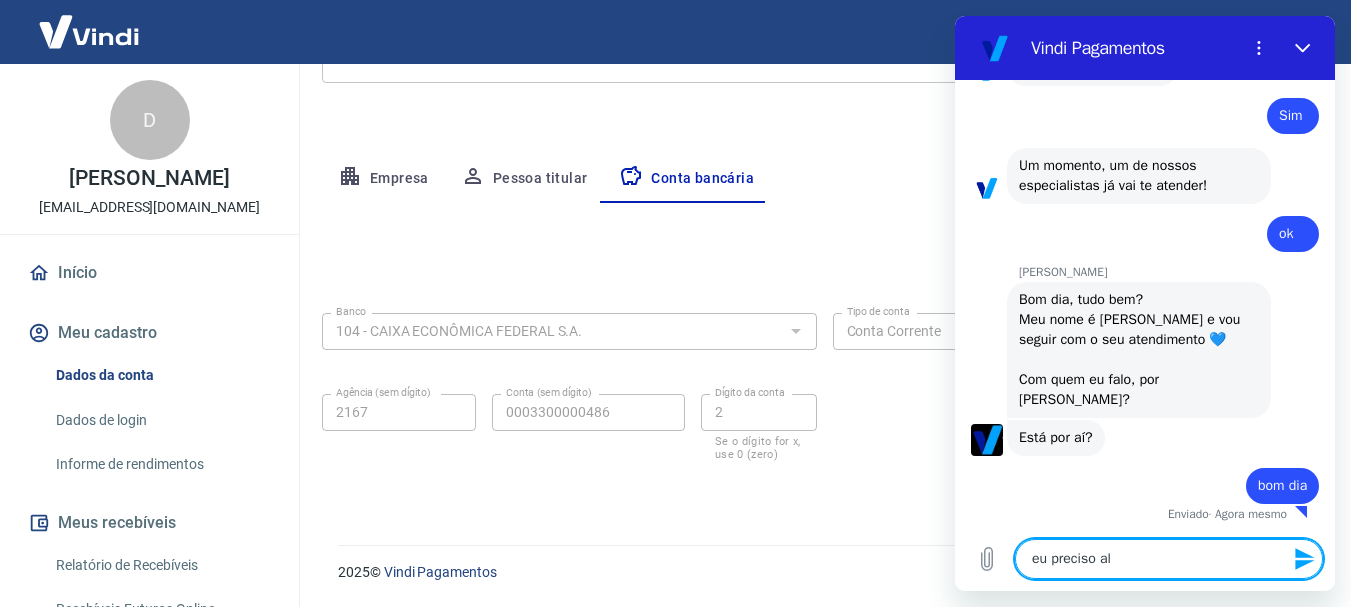 type on "eu preciso a" 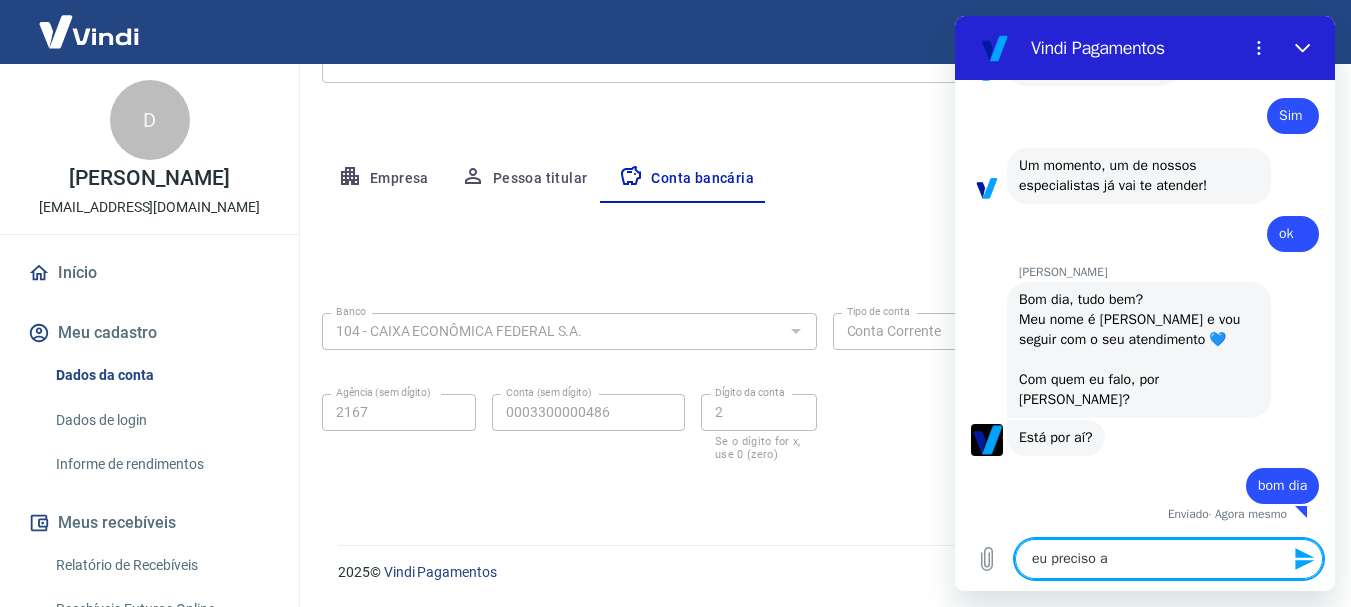 type on "eu preciso" 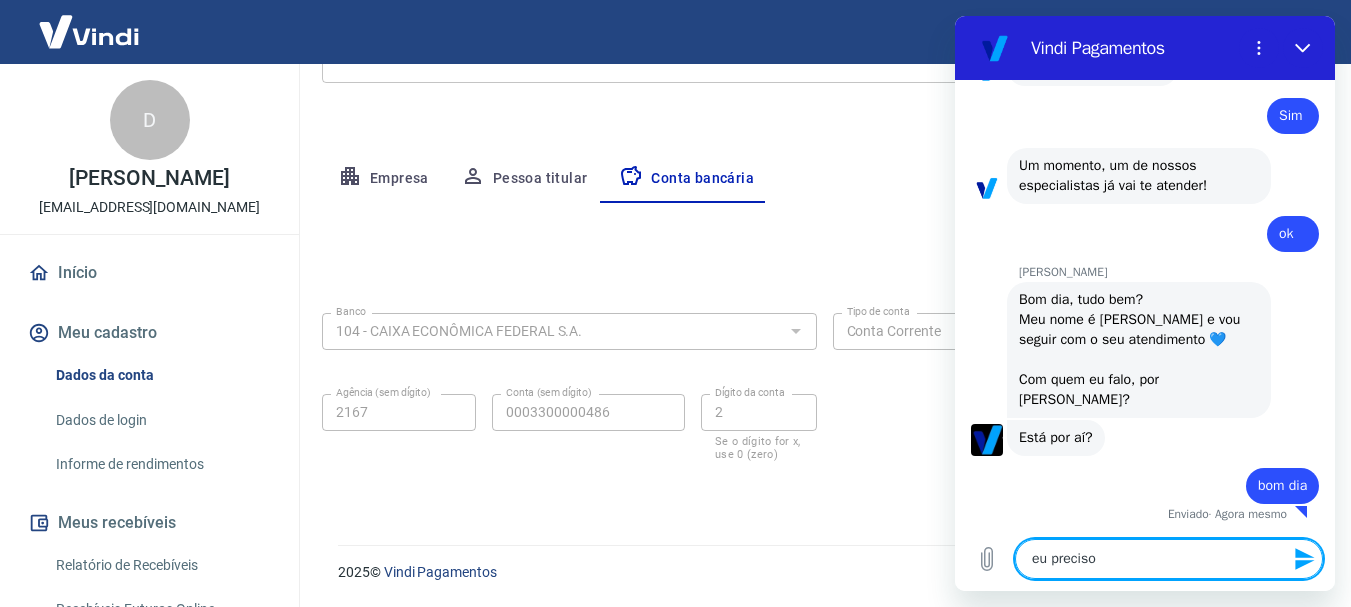 type on "x" 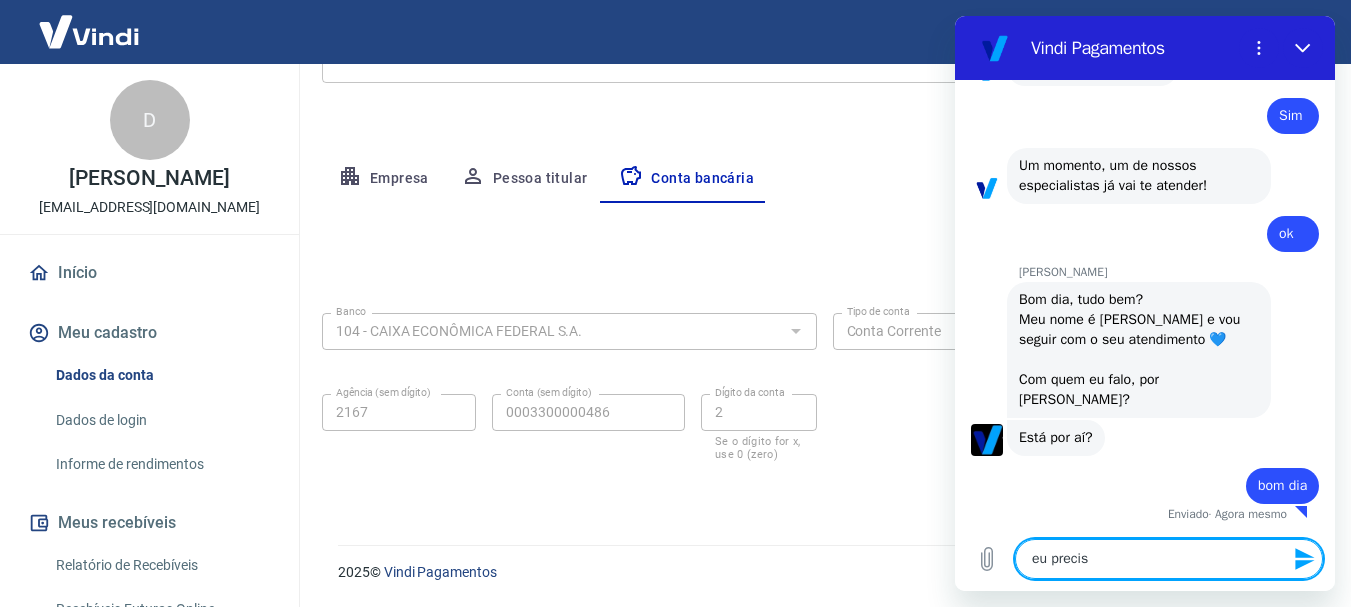 type on "eu preci" 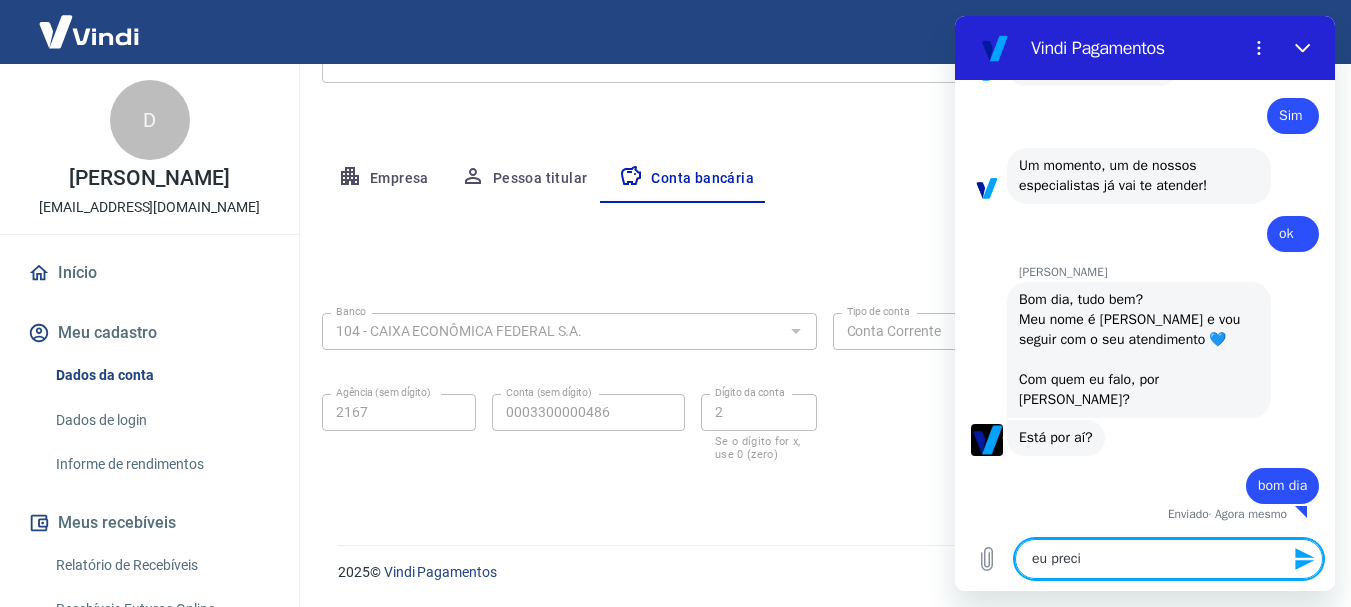 type on "eu prec" 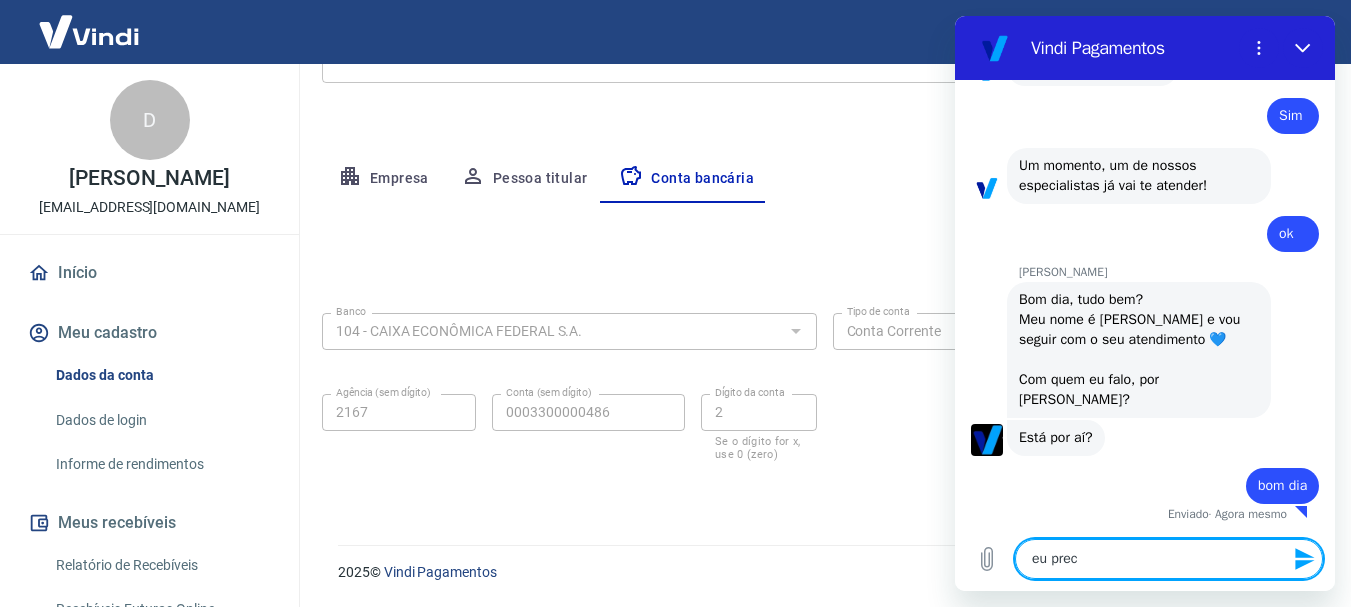 type on "eu pre" 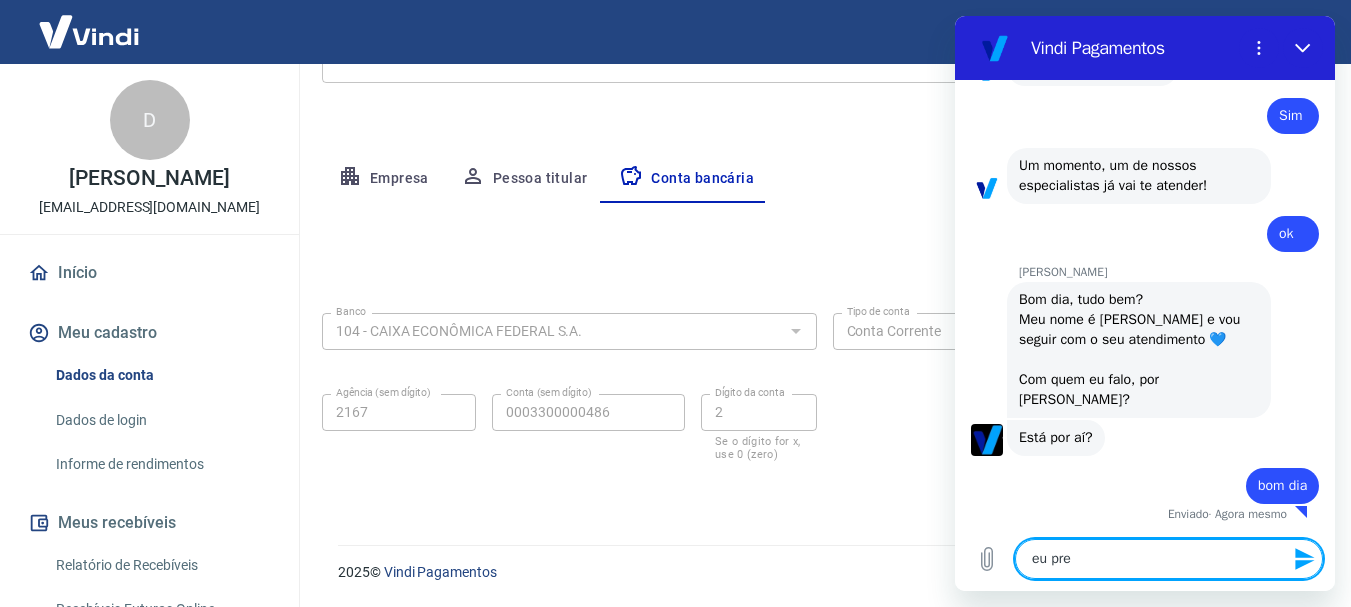 type on "eu pr" 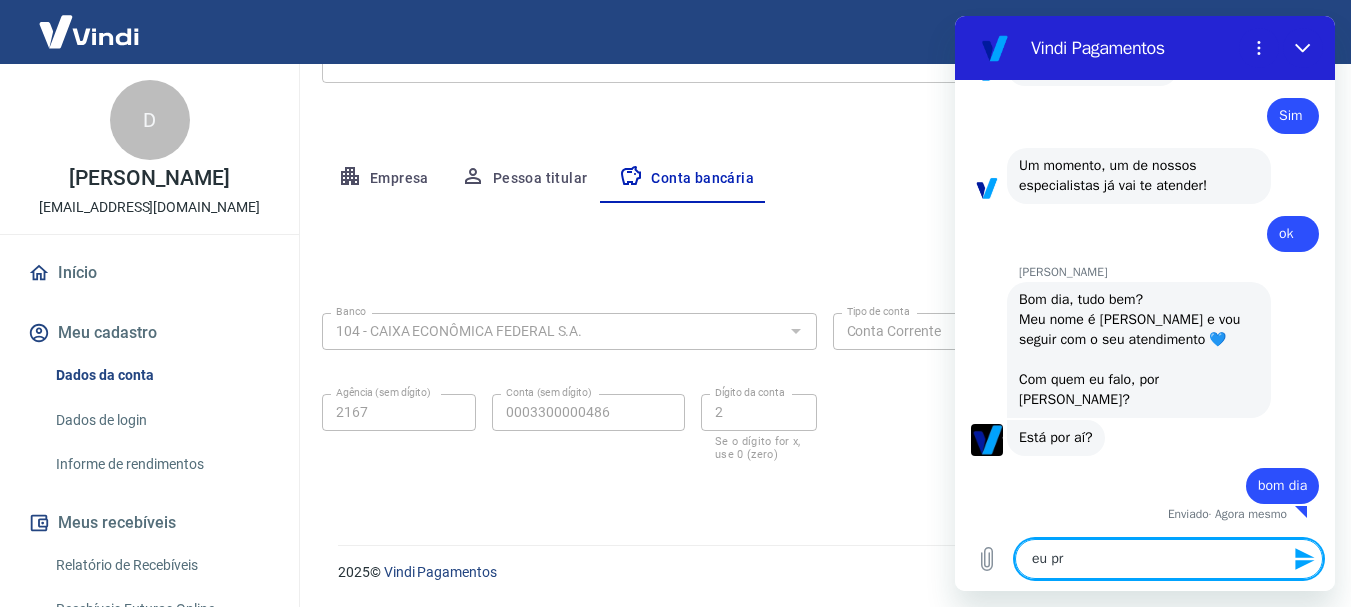 type on "eu p" 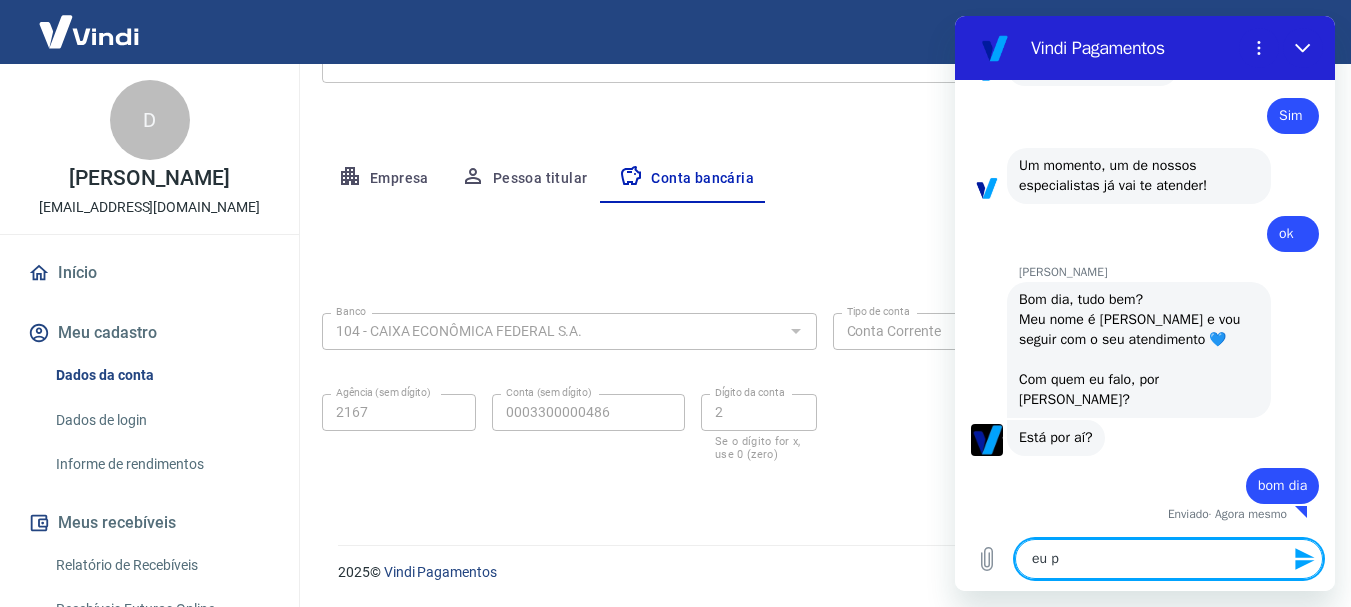 type on "eu" 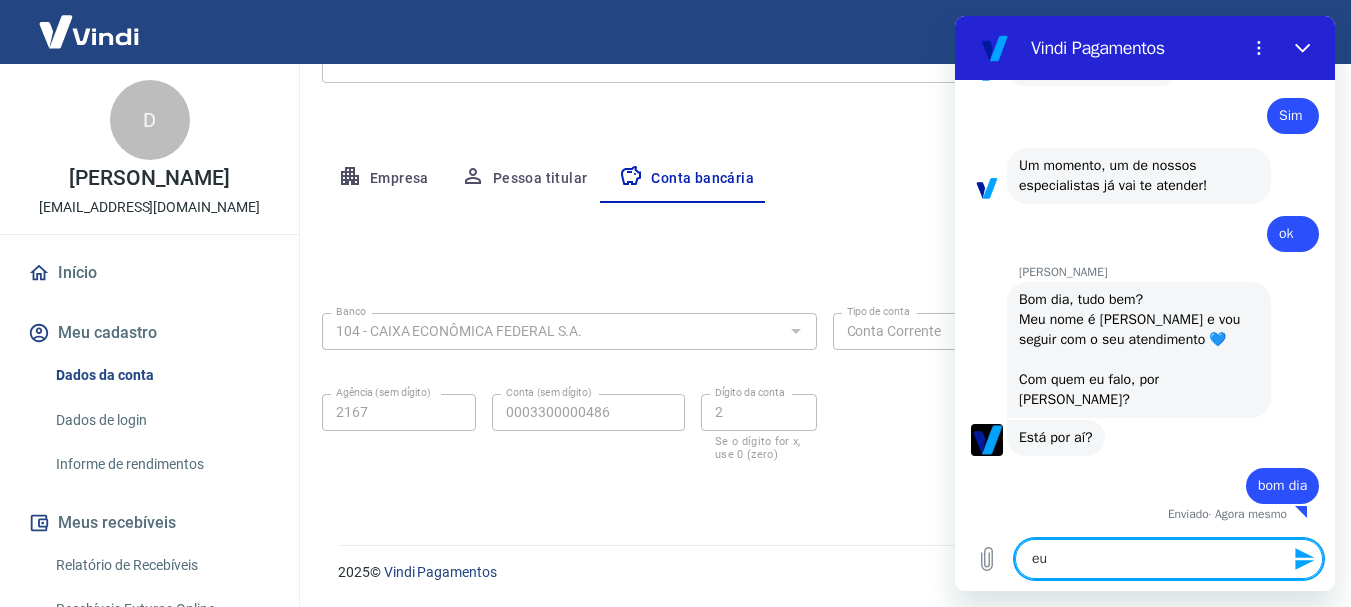 type on "eu" 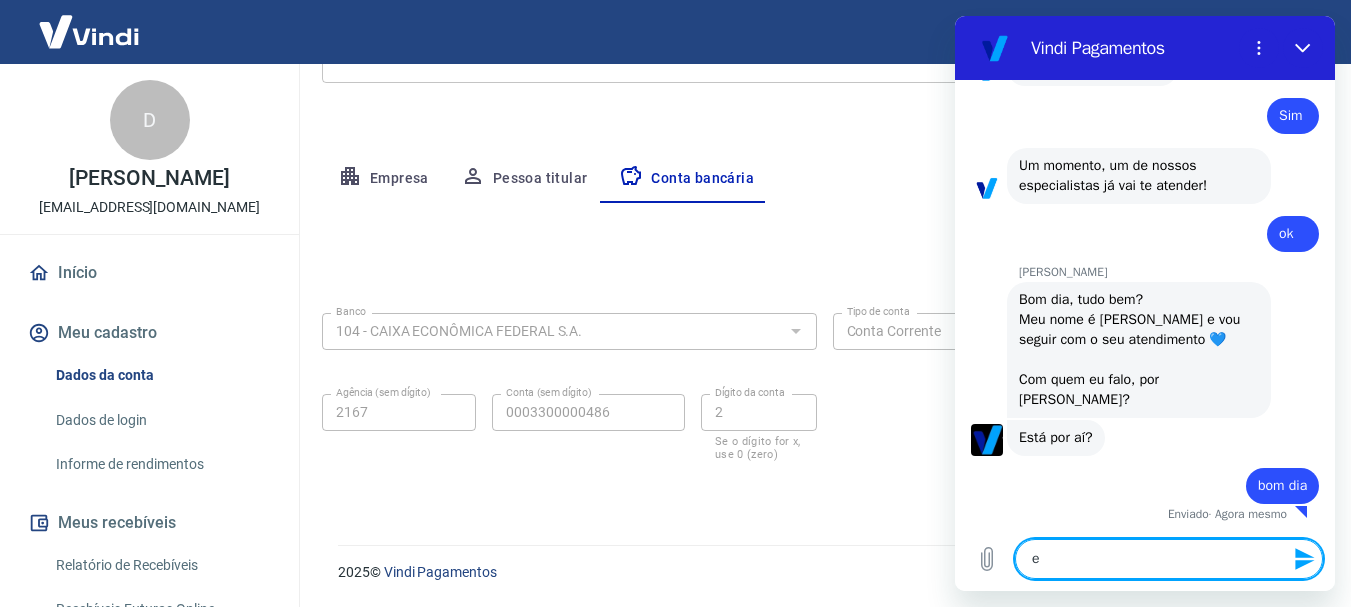 type 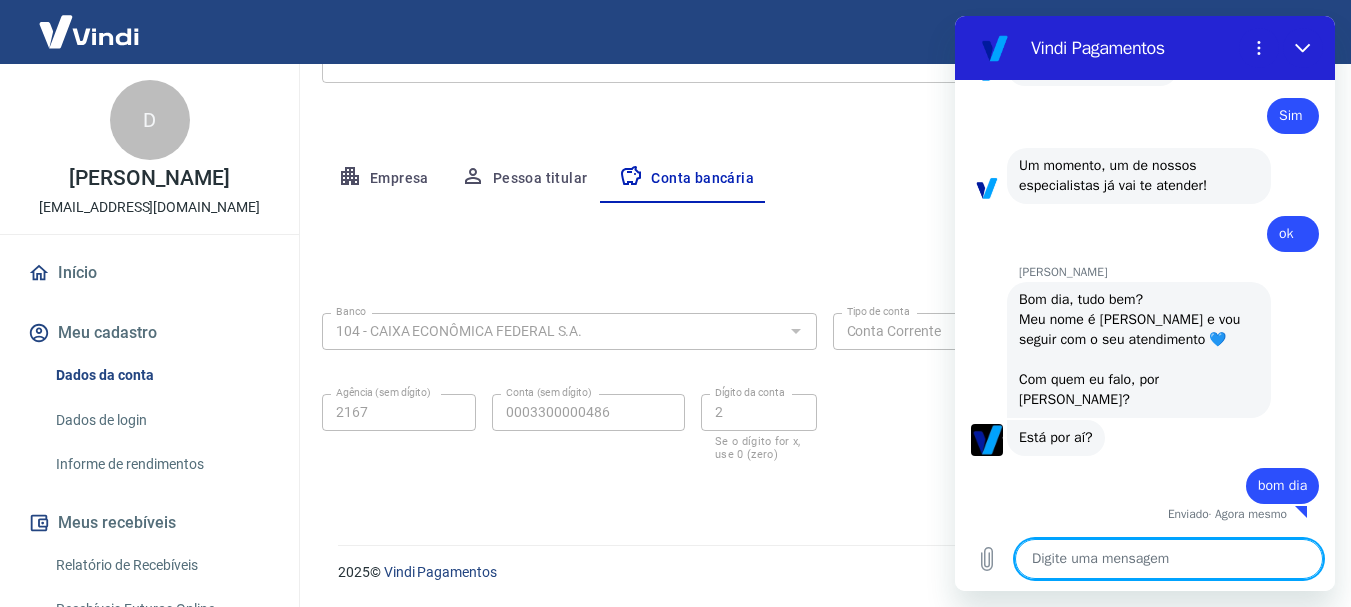 type on "F" 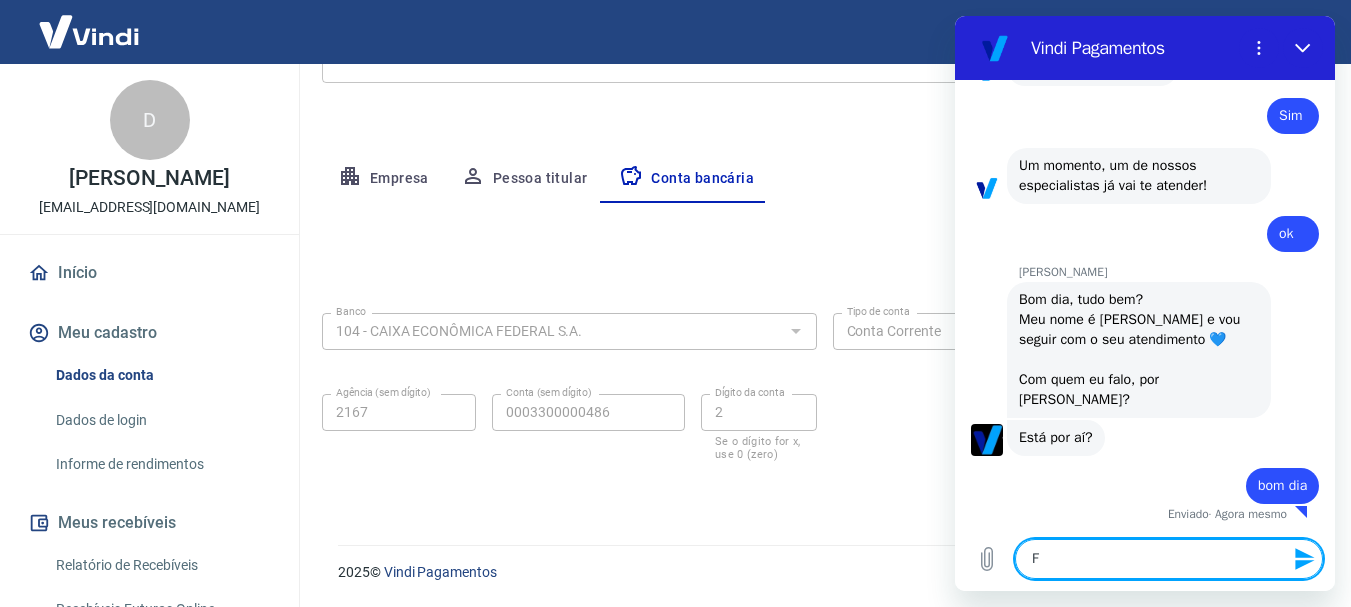 type on "Fa" 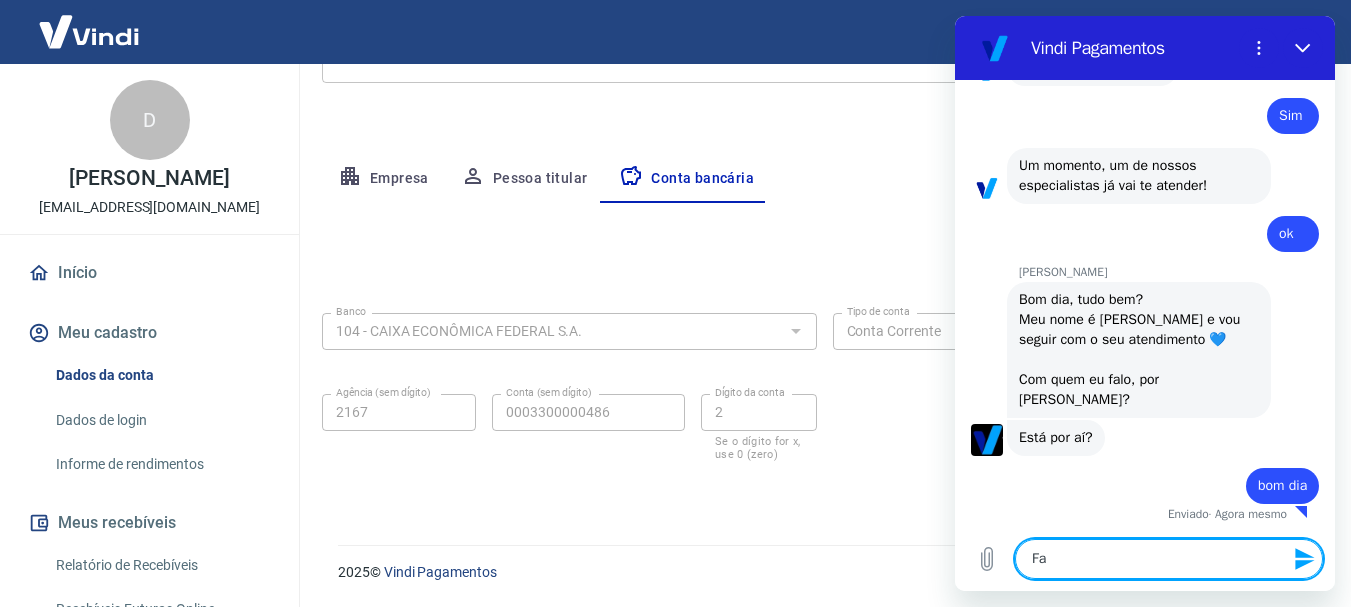 type on "Fab" 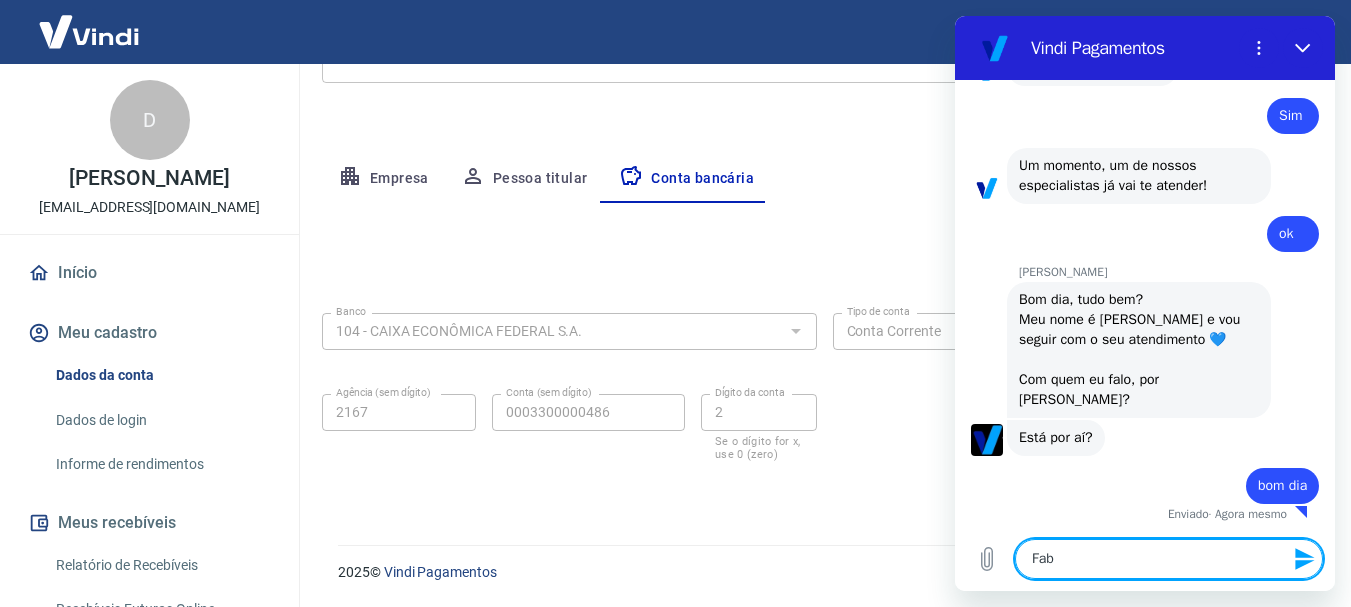 type on "Fabi" 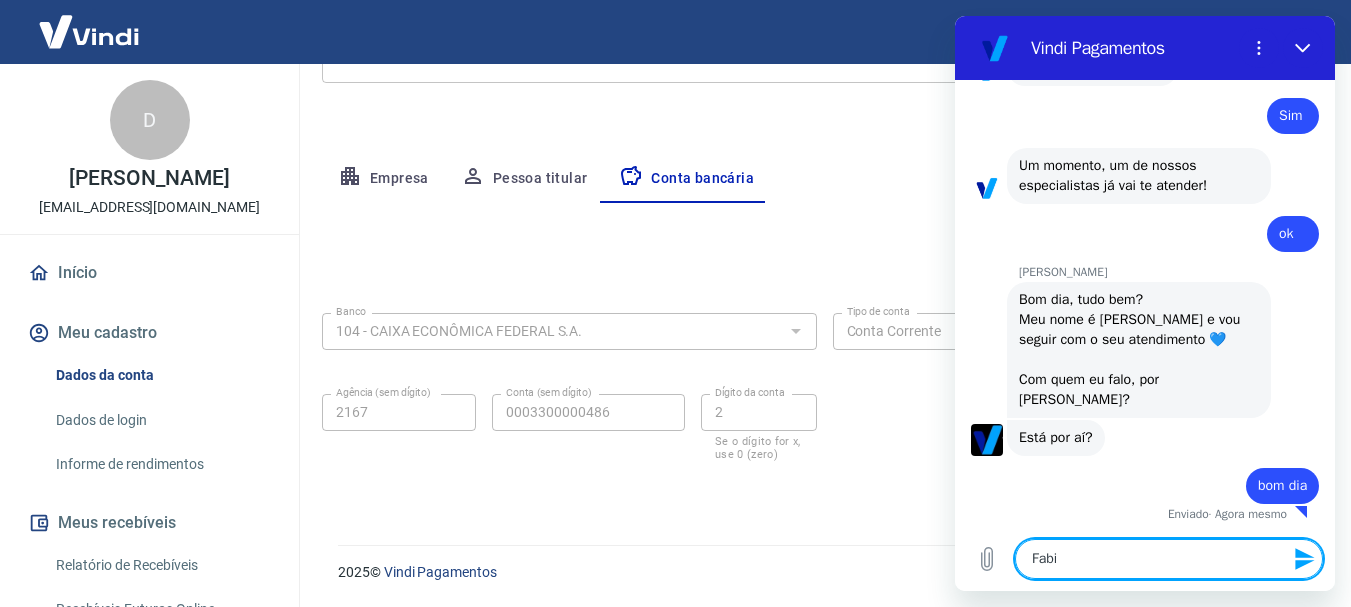 type on "Fabia" 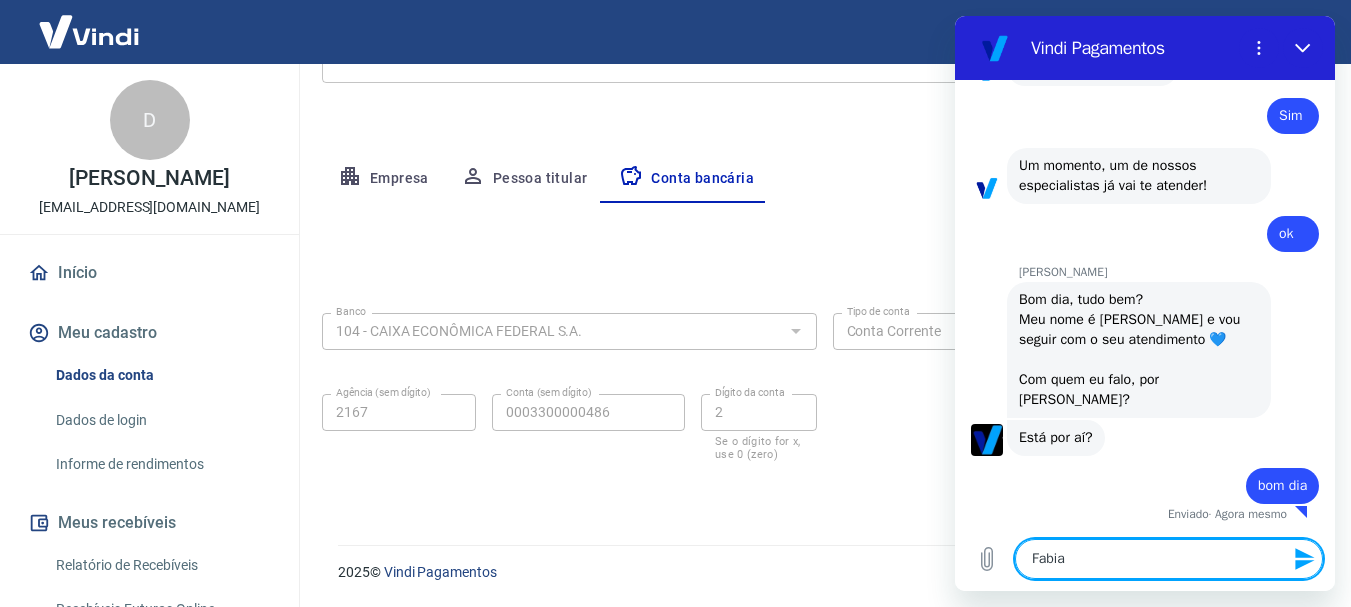 type on "Fabian" 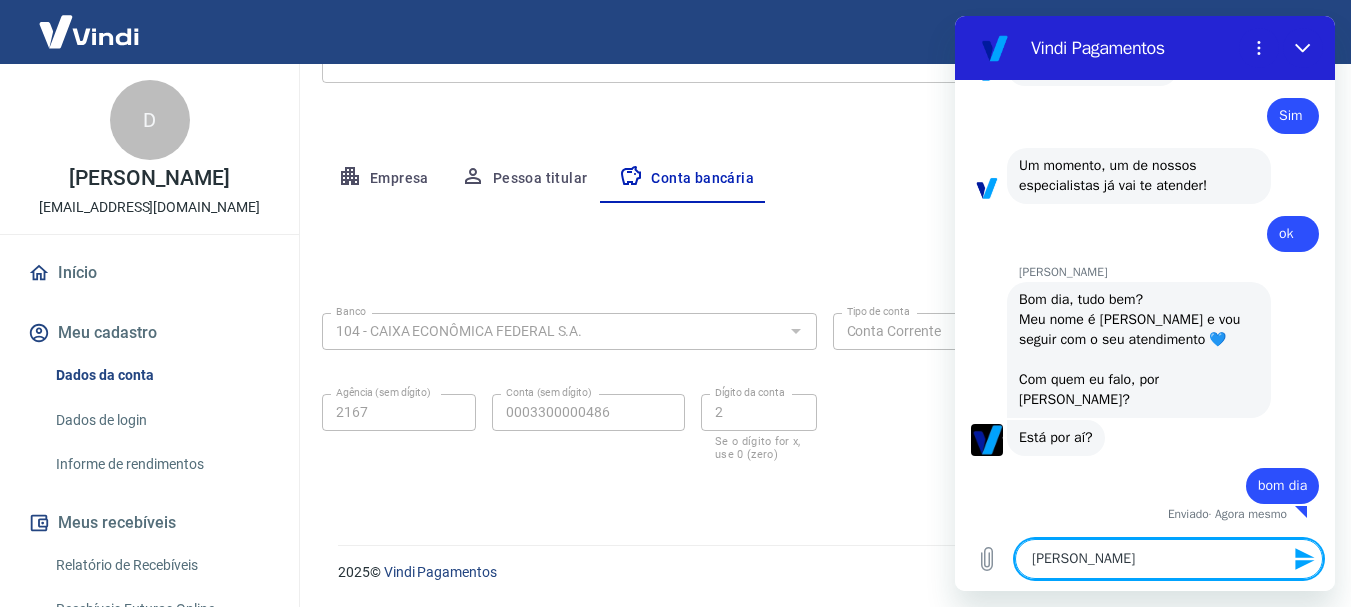 type on "Fabiane" 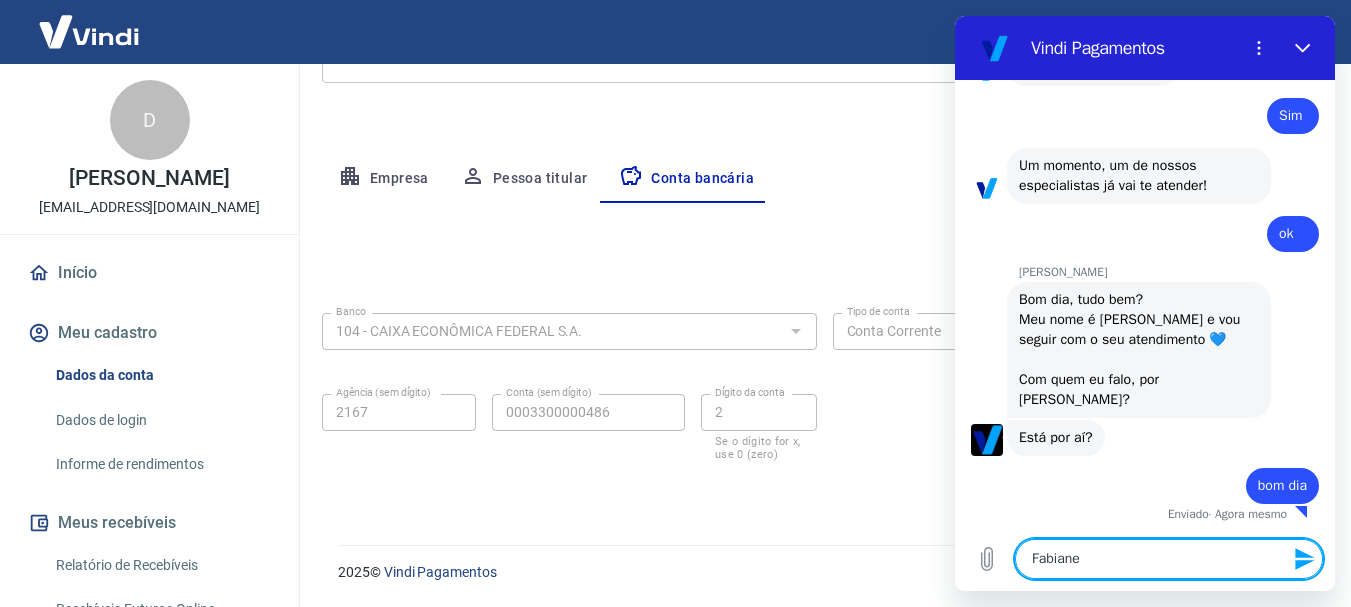 type 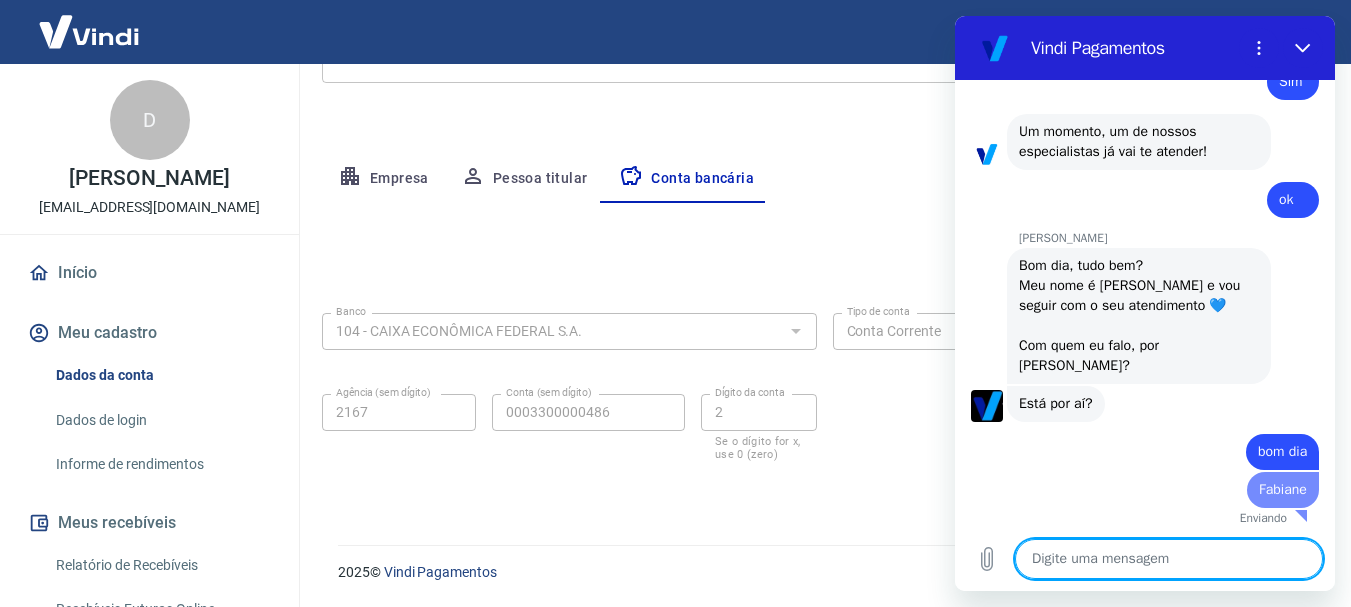 type on "x" 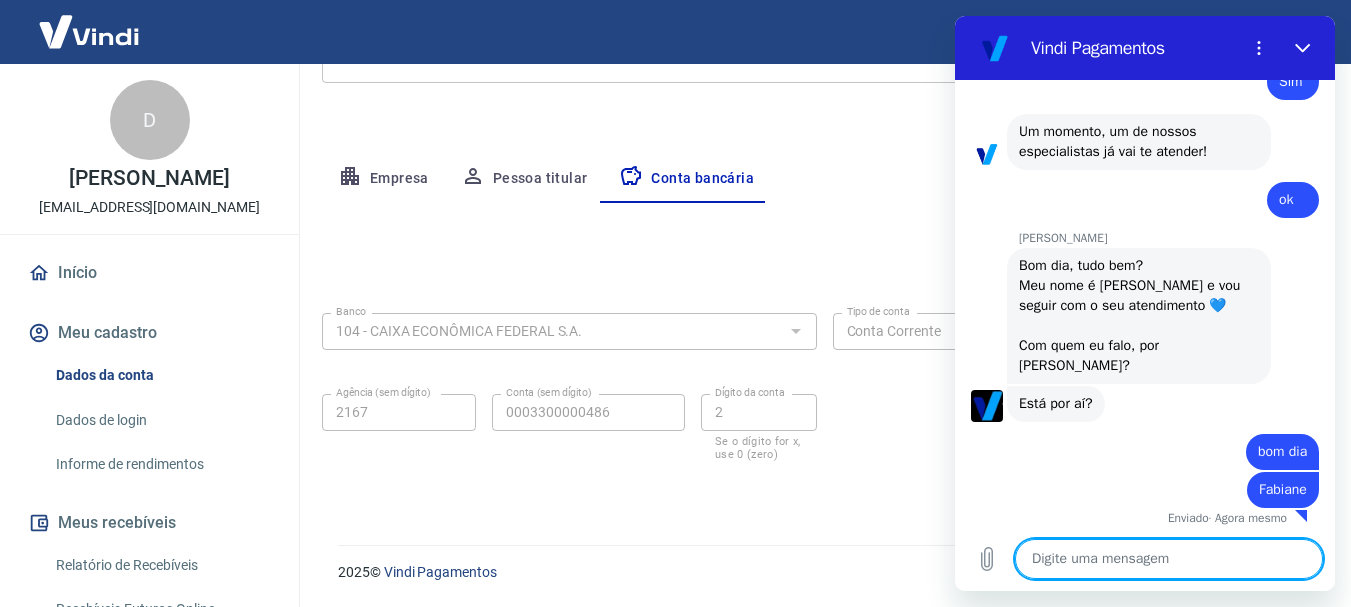 scroll, scrollTop: 2984, scrollLeft: 0, axis: vertical 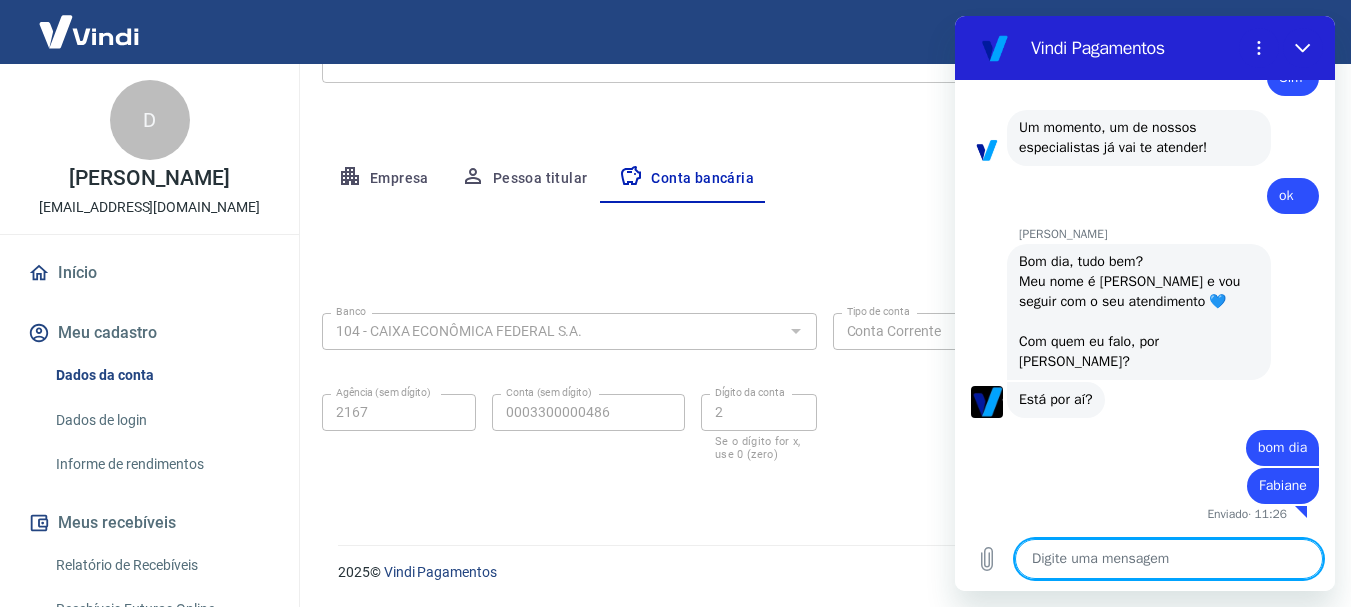 type on "e" 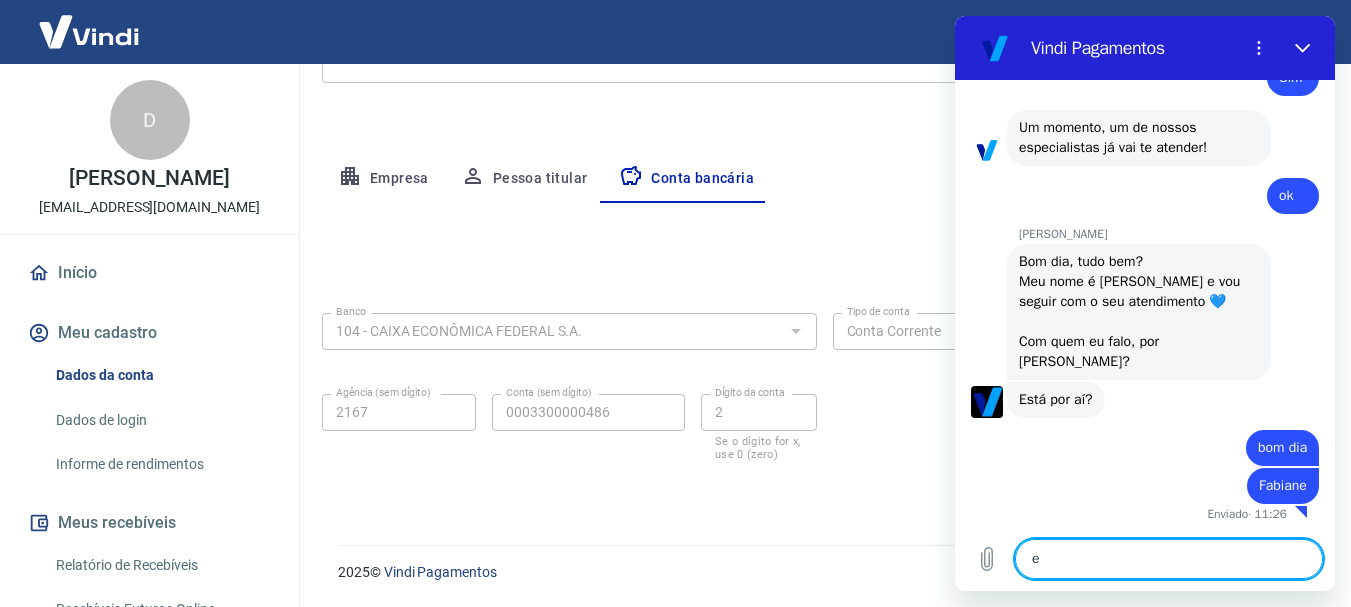 type on "eu" 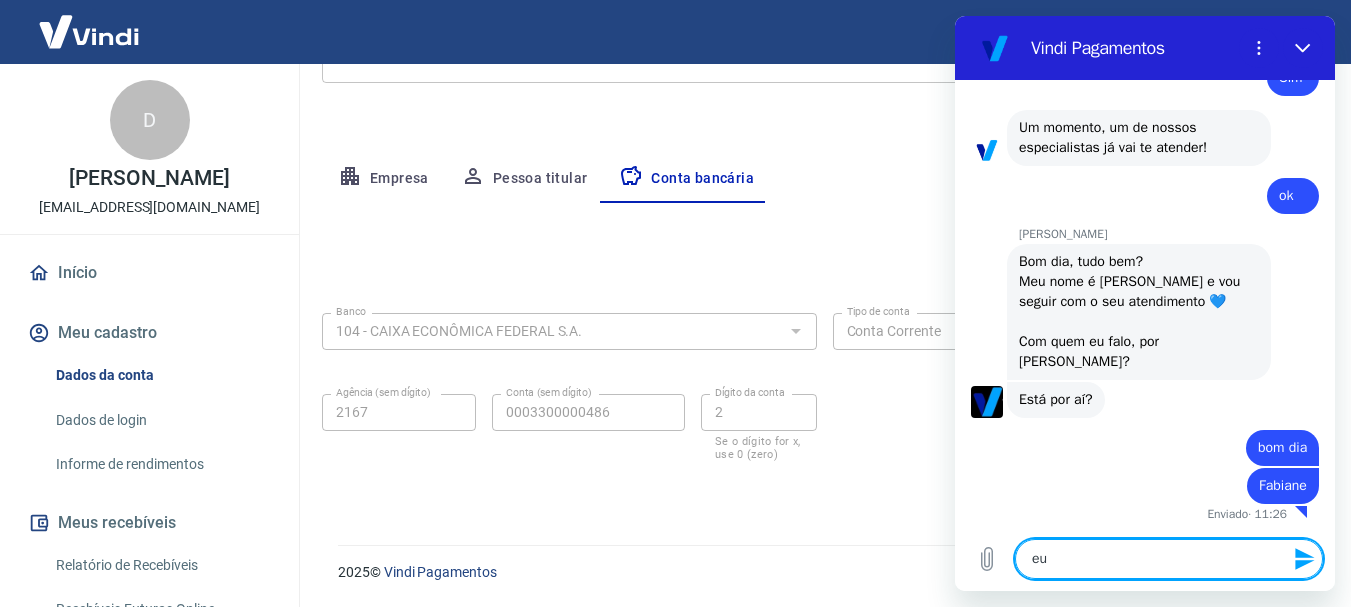 type on "eu" 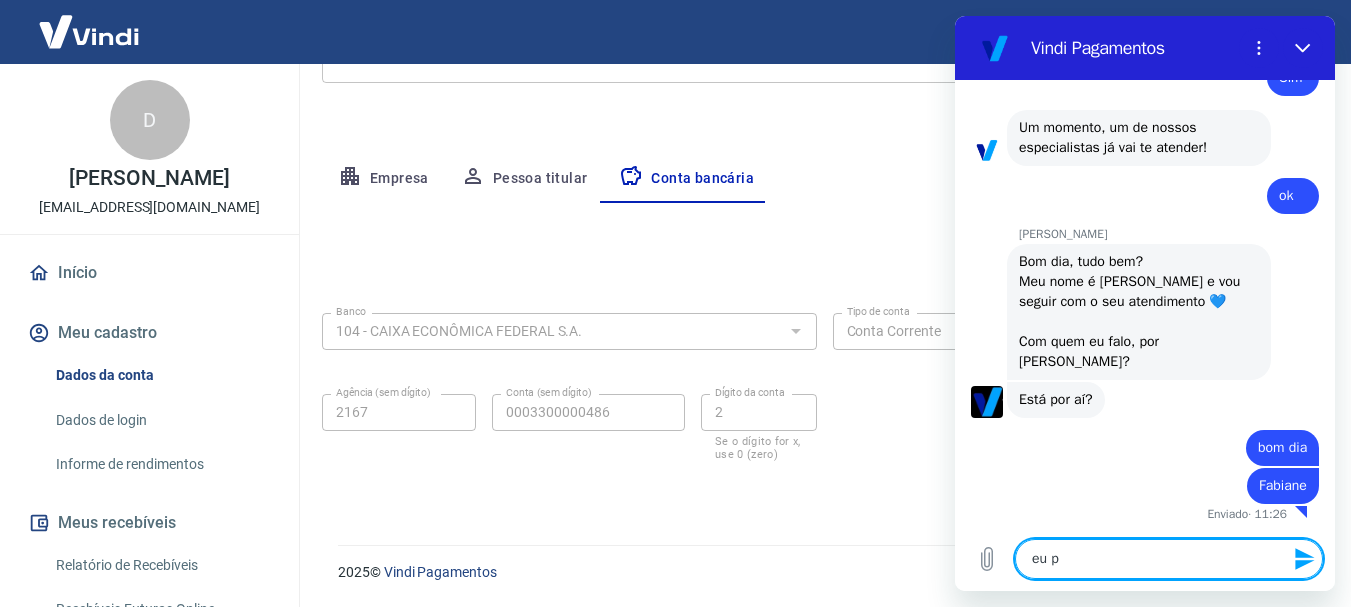 type on "eu pr" 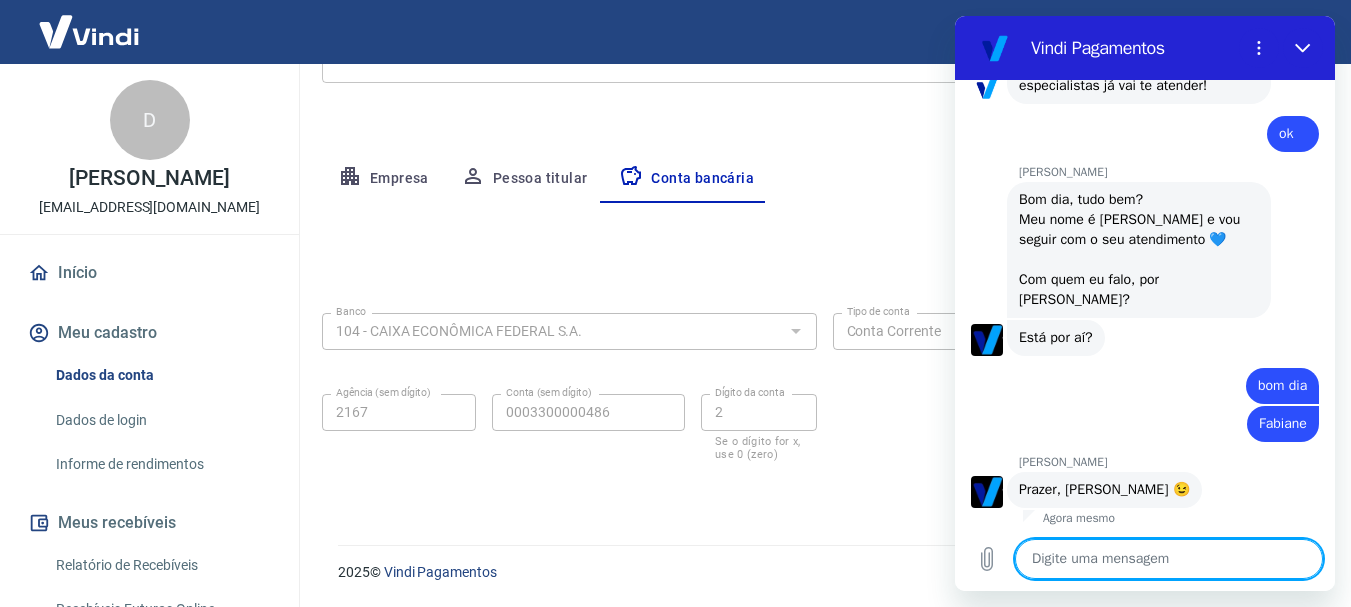 scroll, scrollTop: 3050, scrollLeft: 0, axis: vertical 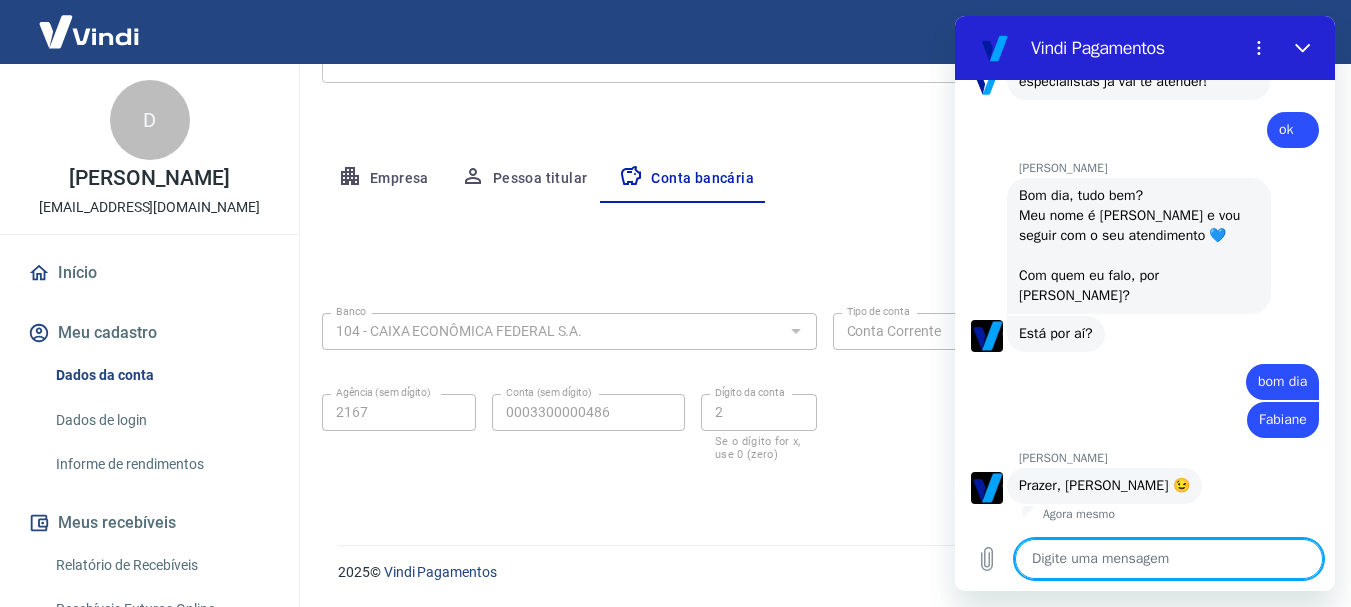 click at bounding box center (1169, 559) 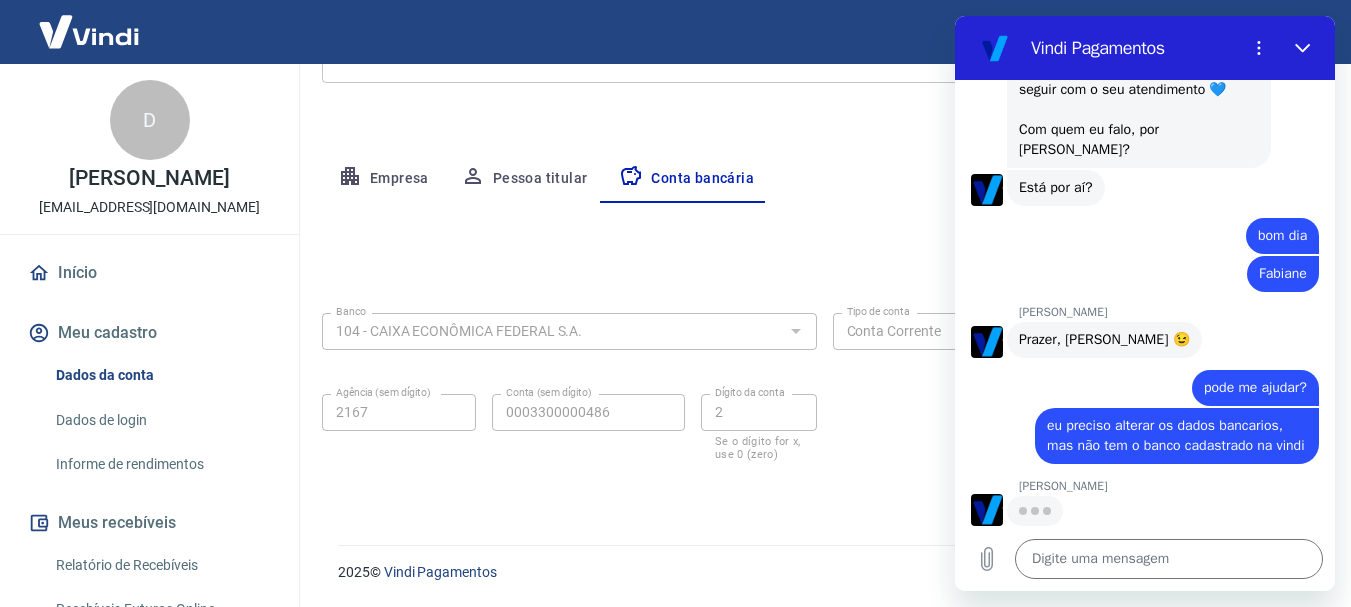 scroll, scrollTop: 3214, scrollLeft: 0, axis: vertical 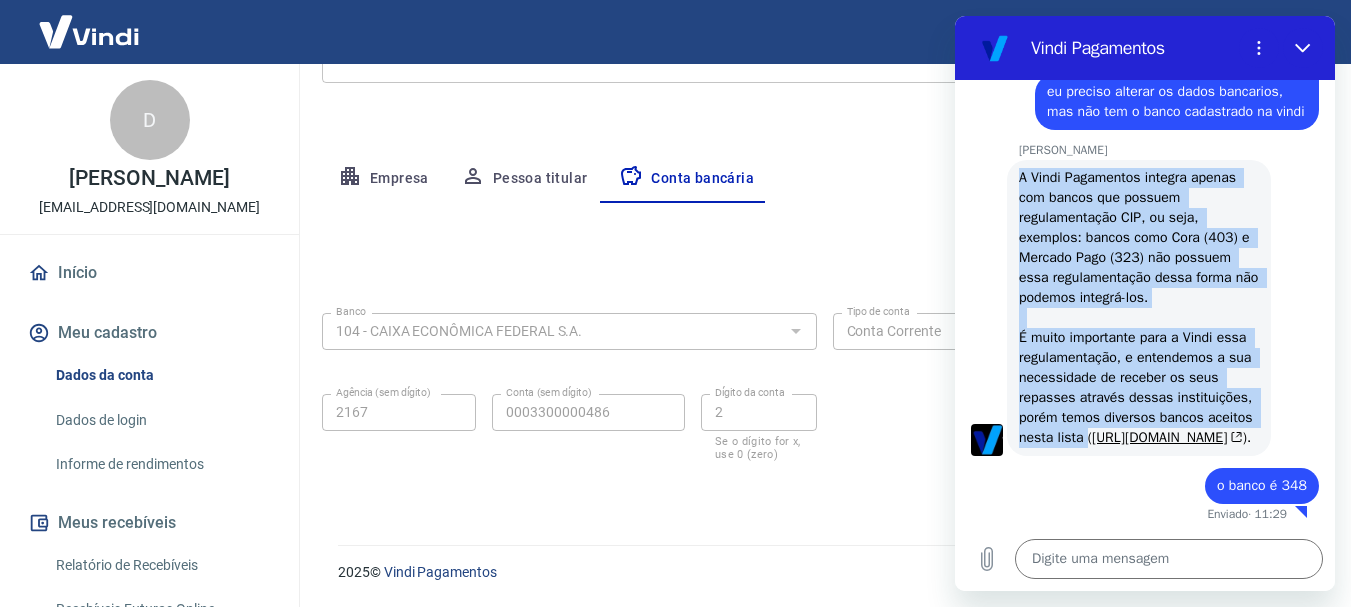 drag, startPoint x: 1021, startPoint y: 158, endPoint x: 1234, endPoint y: 420, distance: 337.6581 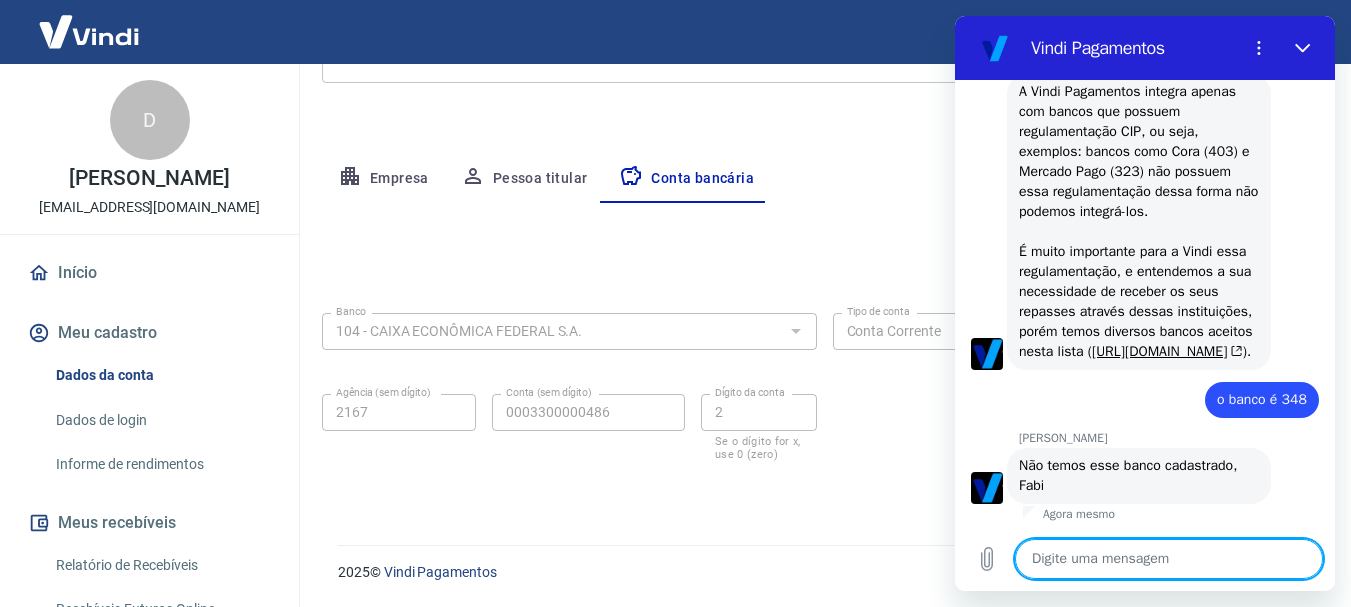 scroll, scrollTop: 3756, scrollLeft: 0, axis: vertical 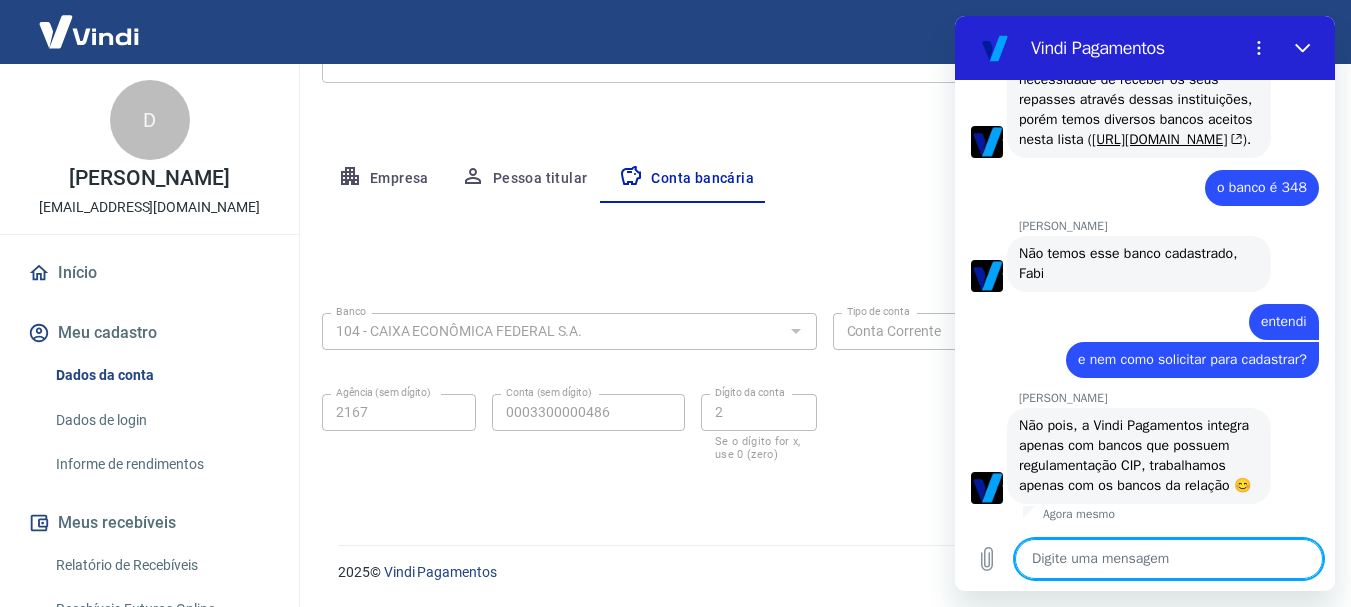 click at bounding box center (1169, 559) 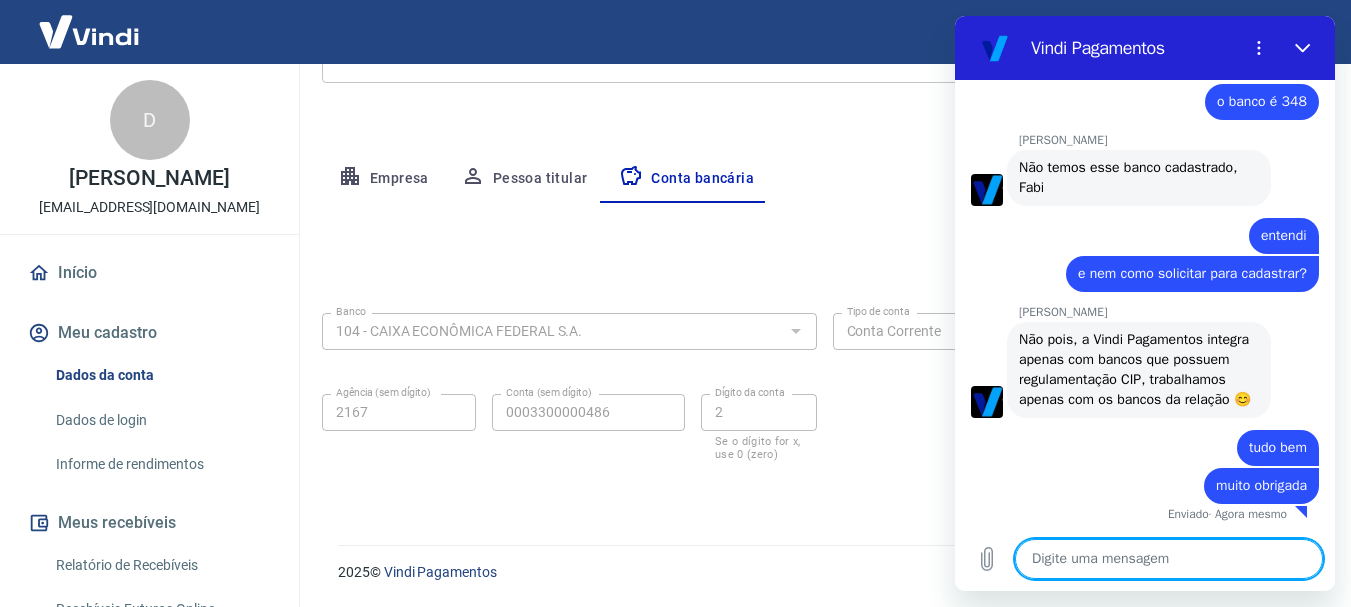 scroll, scrollTop: 4074, scrollLeft: 0, axis: vertical 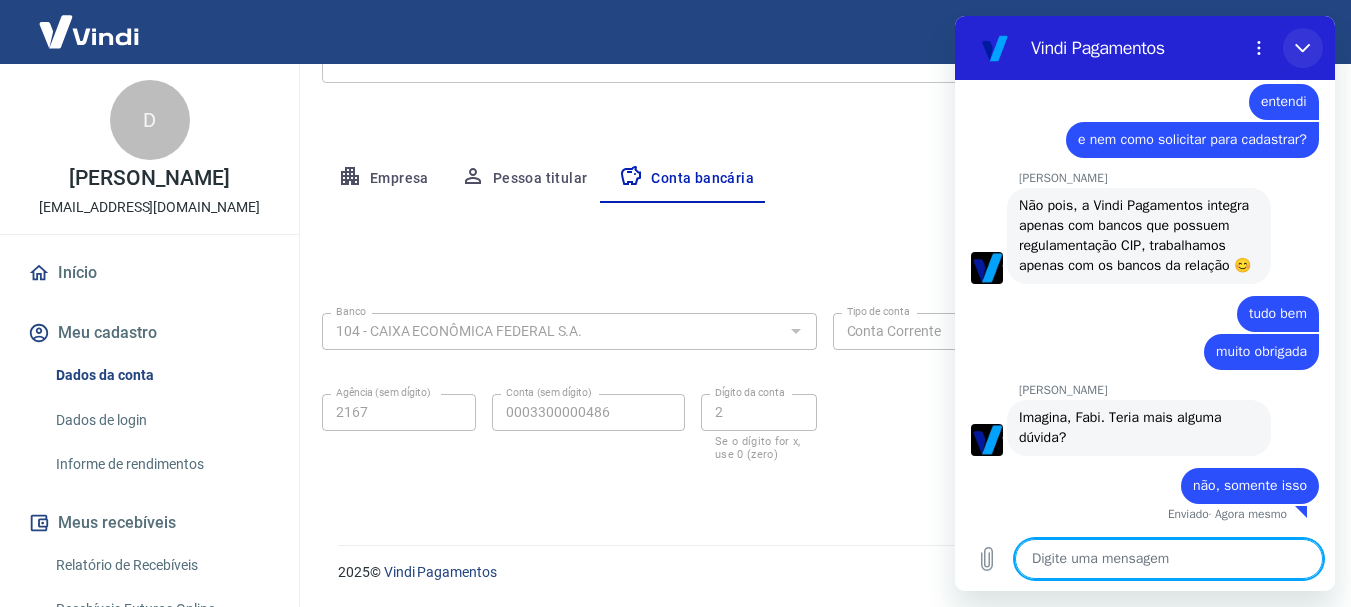 drag, startPoint x: 1303, startPoint y: 43, endPoint x: 1929, endPoint y: 127, distance: 631.61066 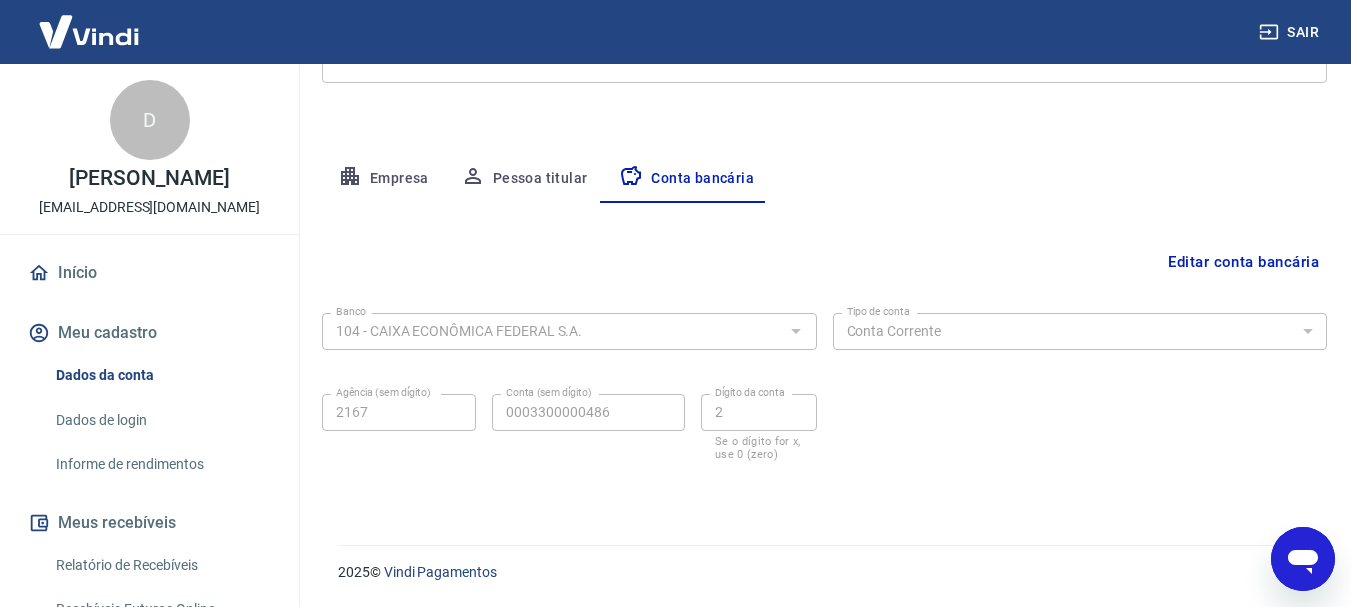 click at bounding box center [89, 31] 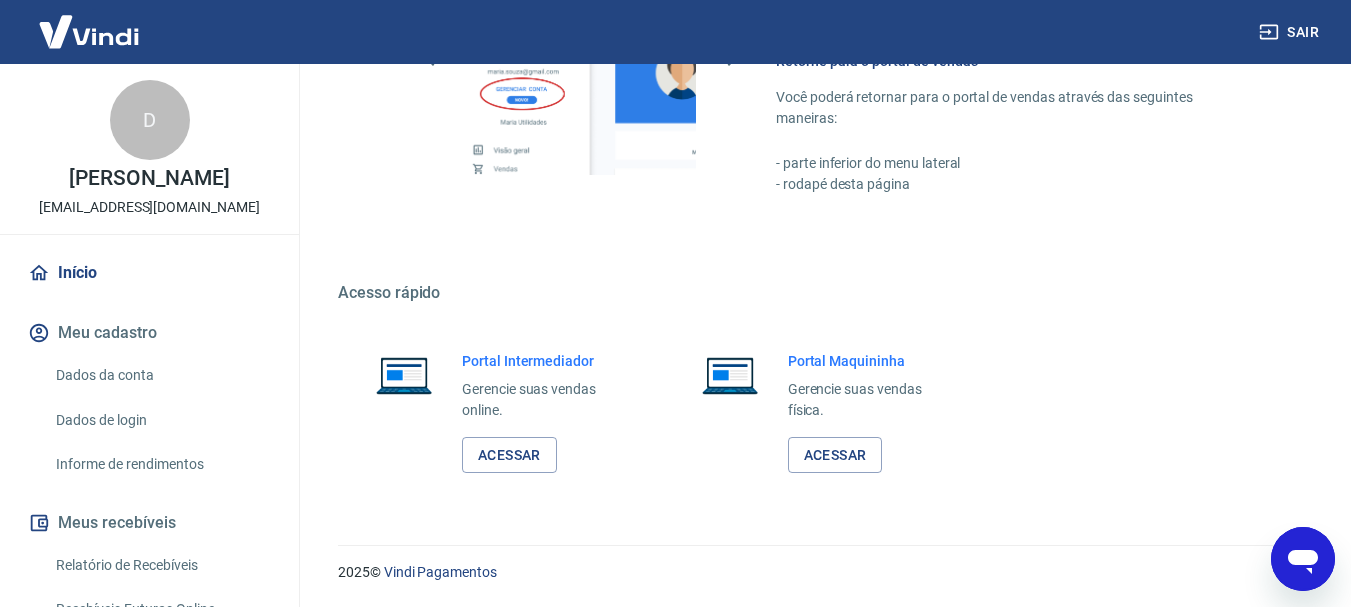 click on "Início" at bounding box center [149, 273] 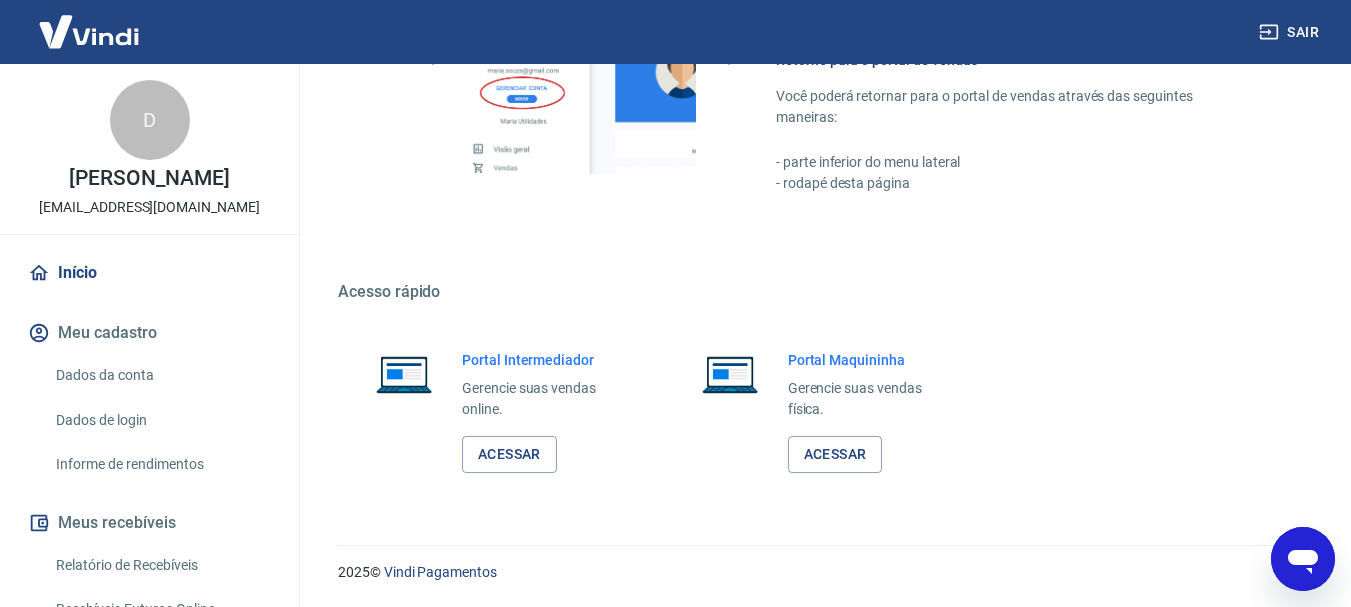 scroll, scrollTop: 1033, scrollLeft: 0, axis: vertical 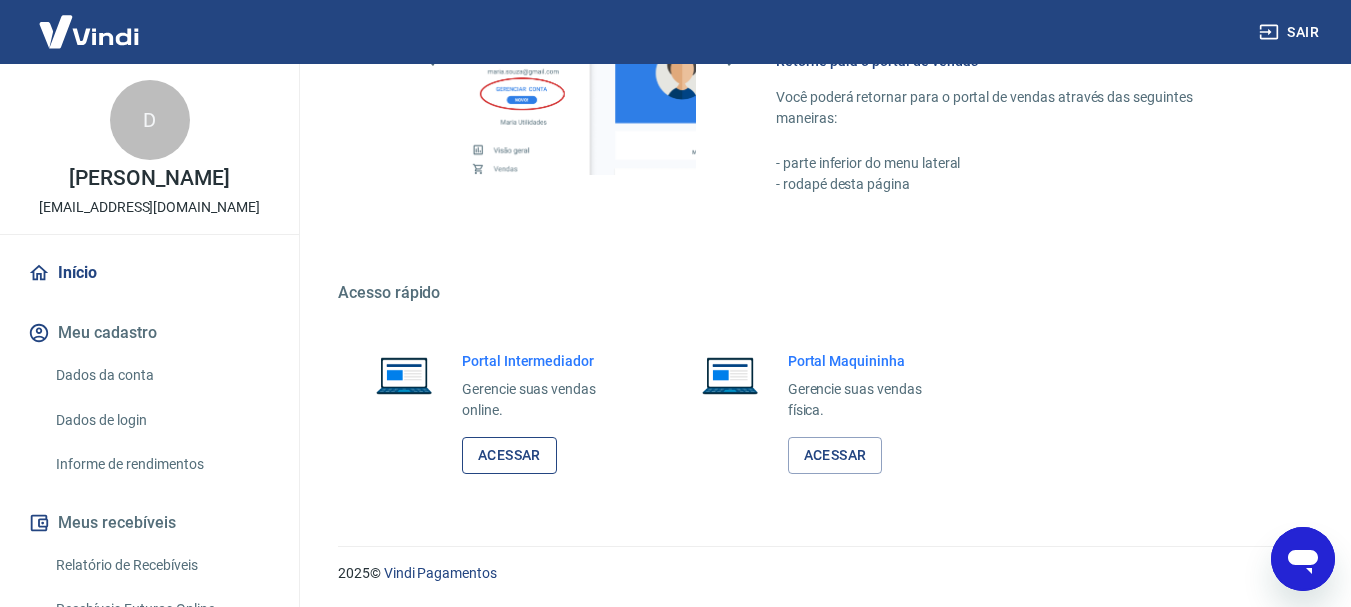 click on "Acessar" at bounding box center (509, 455) 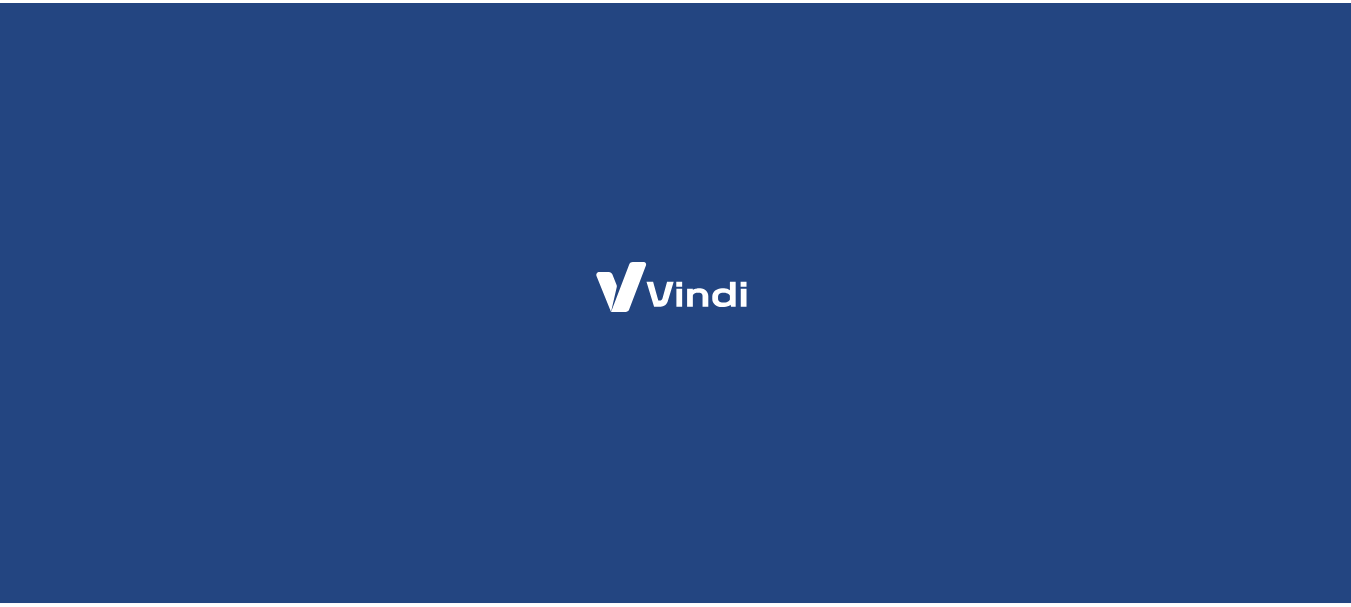 scroll, scrollTop: 0, scrollLeft: 0, axis: both 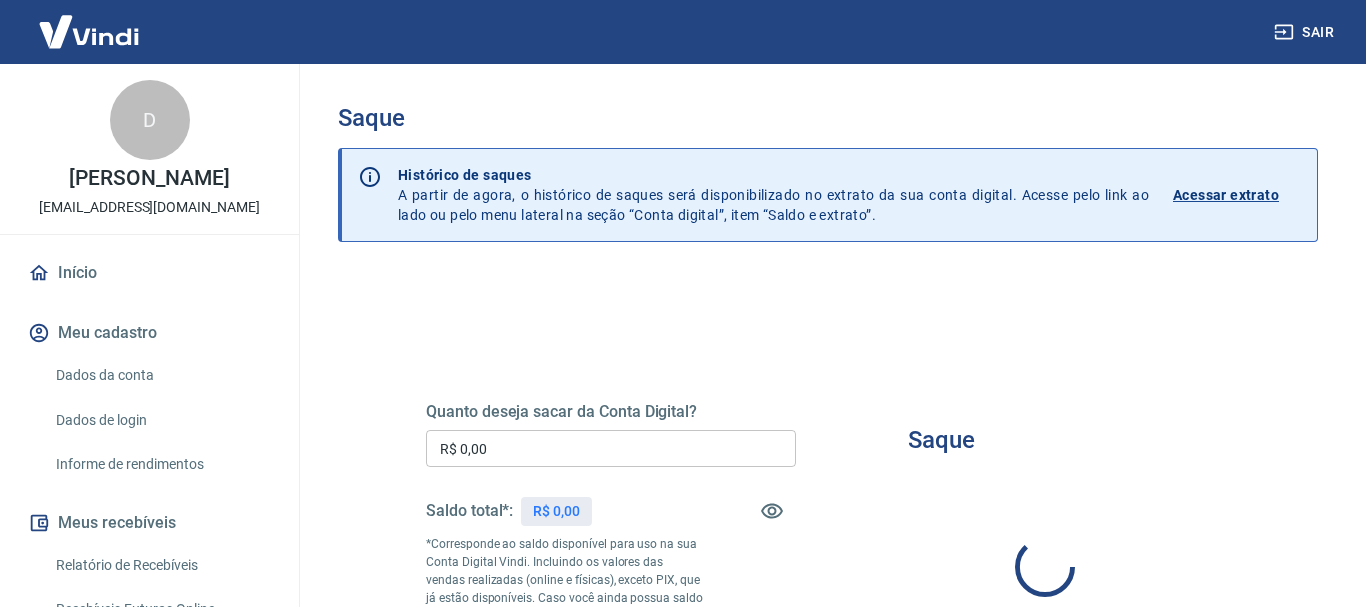 type on "R$ 0,00" 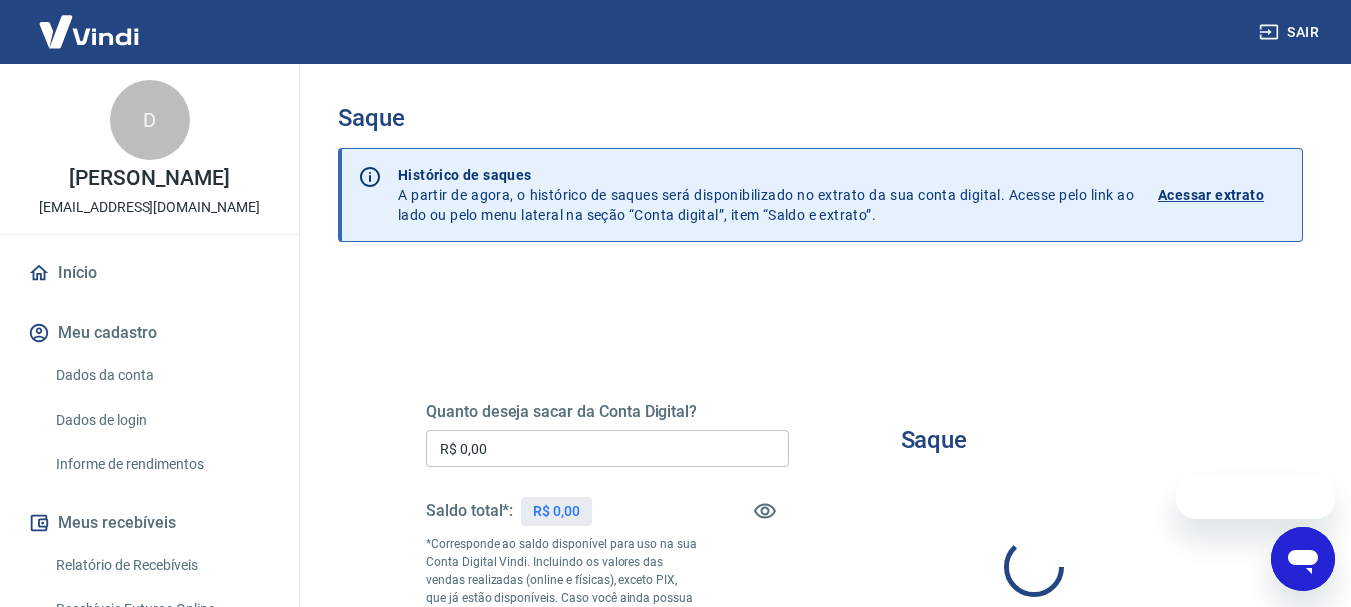 scroll, scrollTop: 0, scrollLeft: 0, axis: both 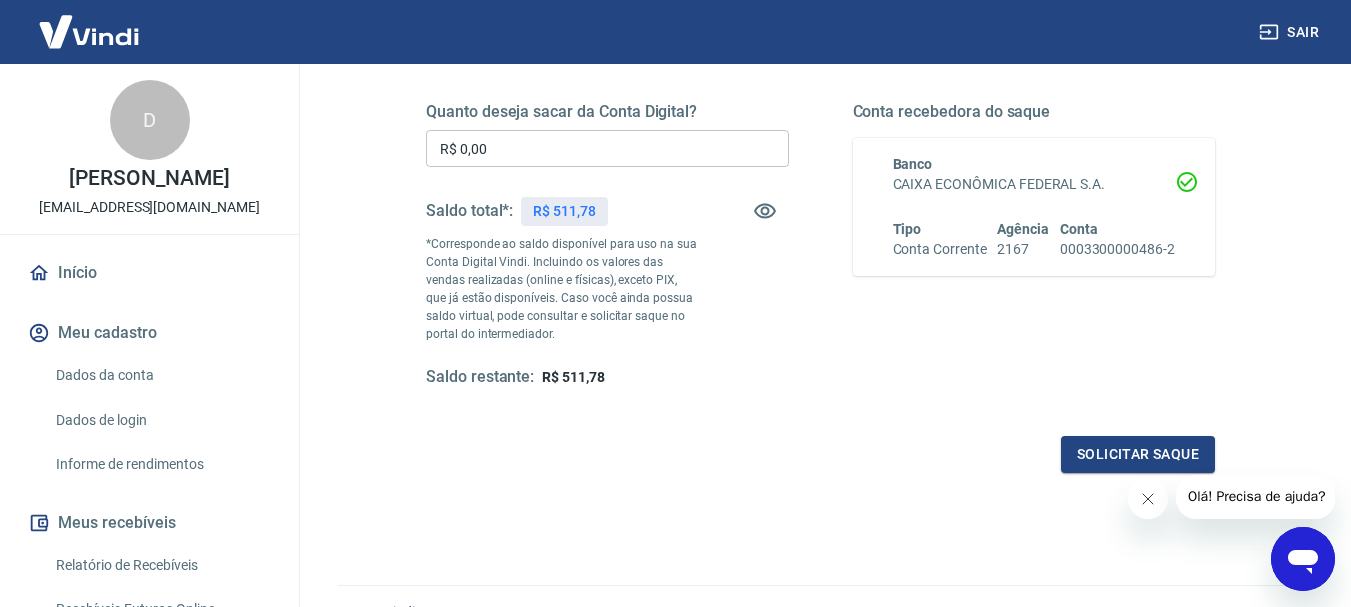 click at bounding box center (1147, 499) 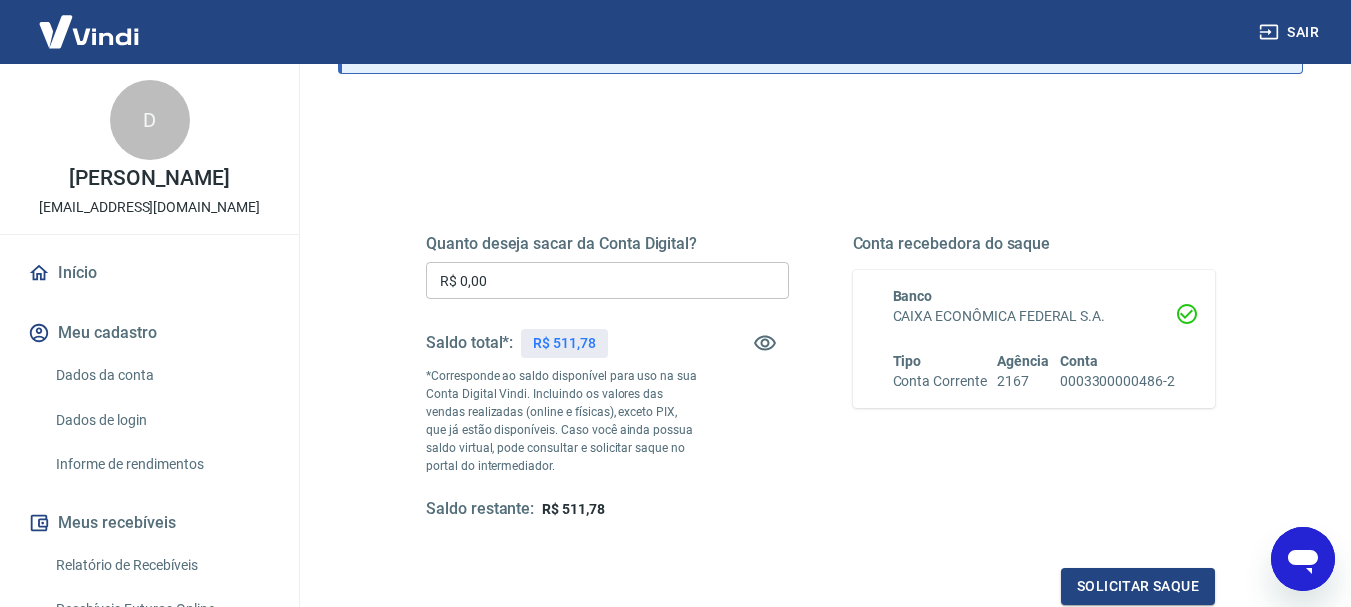 scroll, scrollTop: 0, scrollLeft: 0, axis: both 